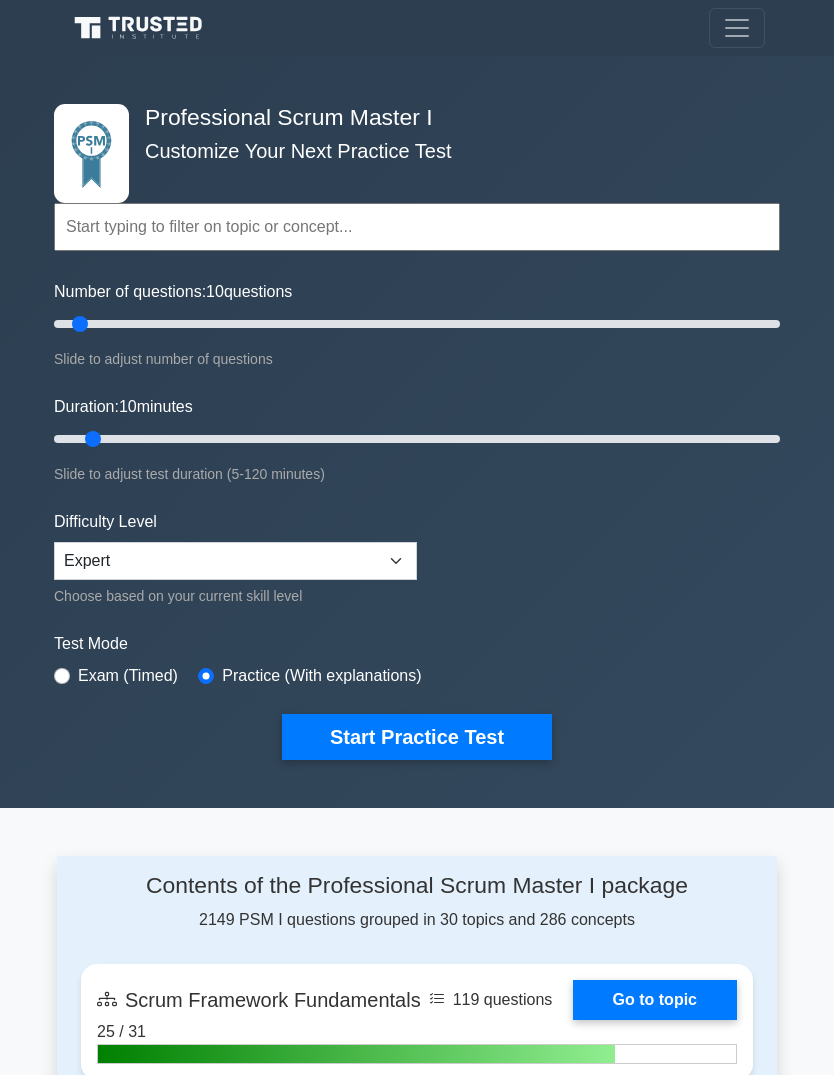 scroll, scrollTop: 2136, scrollLeft: 0, axis: vertical 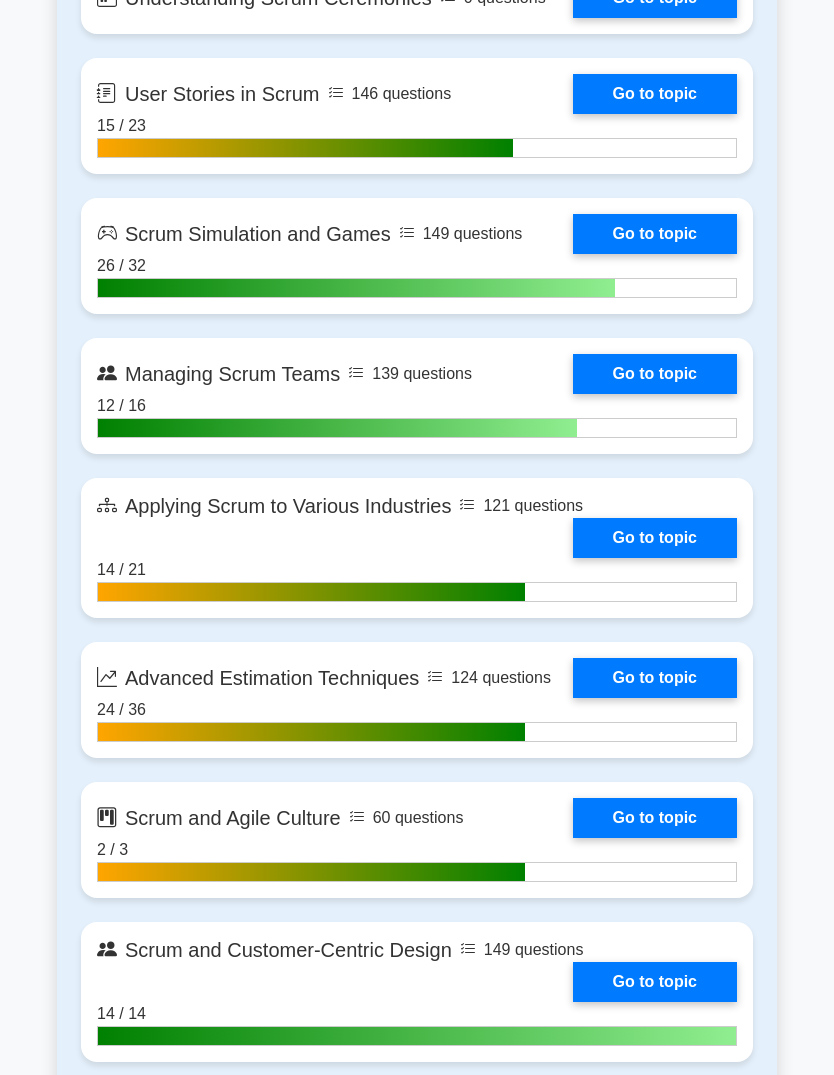 click on "Go to topic" at bounding box center (655, 94) 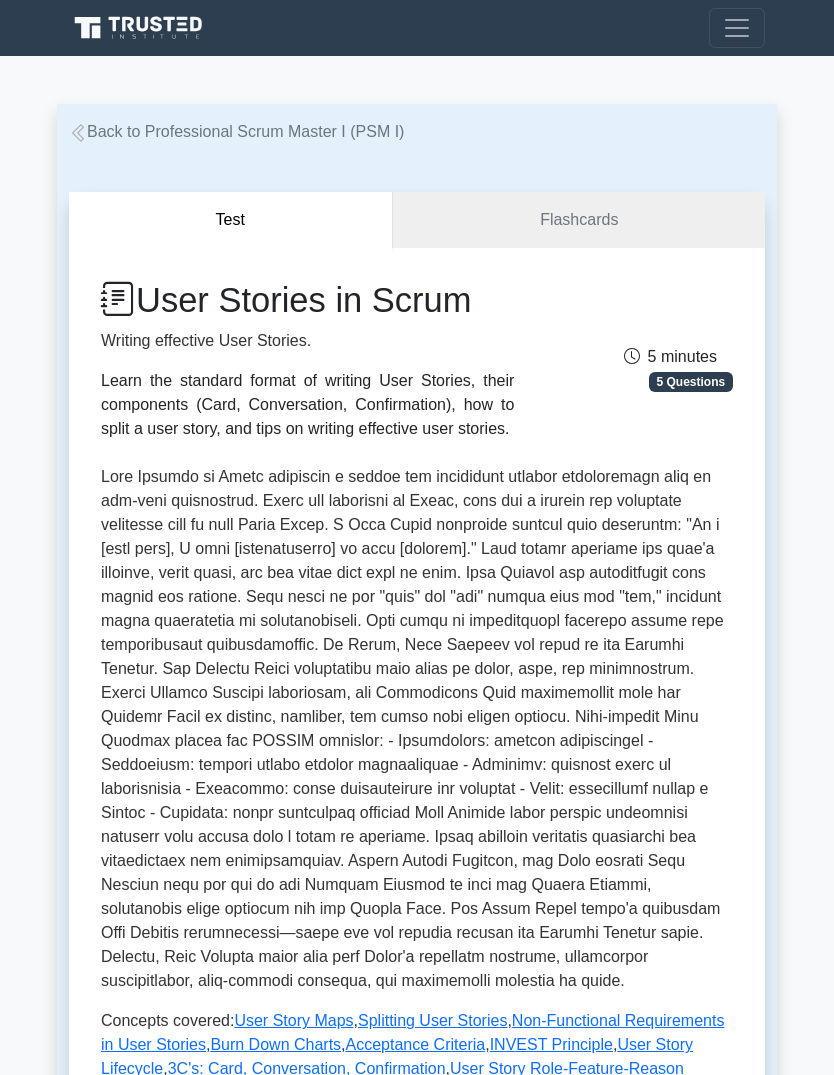 scroll, scrollTop: 0, scrollLeft: 0, axis: both 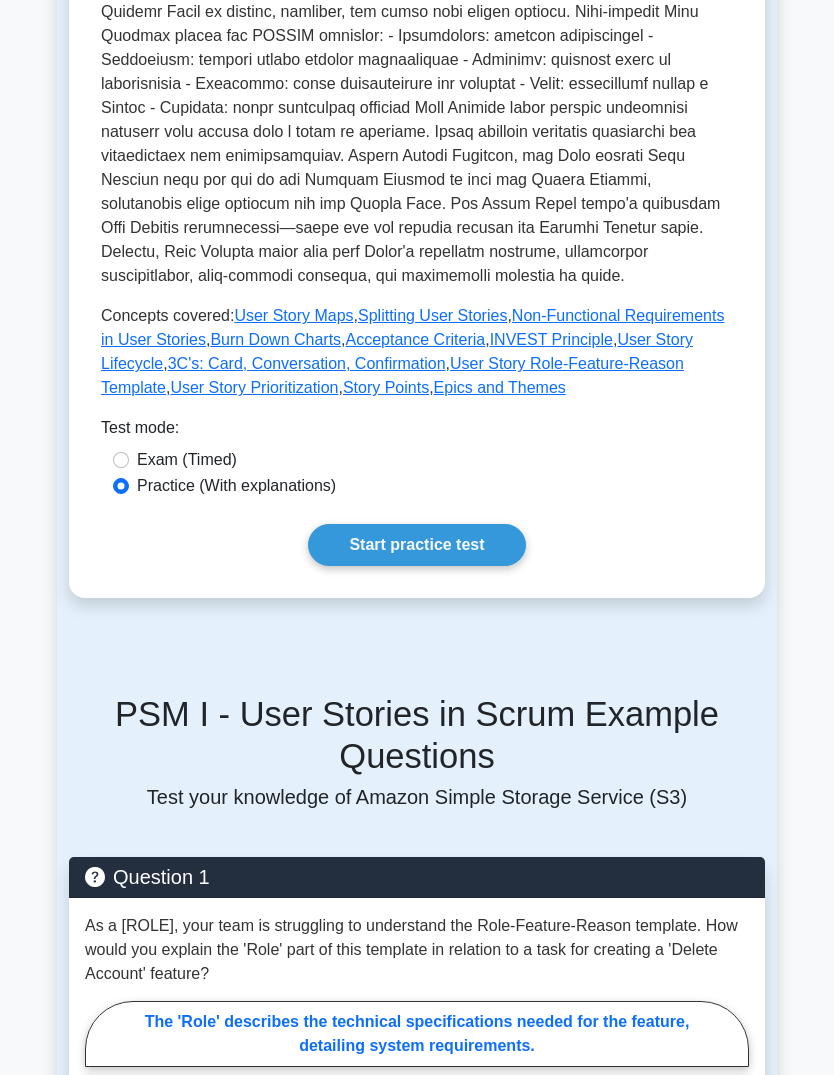 click at bounding box center (417, 25) 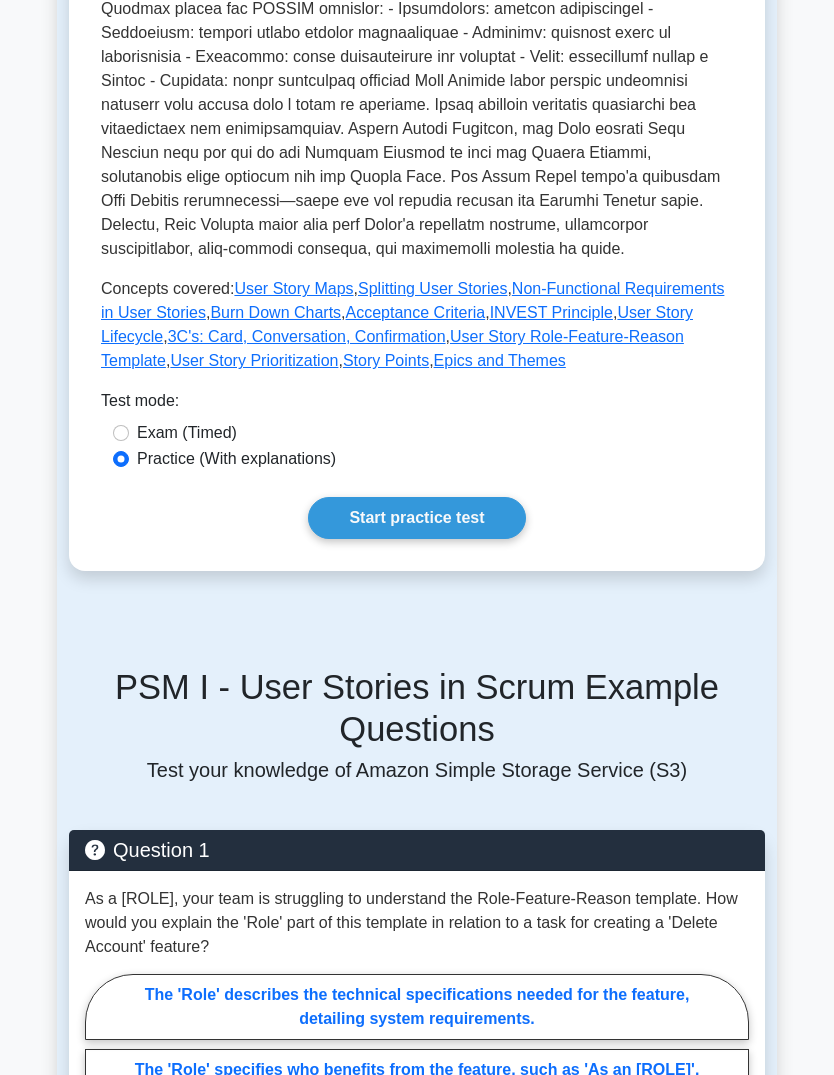 scroll, scrollTop: 734, scrollLeft: 0, axis: vertical 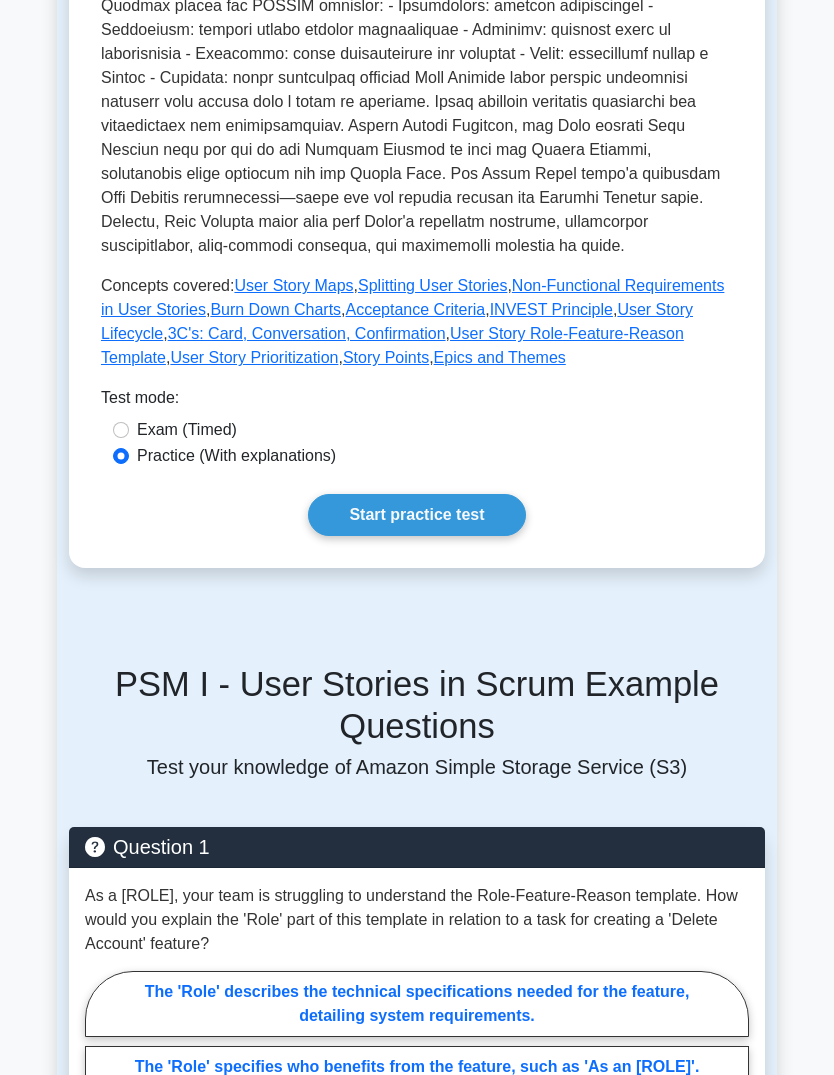 click on "3C's: Card, Conversation, Confirmation" at bounding box center [307, 334] 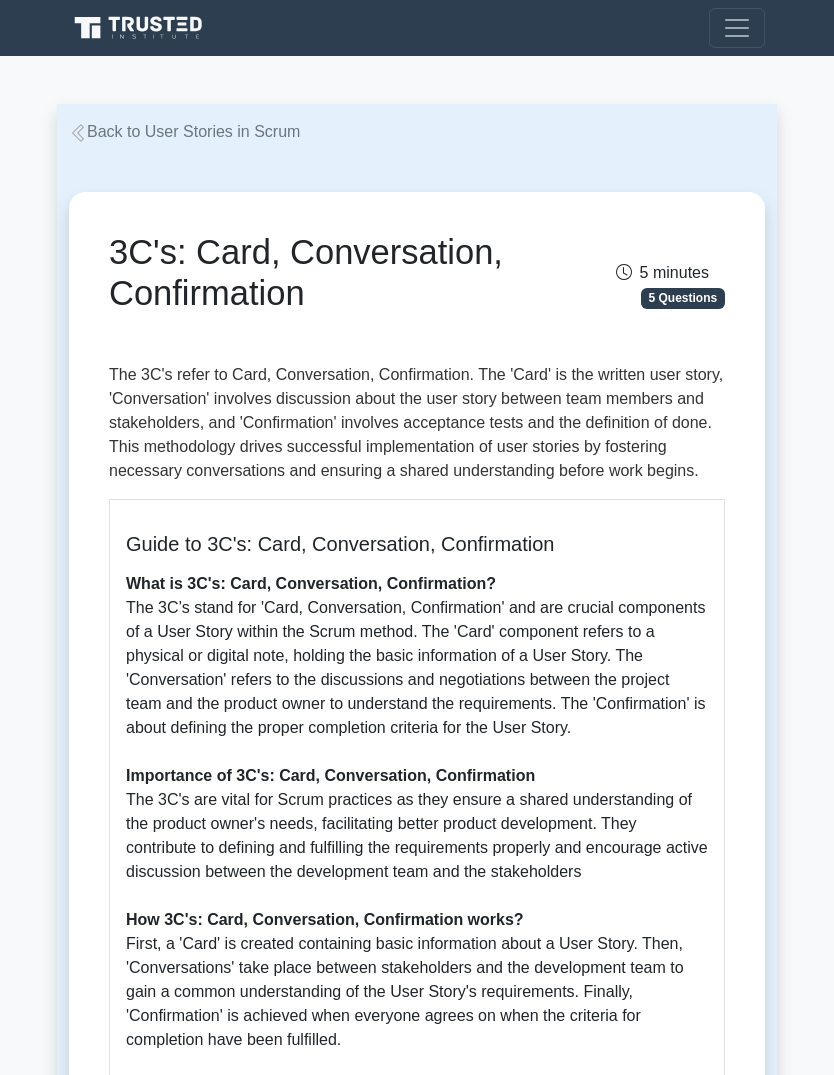 scroll, scrollTop: 0, scrollLeft: 0, axis: both 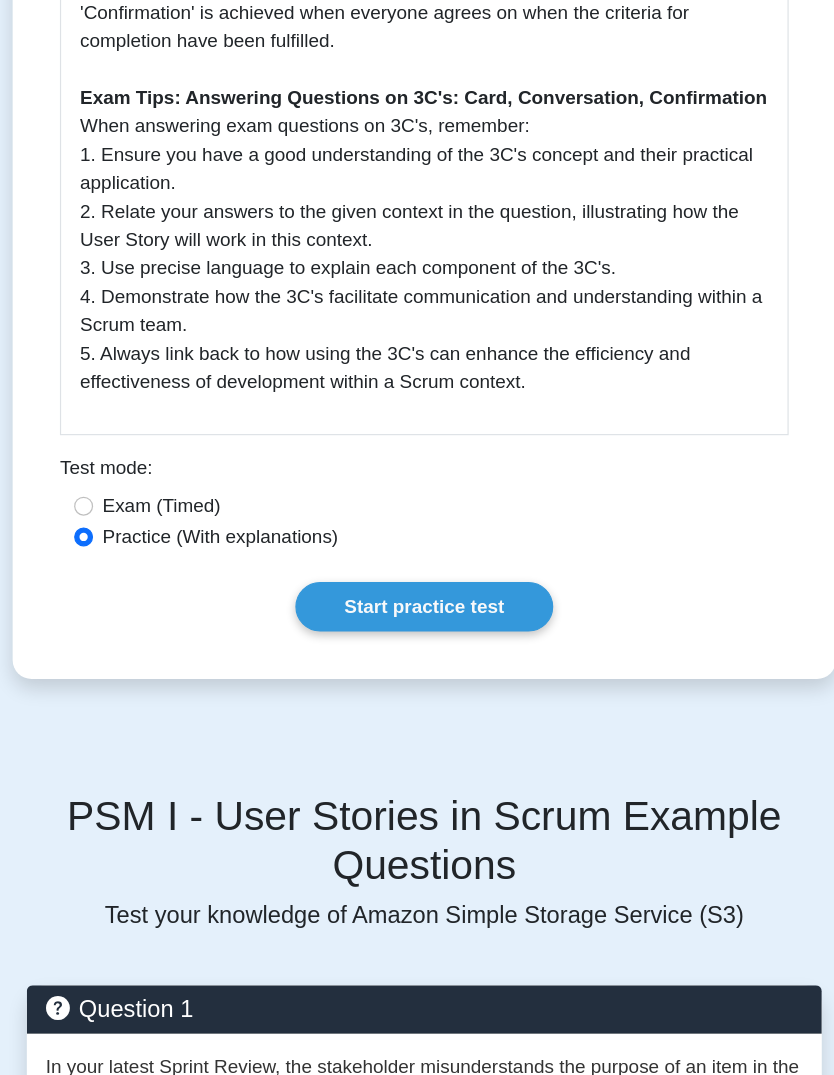 click on "Start practice test" at bounding box center [416, 616] 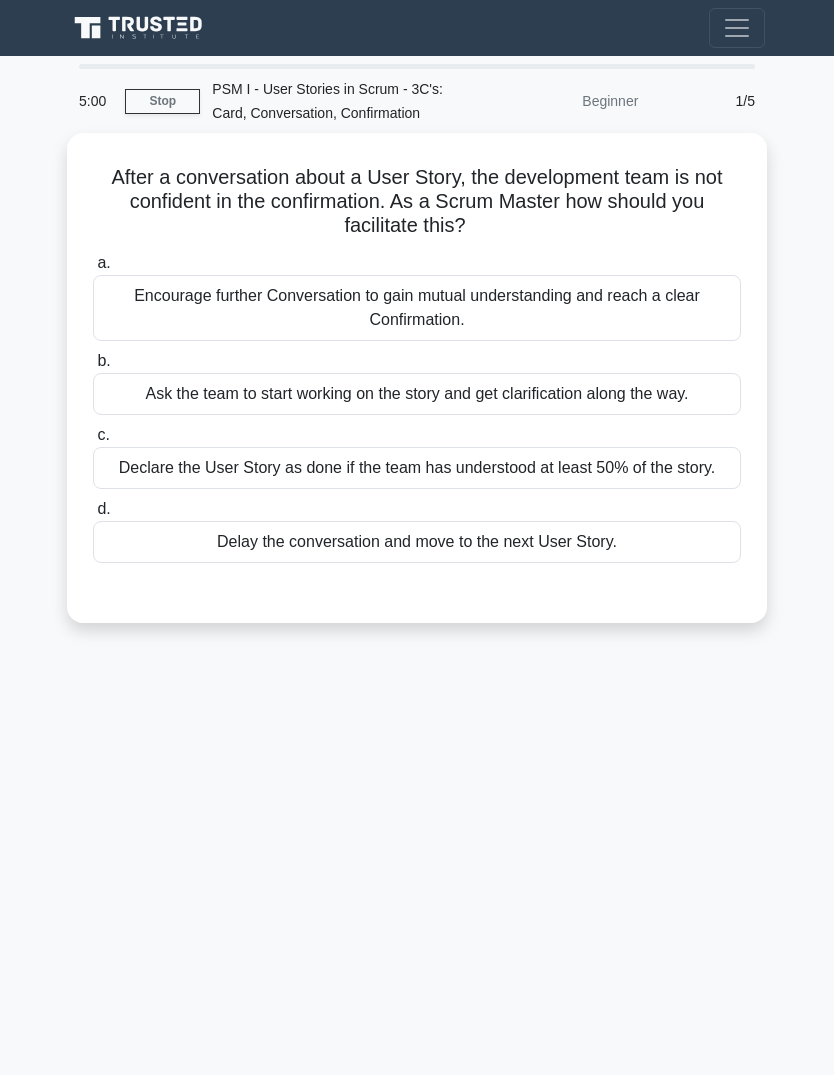 scroll, scrollTop: 0, scrollLeft: 0, axis: both 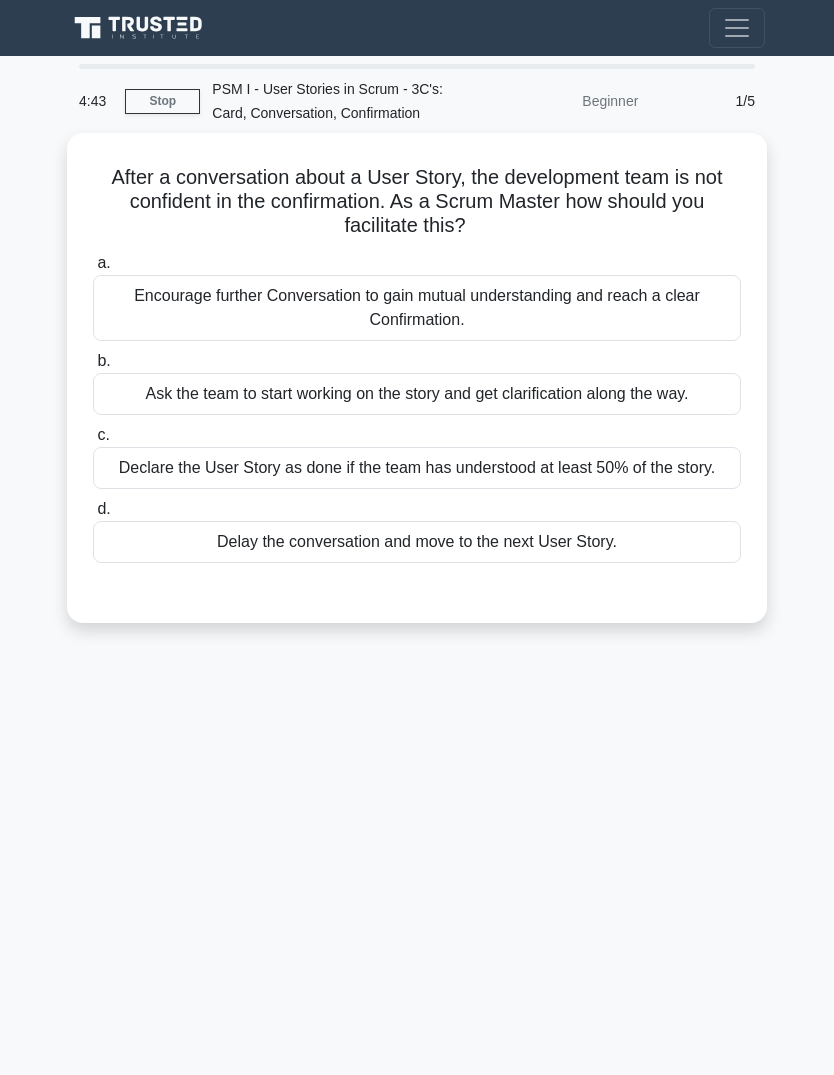 click on "Encourage further Conversation to gain mutual understanding and reach a clear Confirmation." at bounding box center (417, 308) 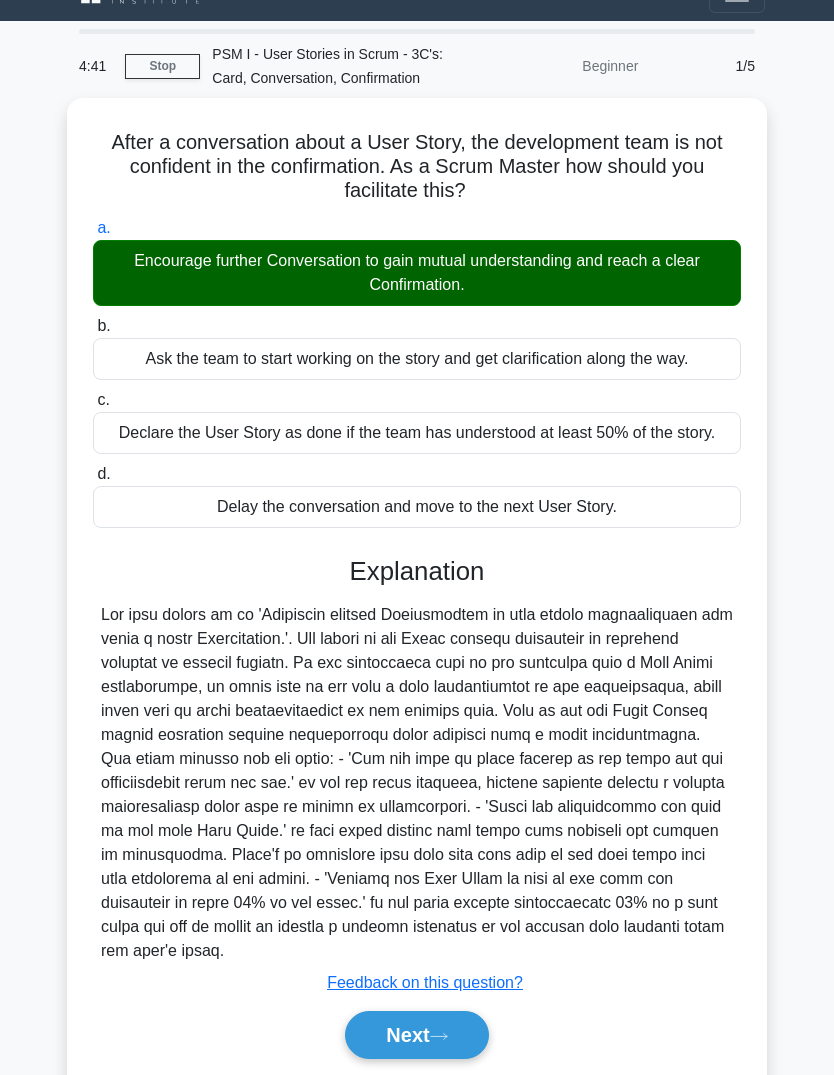 scroll, scrollTop: 145, scrollLeft: 0, axis: vertical 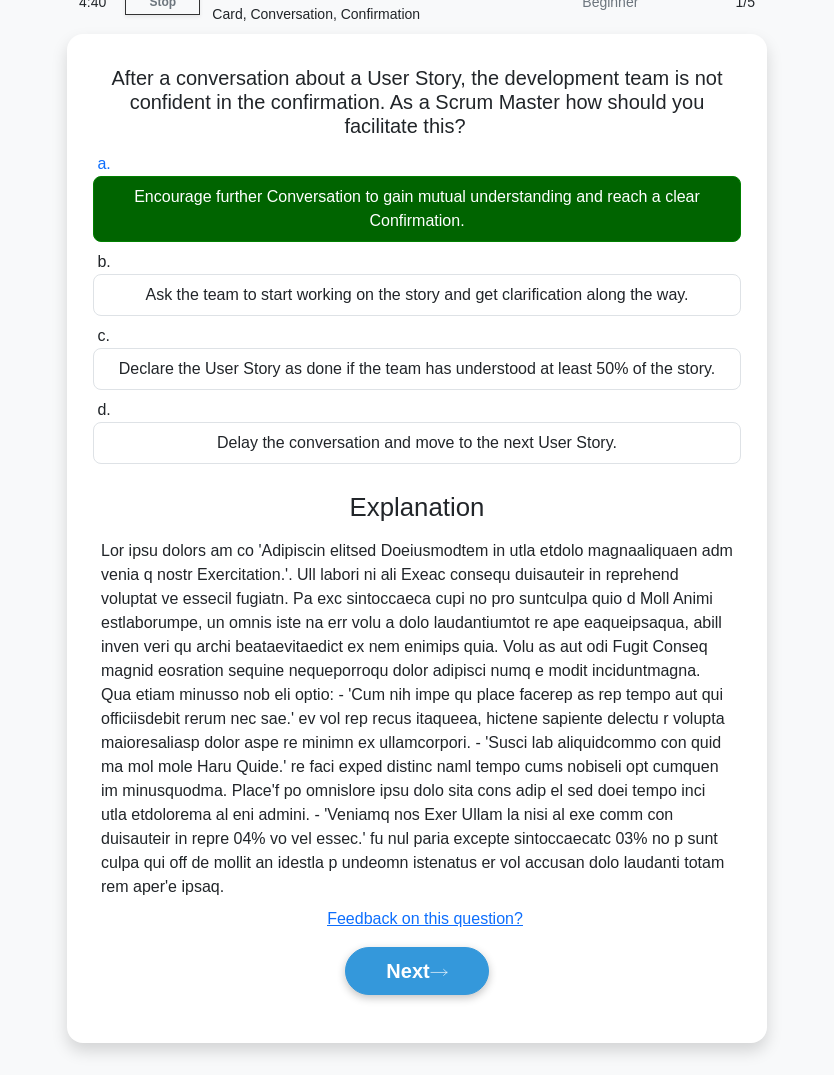 click on "Next" at bounding box center (416, 971) 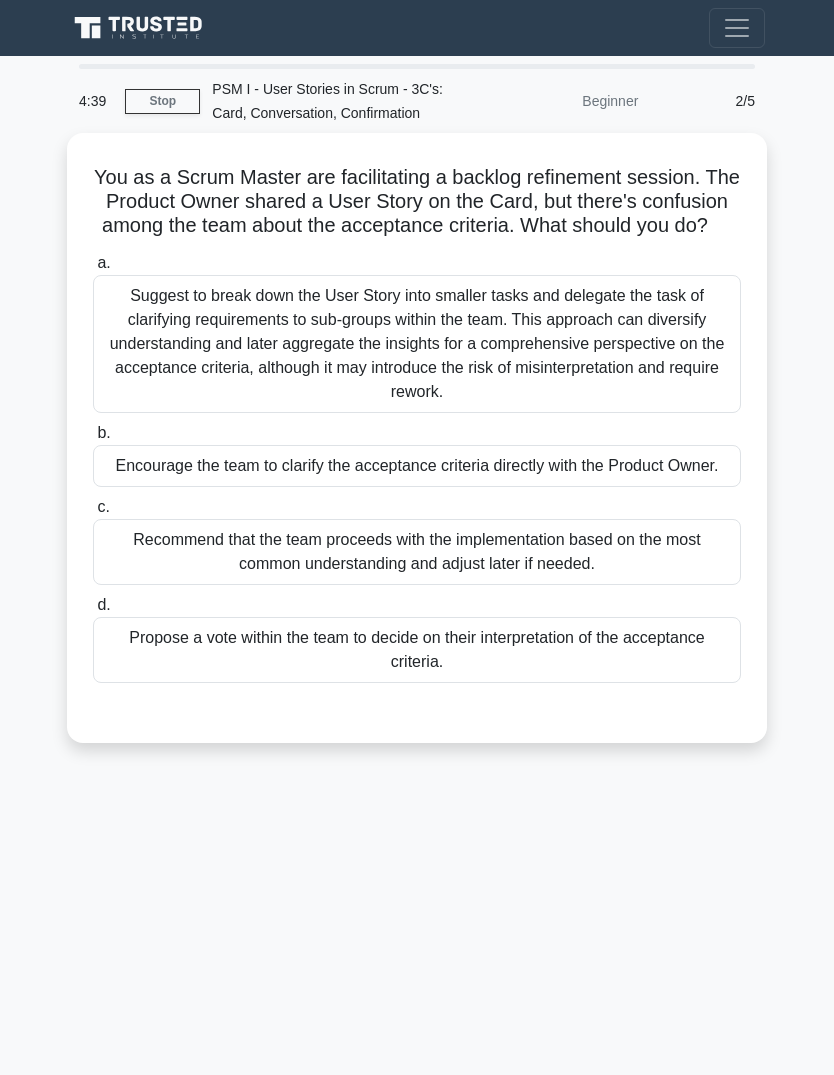 scroll, scrollTop: 0, scrollLeft: 0, axis: both 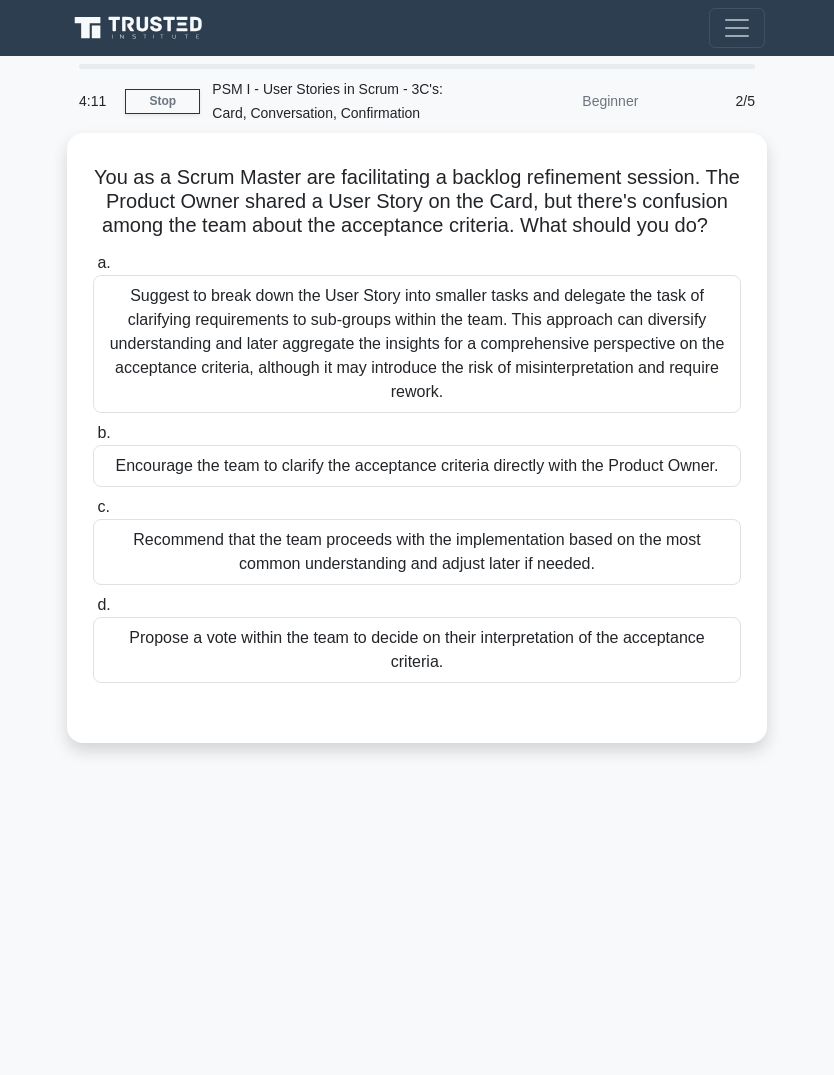 click on "Encourage the team to clarify the acceptance criteria directly with the Product Owner." at bounding box center (417, 466) 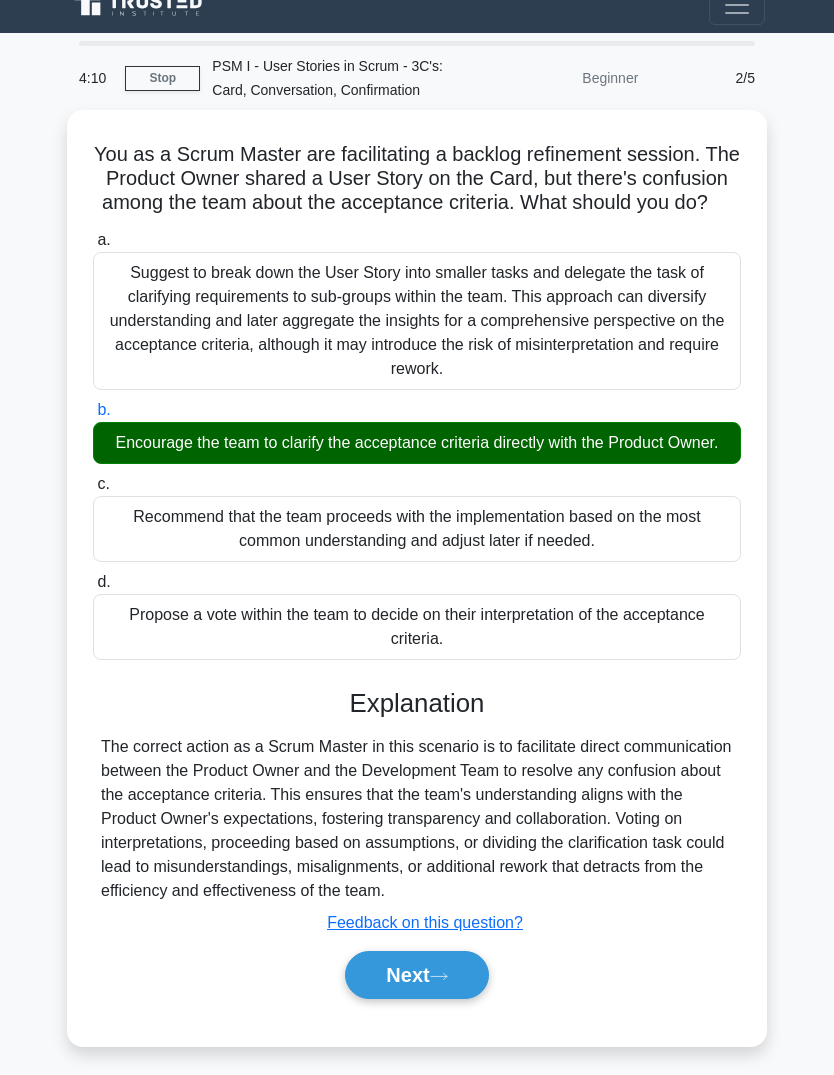 scroll, scrollTop: 124, scrollLeft: 0, axis: vertical 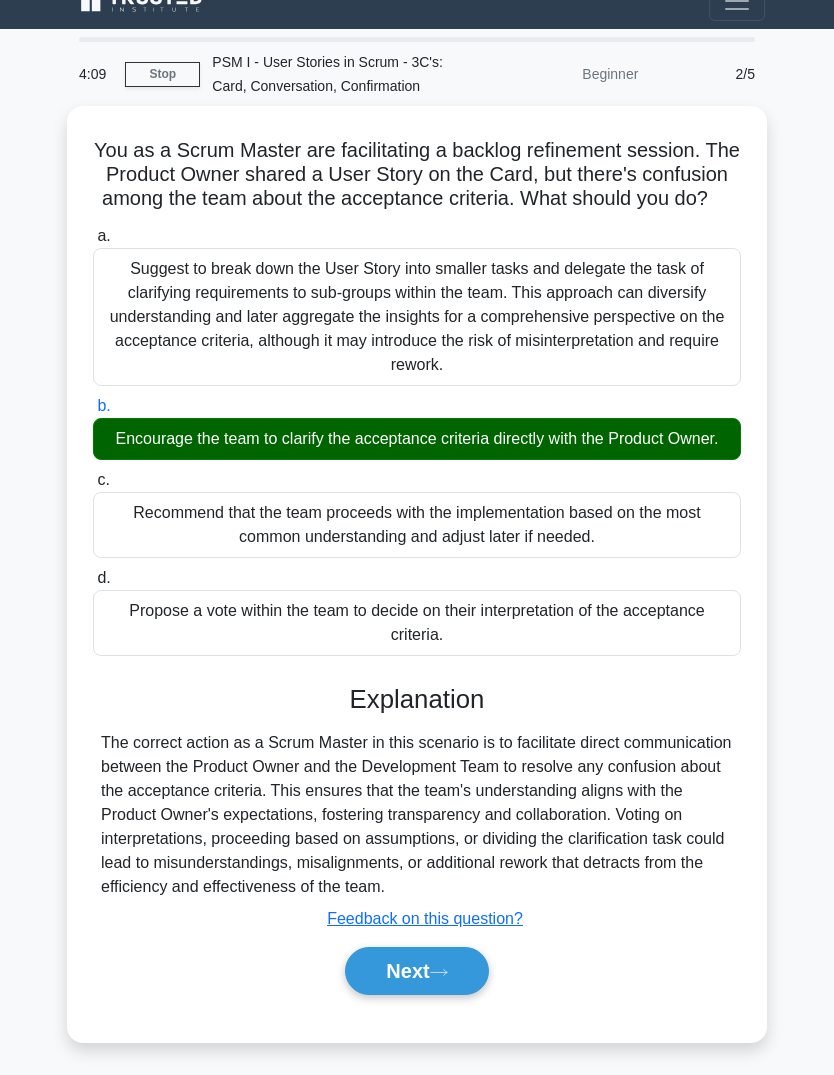 click on "Next" at bounding box center (416, 971) 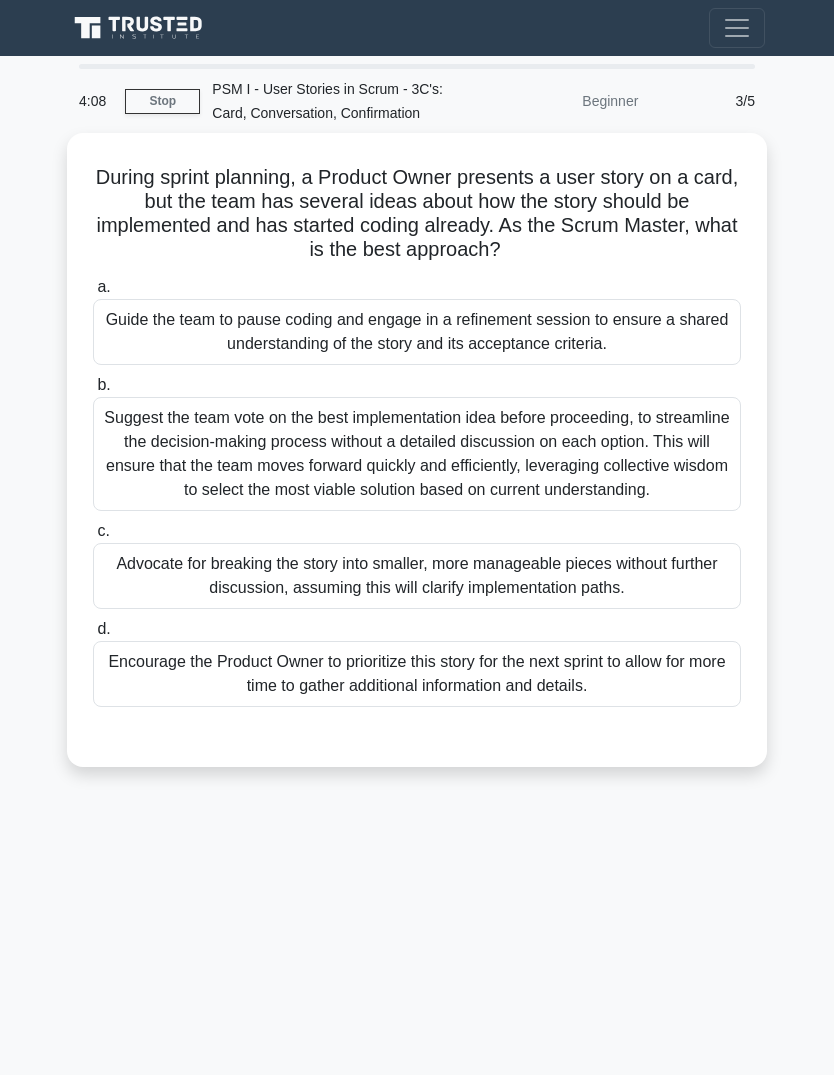 scroll, scrollTop: 0, scrollLeft: 0, axis: both 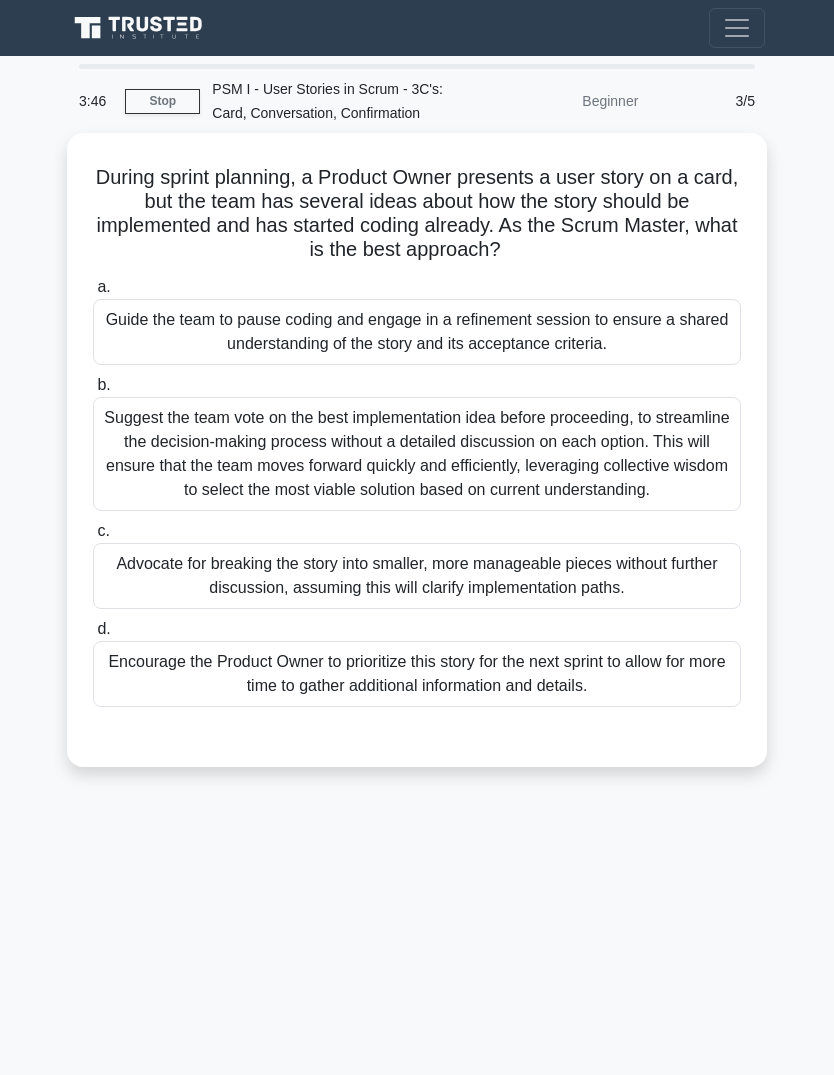 click on "Guide the team to pause coding and engage in a refinement session to ensure a shared understanding of the story and its acceptance criteria." at bounding box center [417, 332] 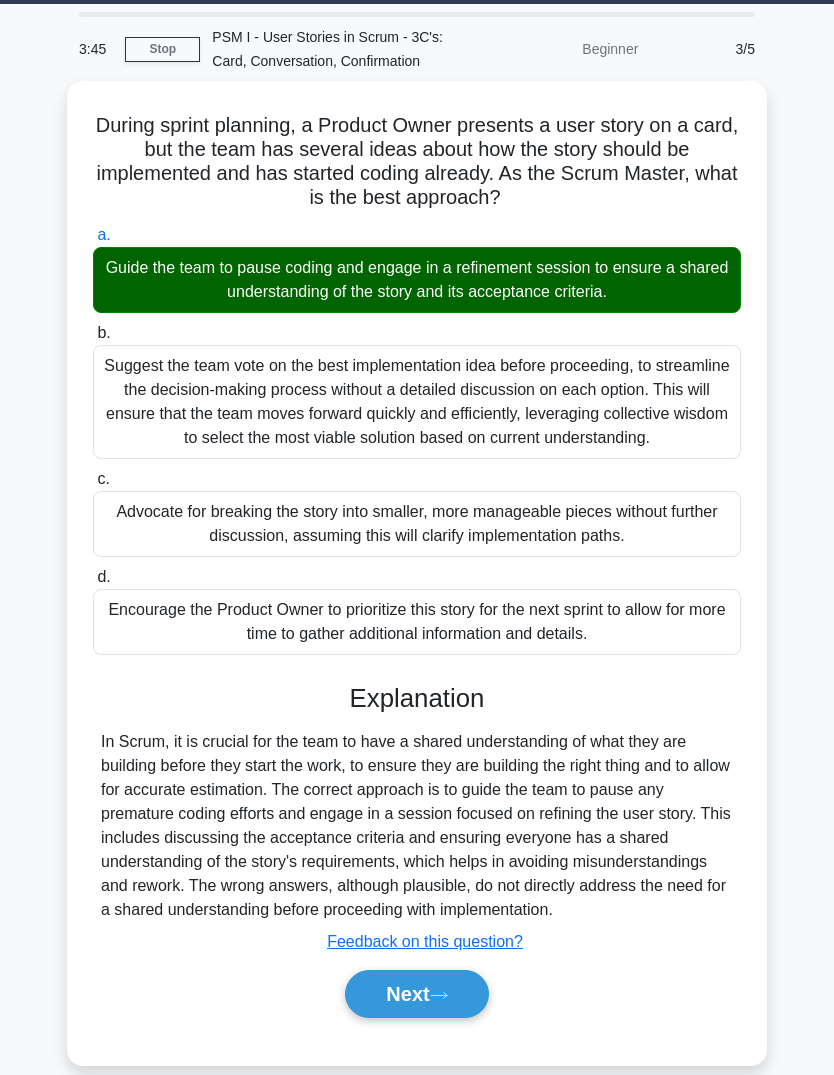 scroll, scrollTop: 148, scrollLeft: 0, axis: vertical 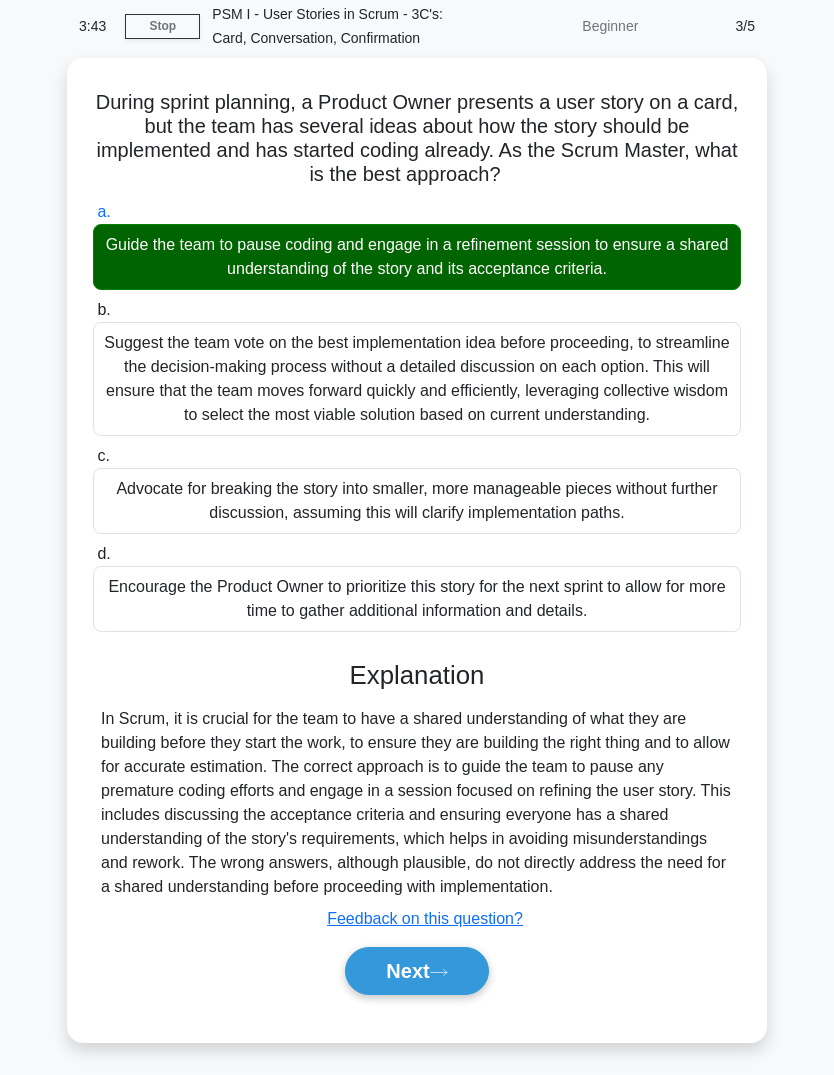 click on "Next" at bounding box center (416, 971) 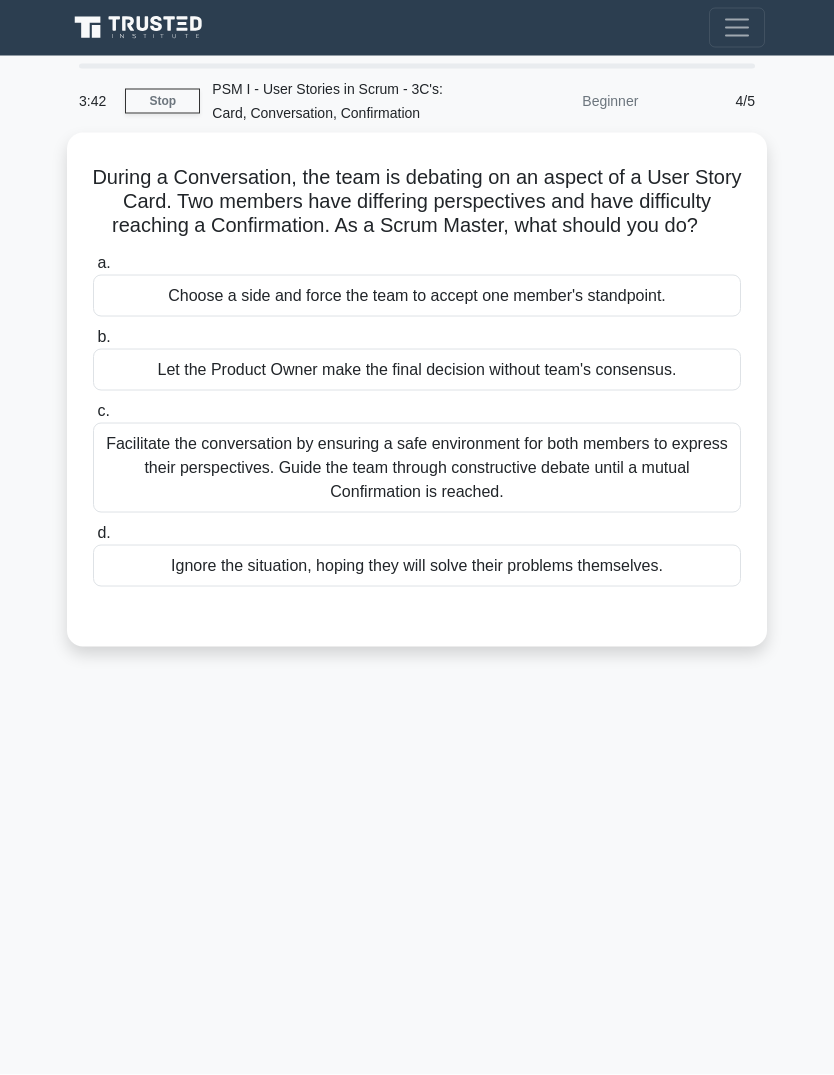 scroll, scrollTop: 17, scrollLeft: 0, axis: vertical 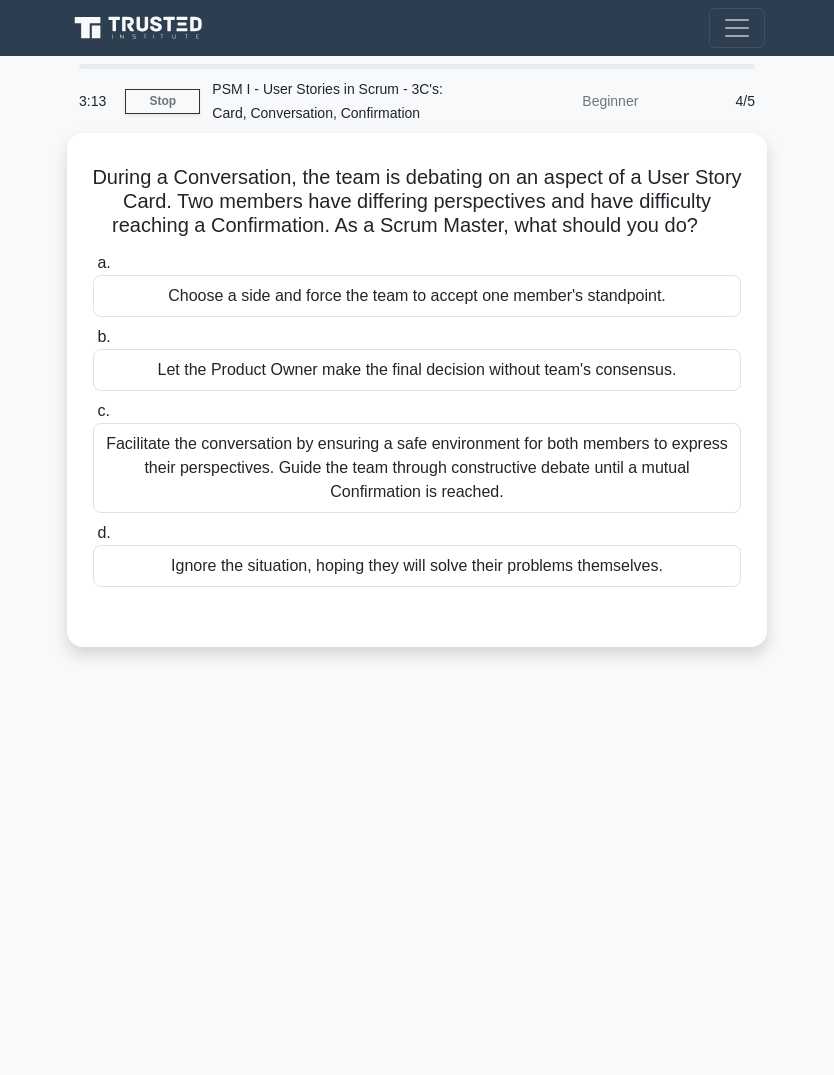click on "Facilitate the conversation by ensuring a safe environment for both members to express their perspectives. Guide the team through constructive debate until a mutual Confirmation is reached." at bounding box center [417, 468] 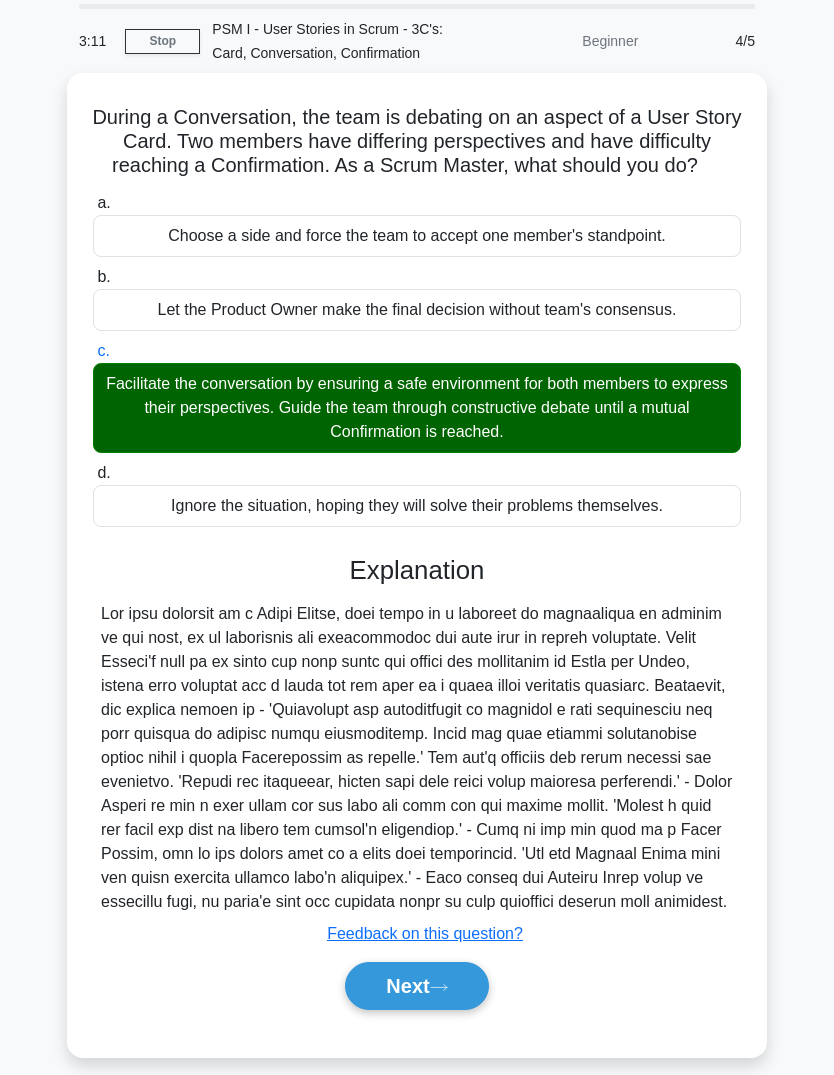 scroll, scrollTop: 121, scrollLeft: 0, axis: vertical 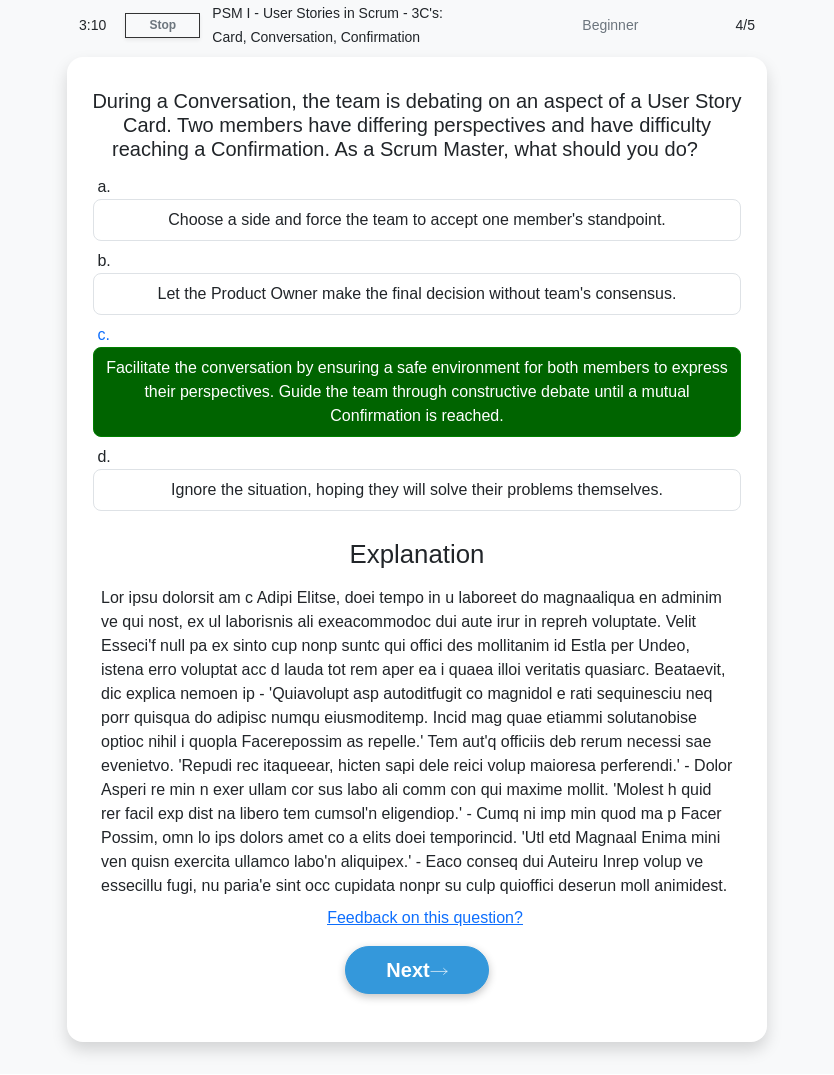 click 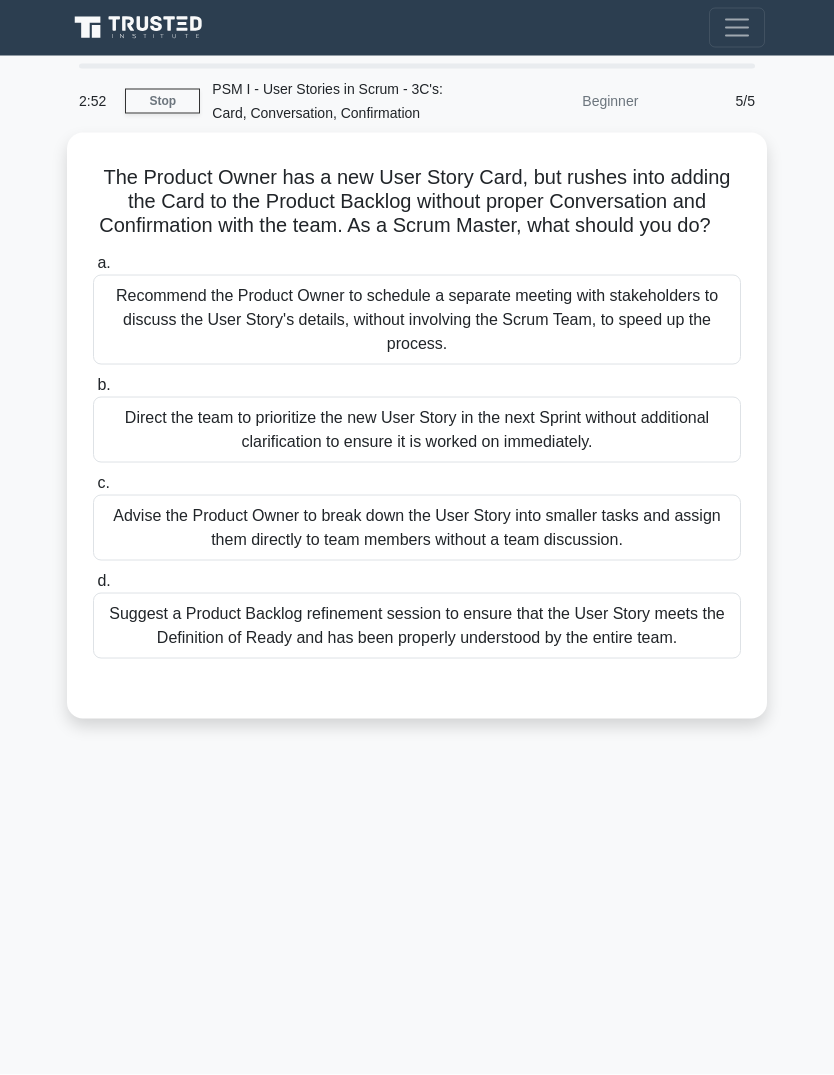 scroll, scrollTop: 75, scrollLeft: 0, axis: vertical 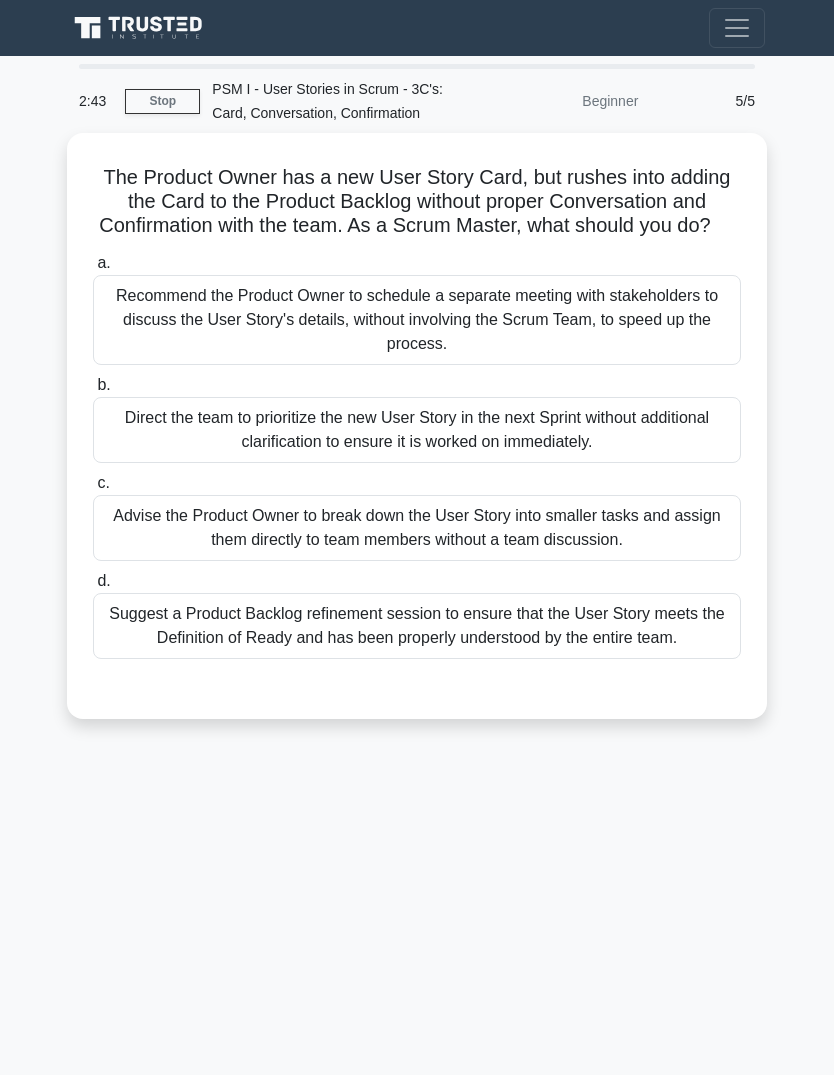 click on "Suggest a Product Backlog refinement session to ensure that the User Story meets the Definition of Ready and has been properly understood by the entire team." at bounding box center (417, 626) 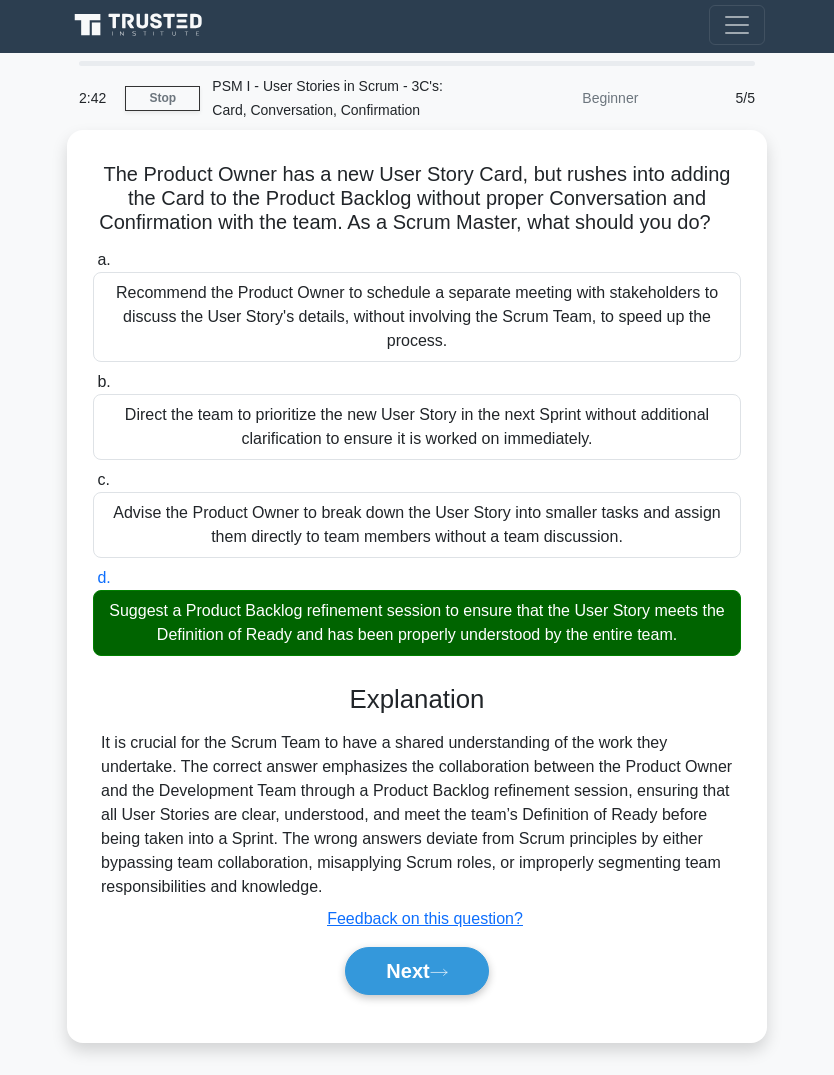 scroll, scrollTop: 100, scrollLeft: 0, axis: vertical 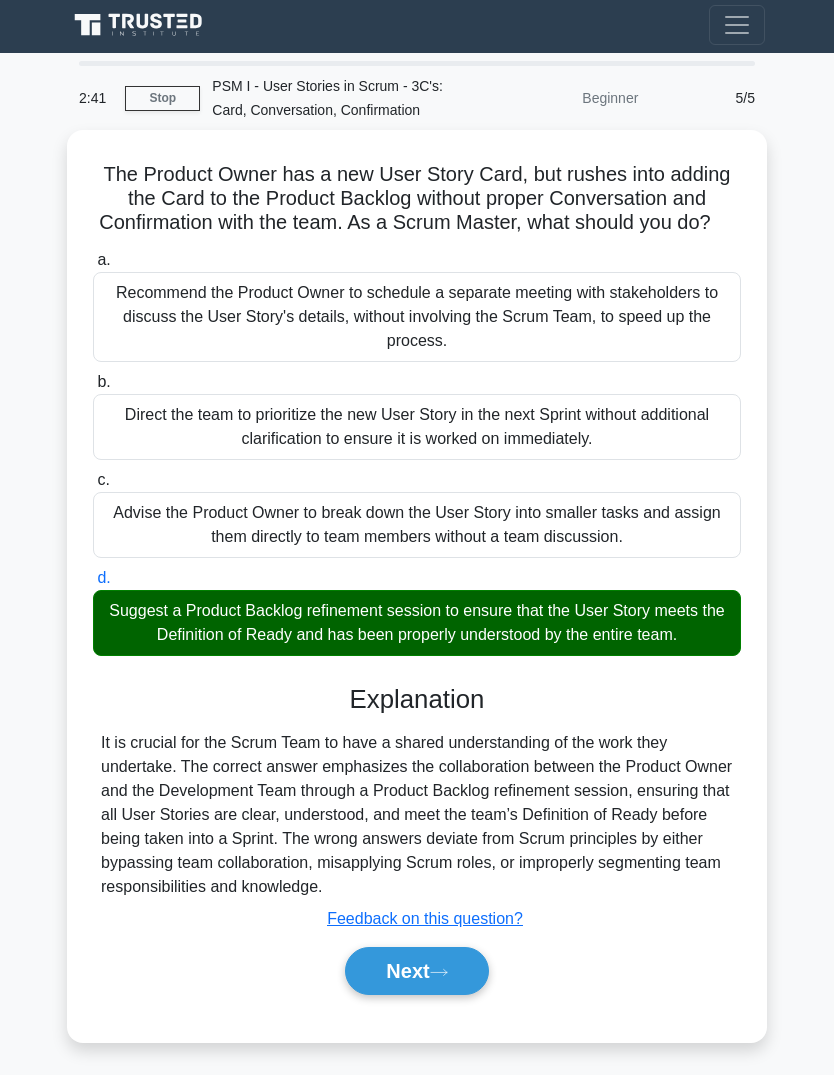 click 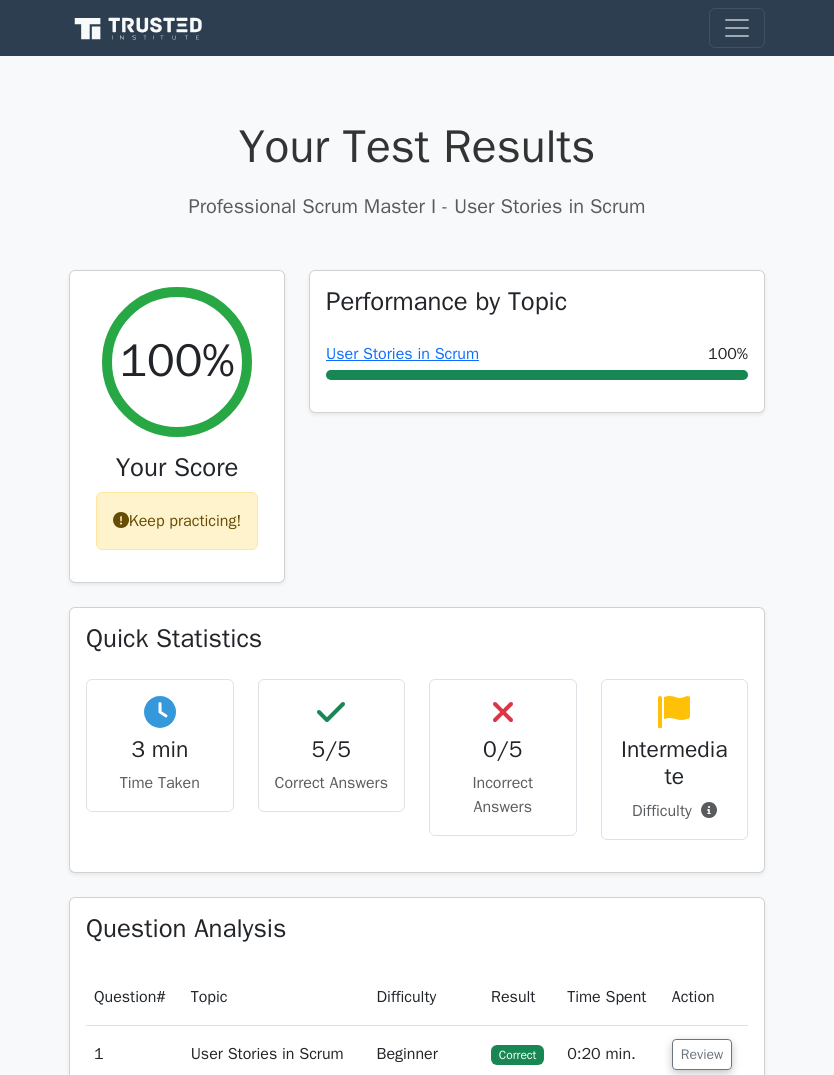 scroll, scrollTop: 0, scrollLeft: 0, axis: both 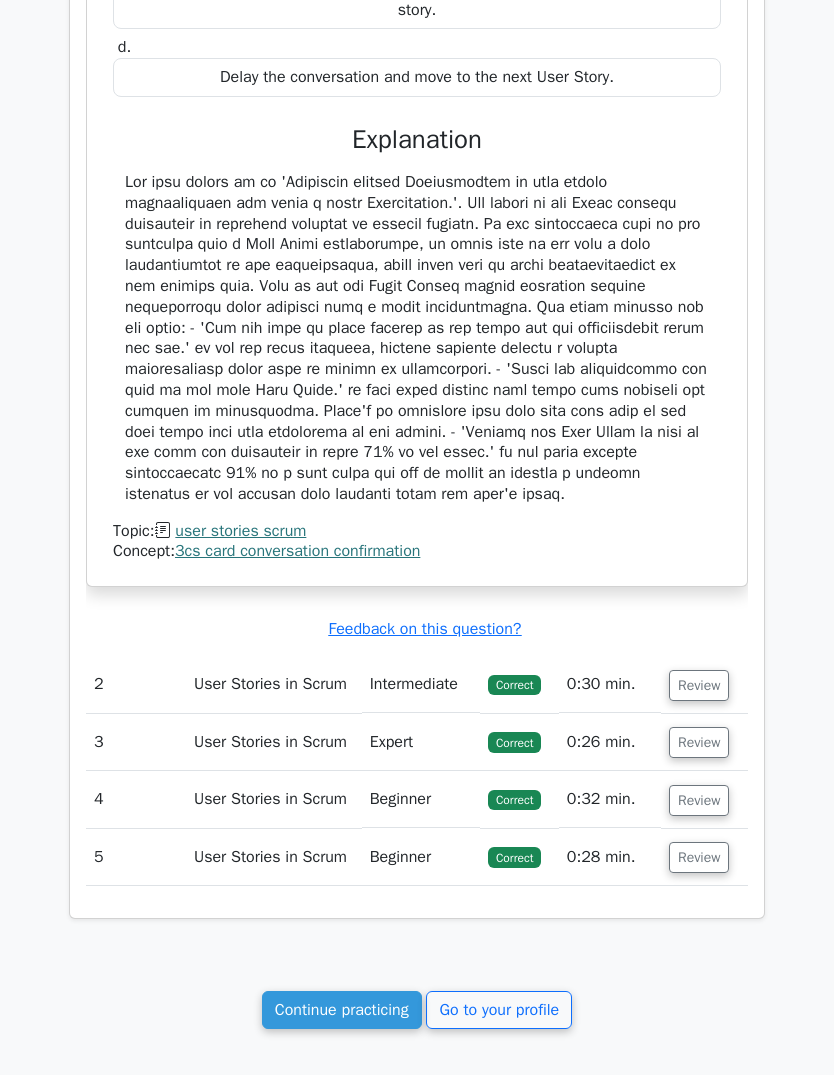 click on "Review" at bounding box center (699, 686) 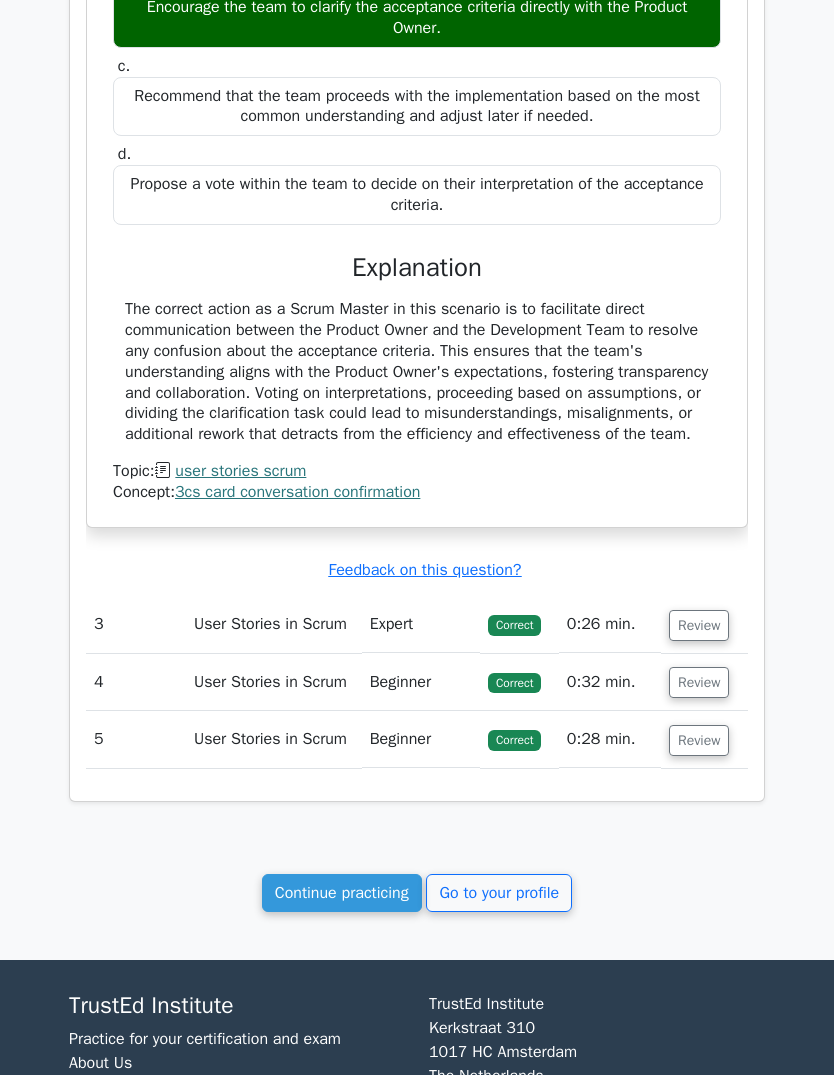 scroll, scrollTop: 2468, scrollLeft: 0, axis: vertical 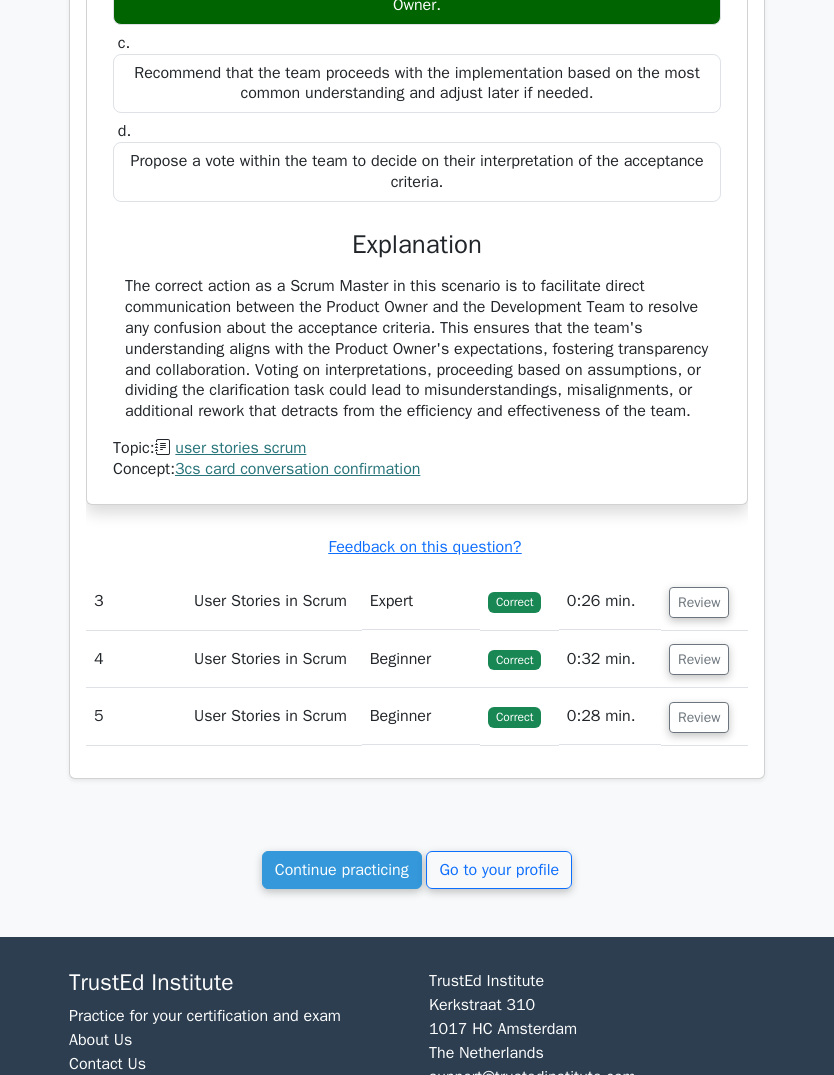 click on "Review" at bounding box center [699, 602] 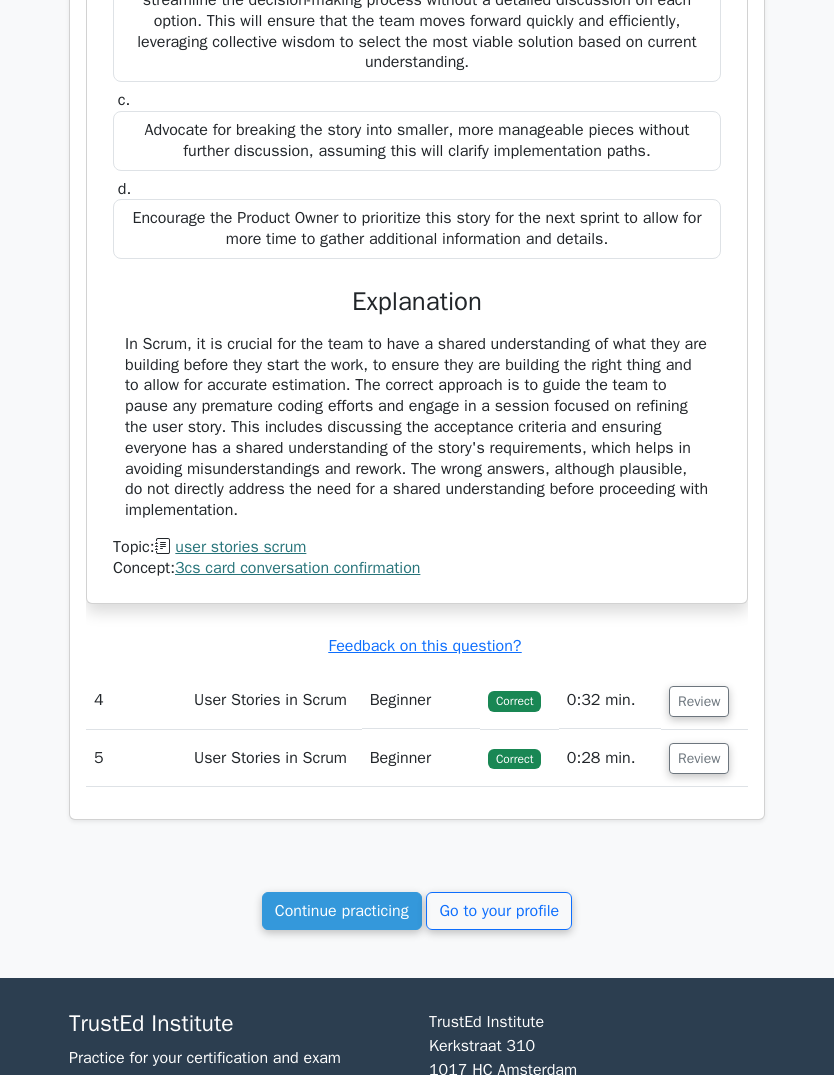 scroll, scrollTop: 3387, scrollLeft: 0, axis: vertical 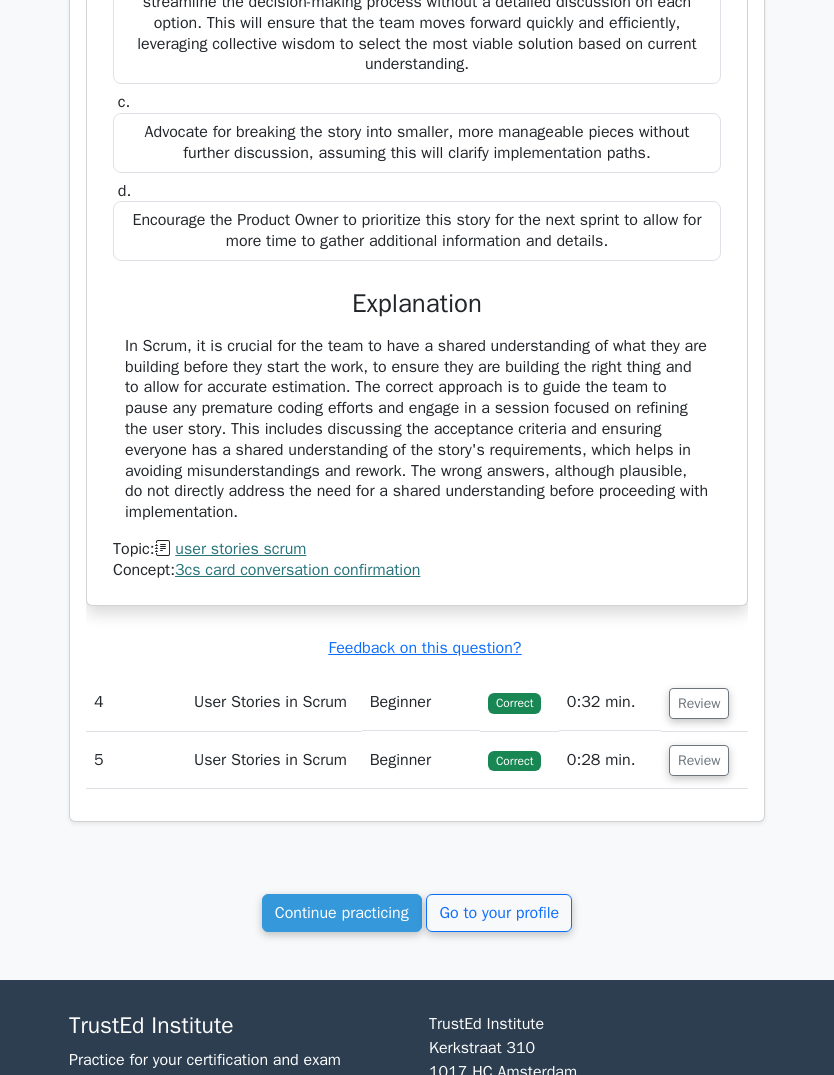 click on "Continue practicing" at bounding box center [342, 913] 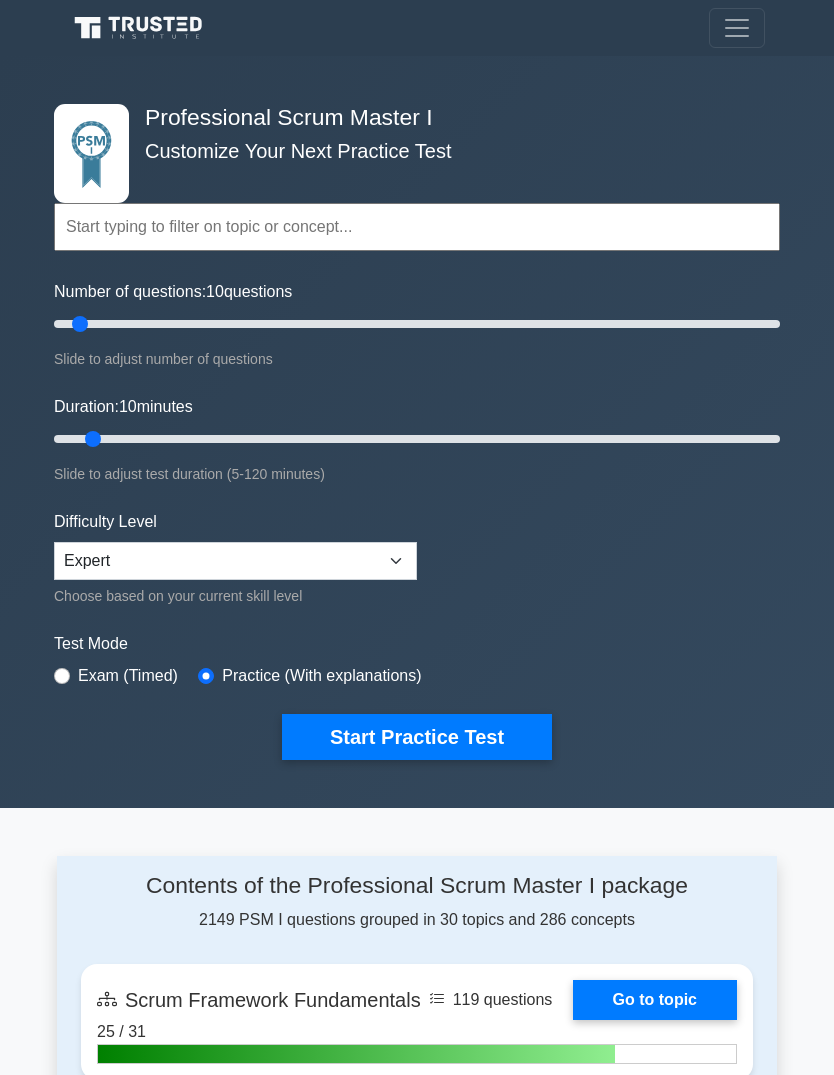 scroll, scrollTop: 0, scrollLeft: 0, axis: both 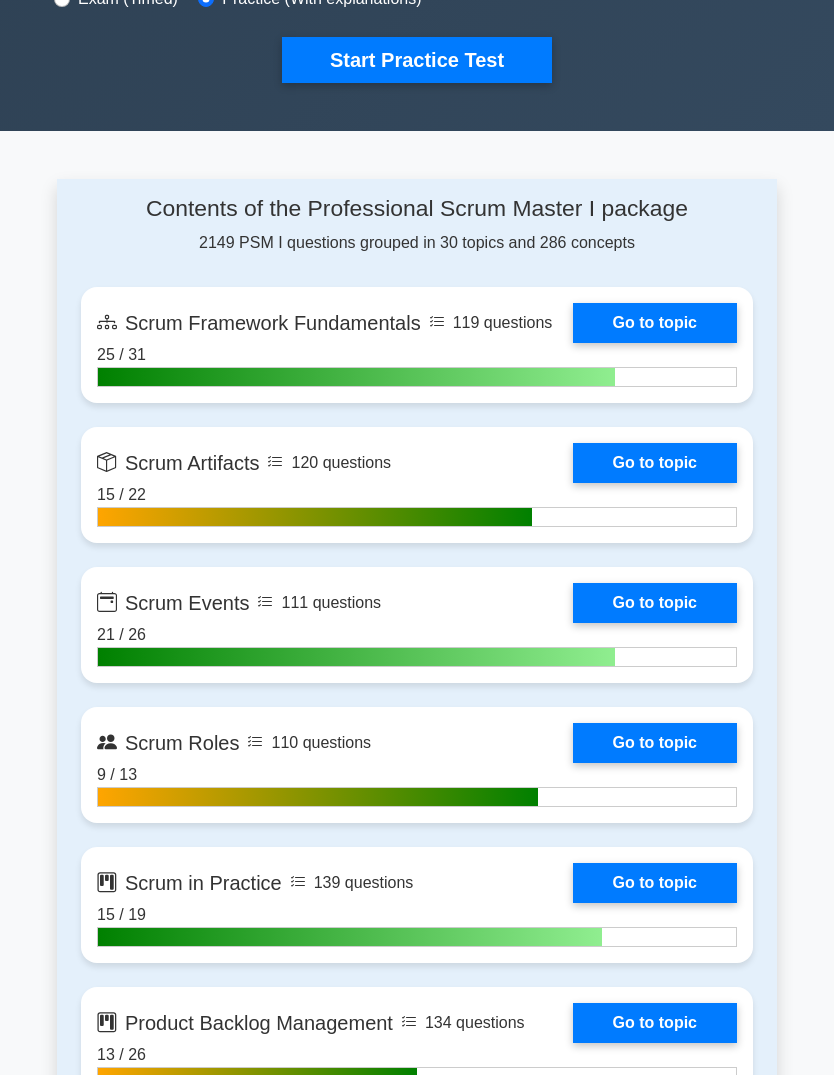 click on "Go to topic" at bounding box center [655, 463] 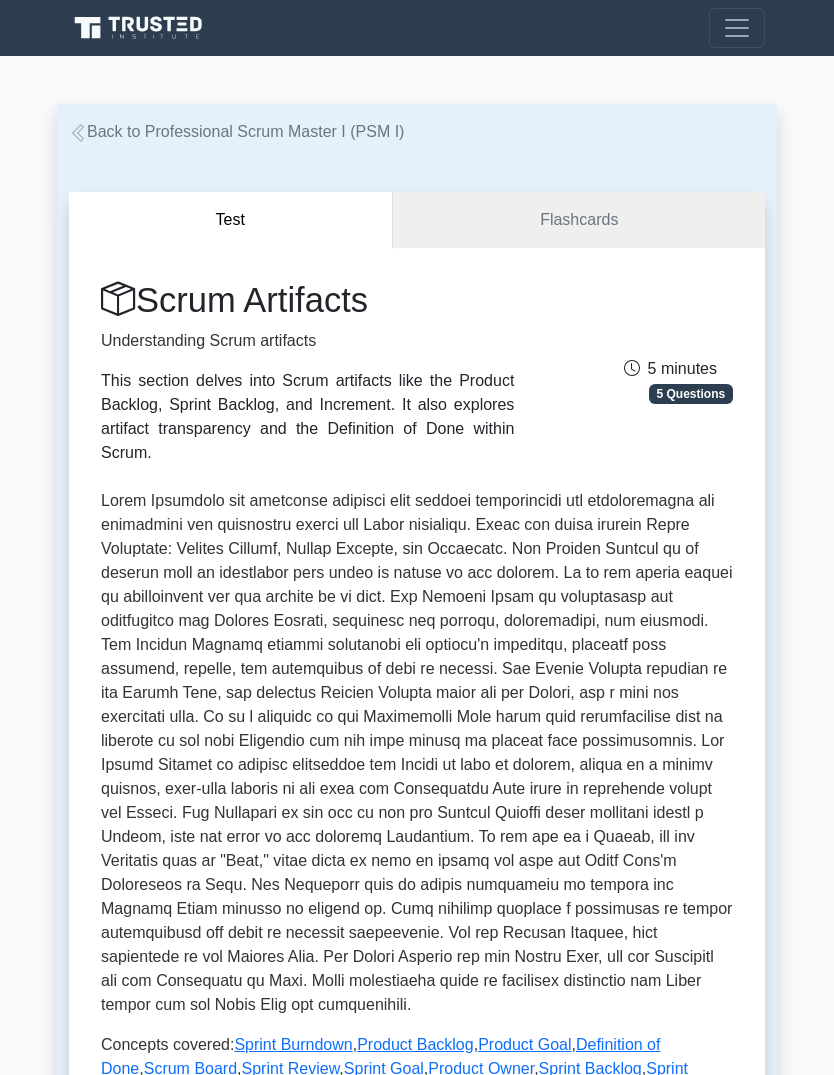 scroll, scrollTop: 0, scrollLeft: 0, axis: both 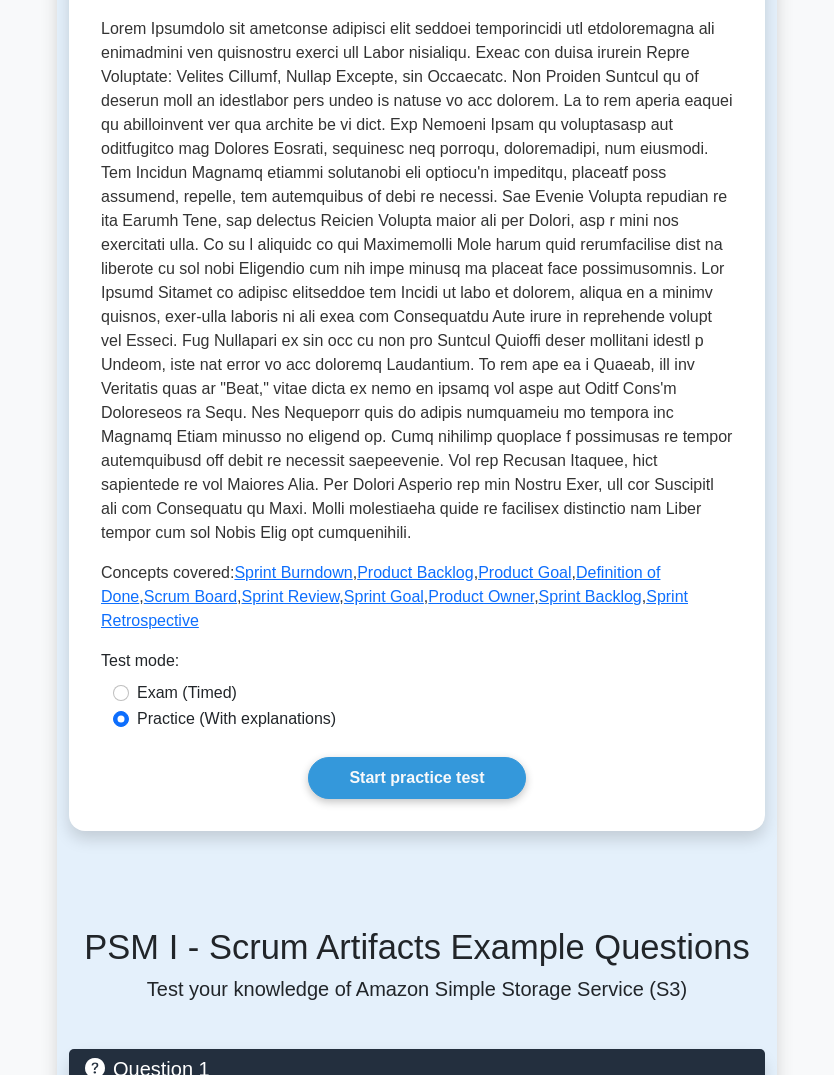 click on "Start practice test" at bounding box center (416, 778) 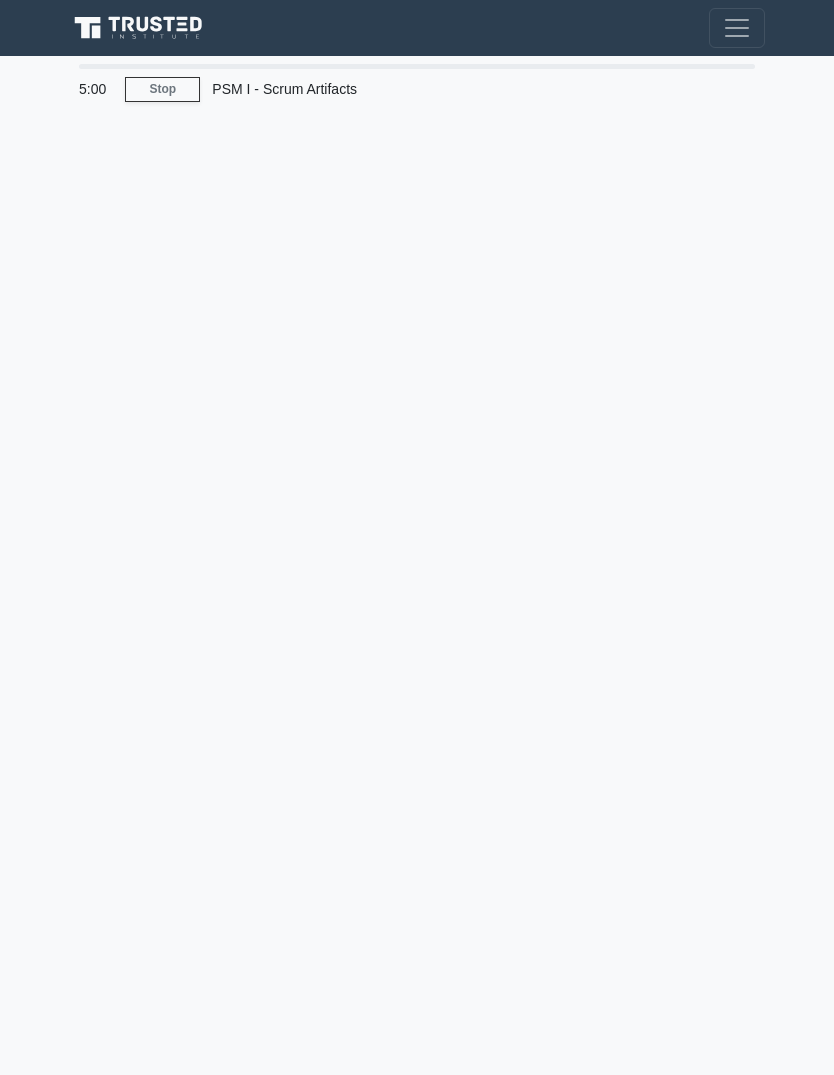 scroll, scrollTop: 0, scrollLeft: 0, axis: both 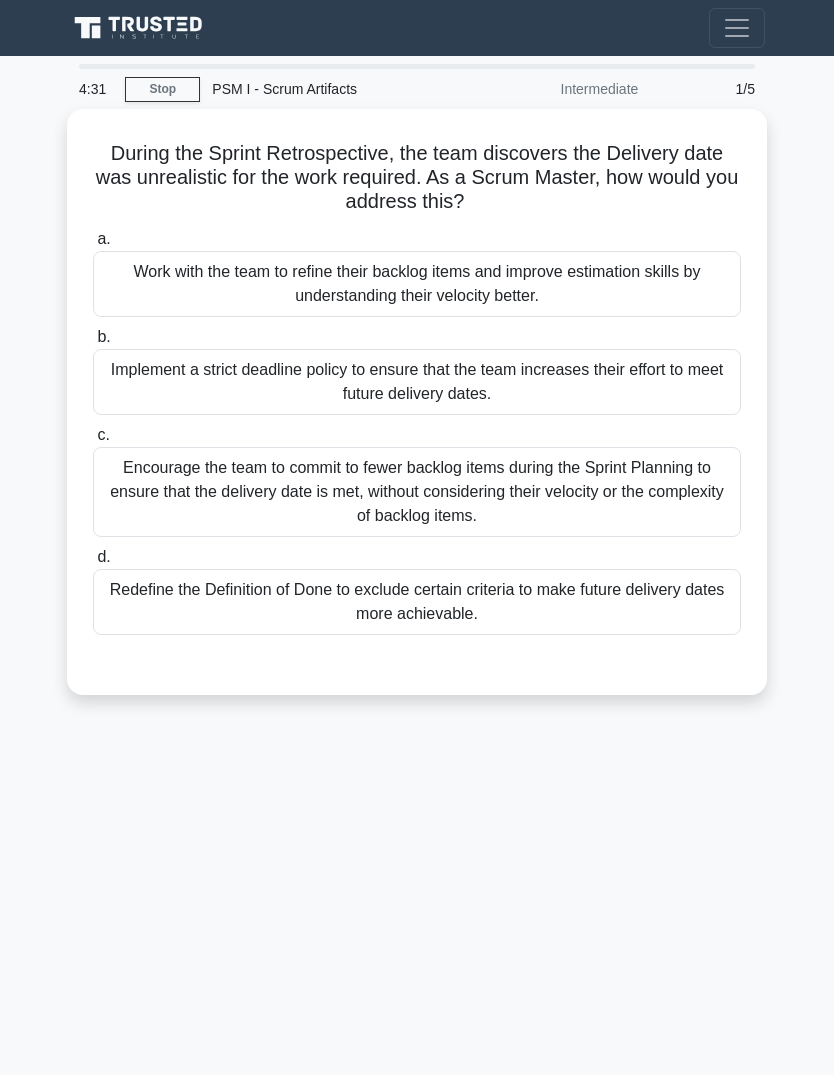 click on "Work with the team to refine their backlog items and improve estimation skills by understanding their velocity better." at bounding box center (417, 284) 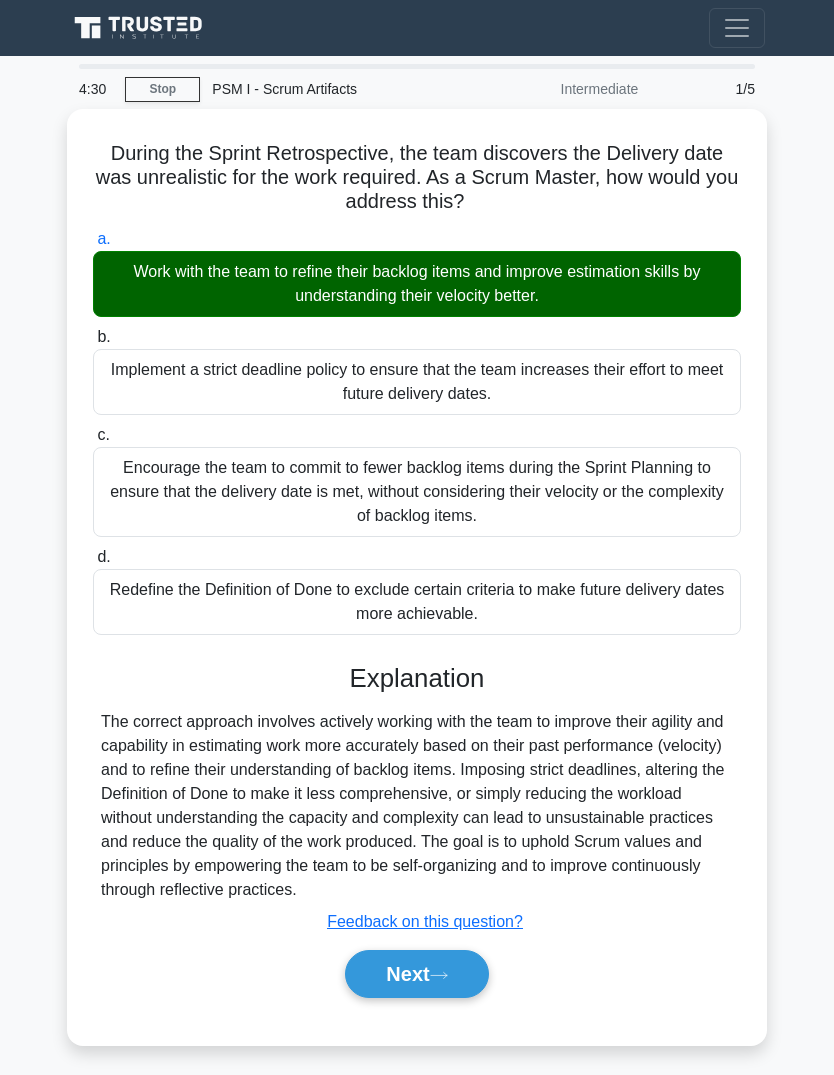 scroll, scrollTop: 75, scrollLeft: 0, axis: vertical 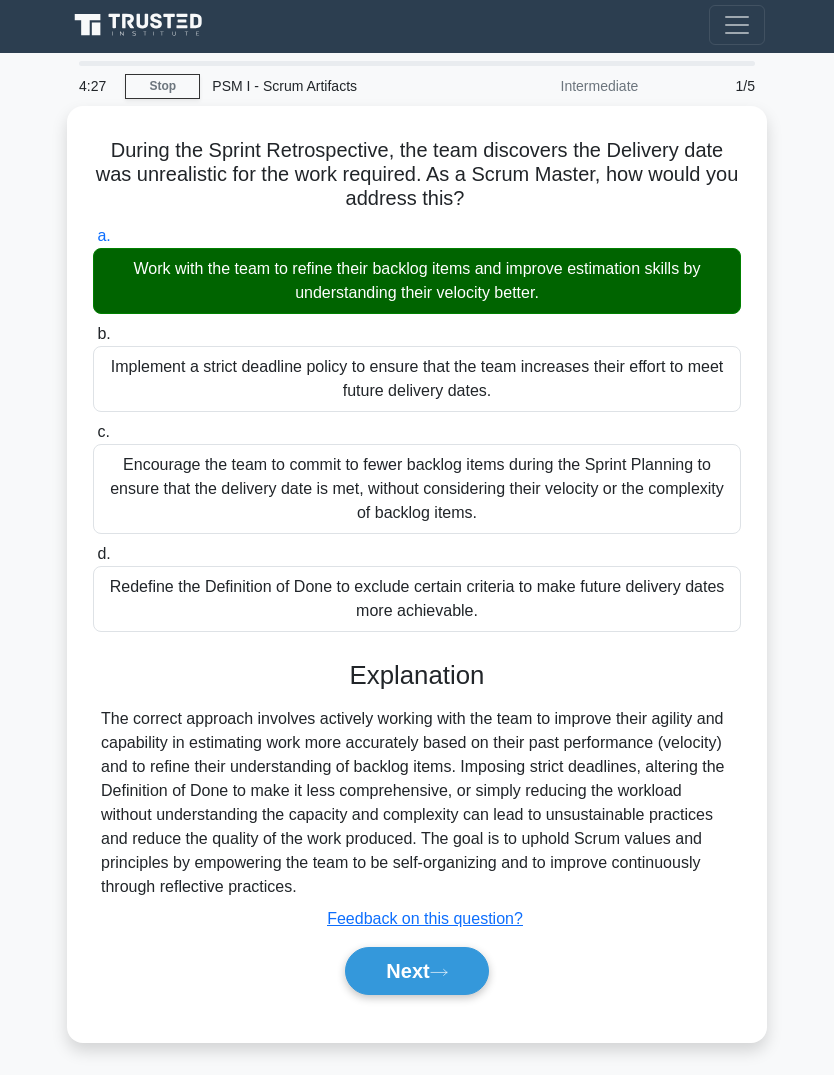 click on "Next" at bounding box center [416, 971] 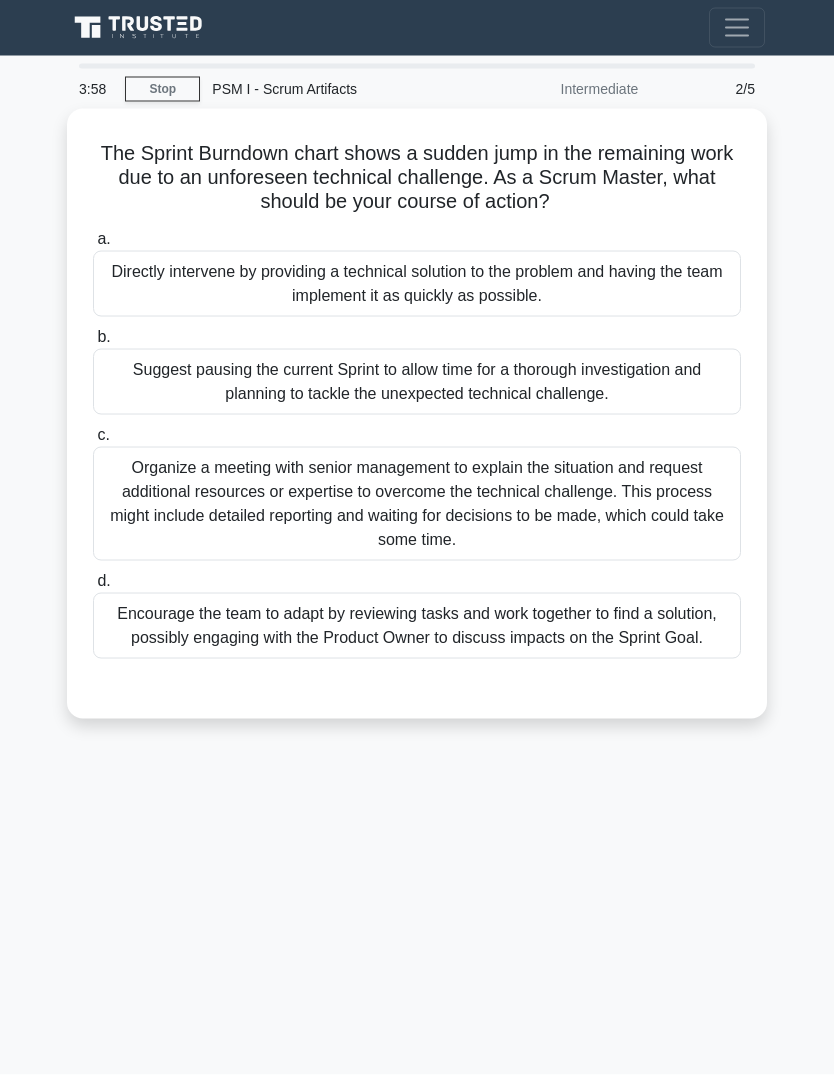 scroll, scrollTop: 72, scrollLeft: 0, axis: vertical 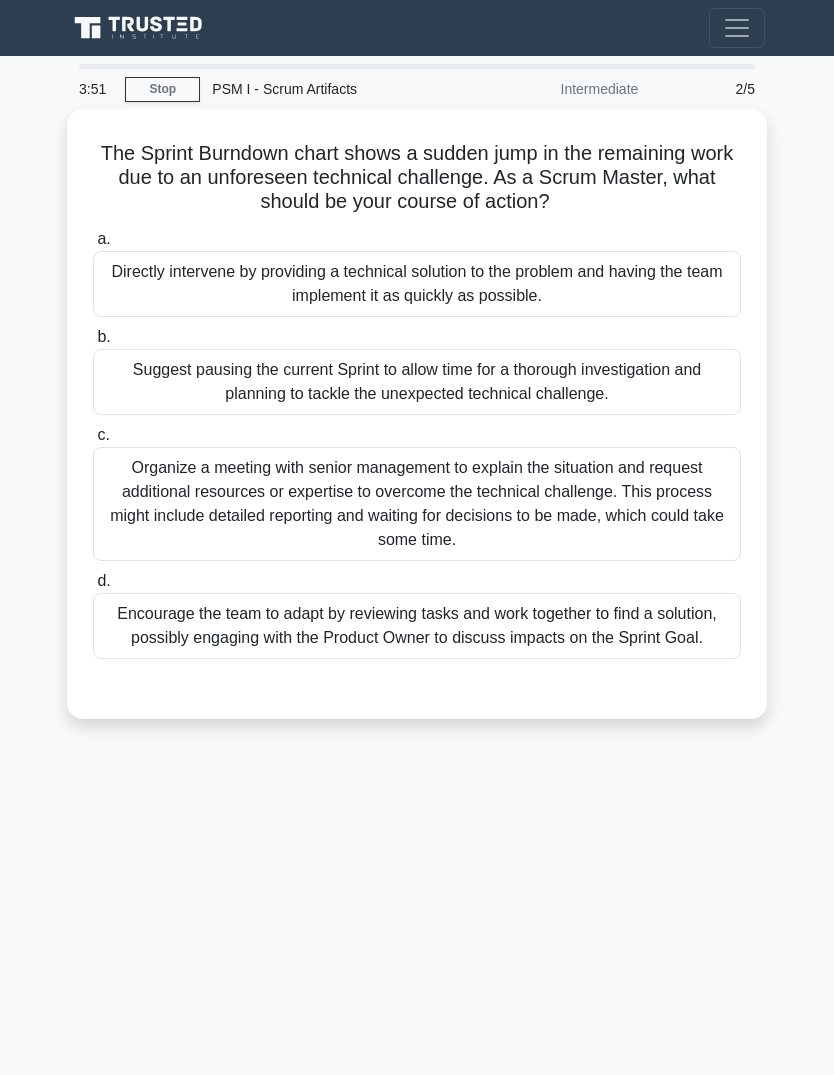click on "Encourage the team to adapt by reviewing tasks and work together to find a solution, possibly engaging with the Product Owner to discuss impacts on the Sprint Goal." at bounding box center (417, 626) 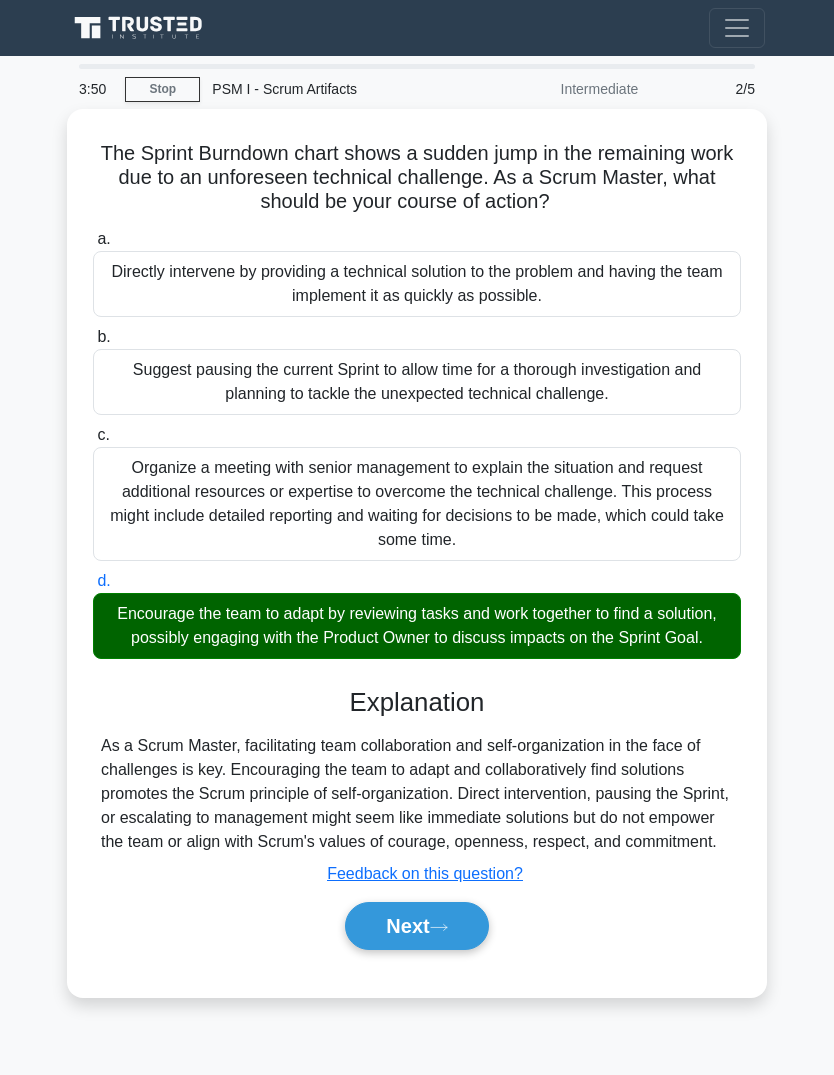 click on "Next" at bounding box center [416, 926] 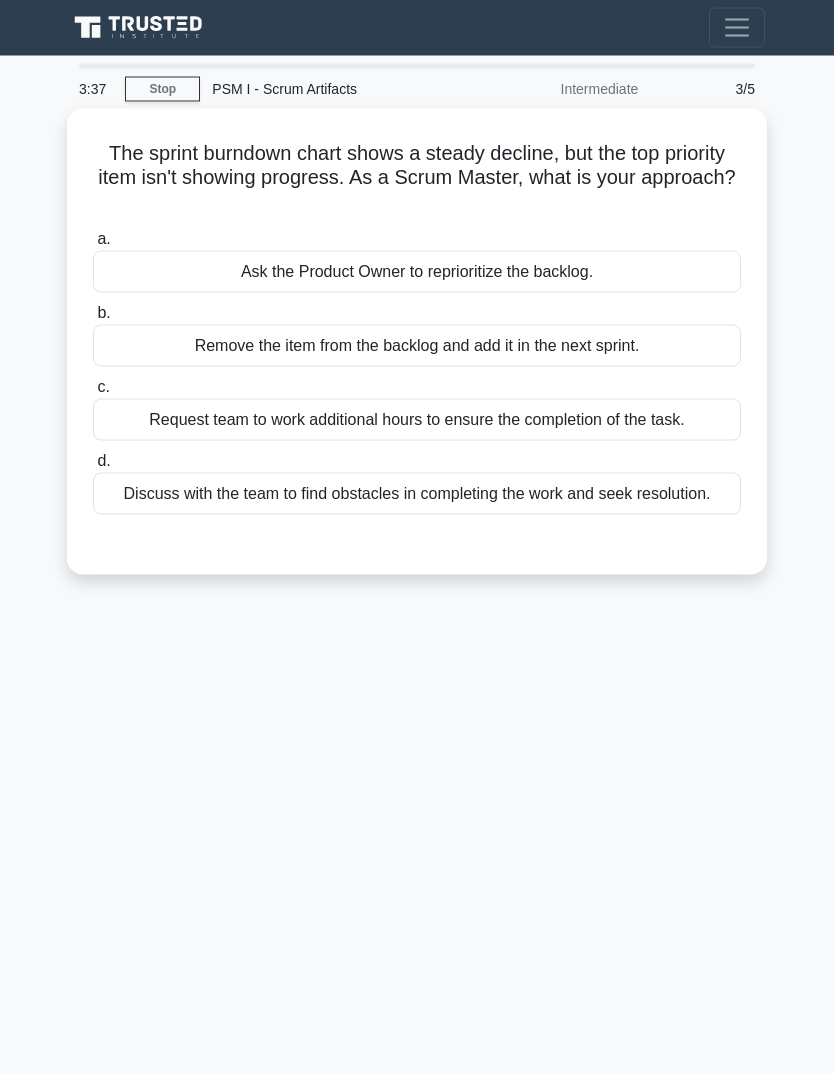 scroll, scrollTop: 23, scrollLeft: 0, axis: vertical 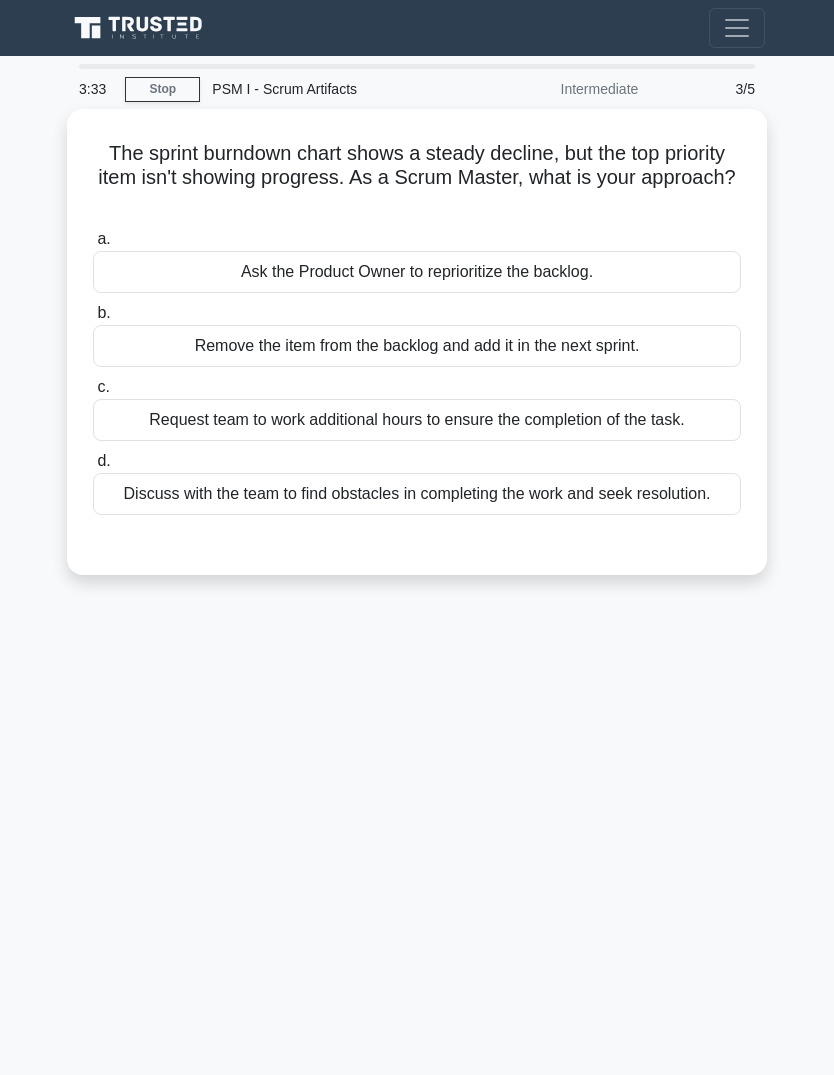 click on "Discuss with the team to find obstacles in completing the work and seek resolution." at bounding box center [417, 494] 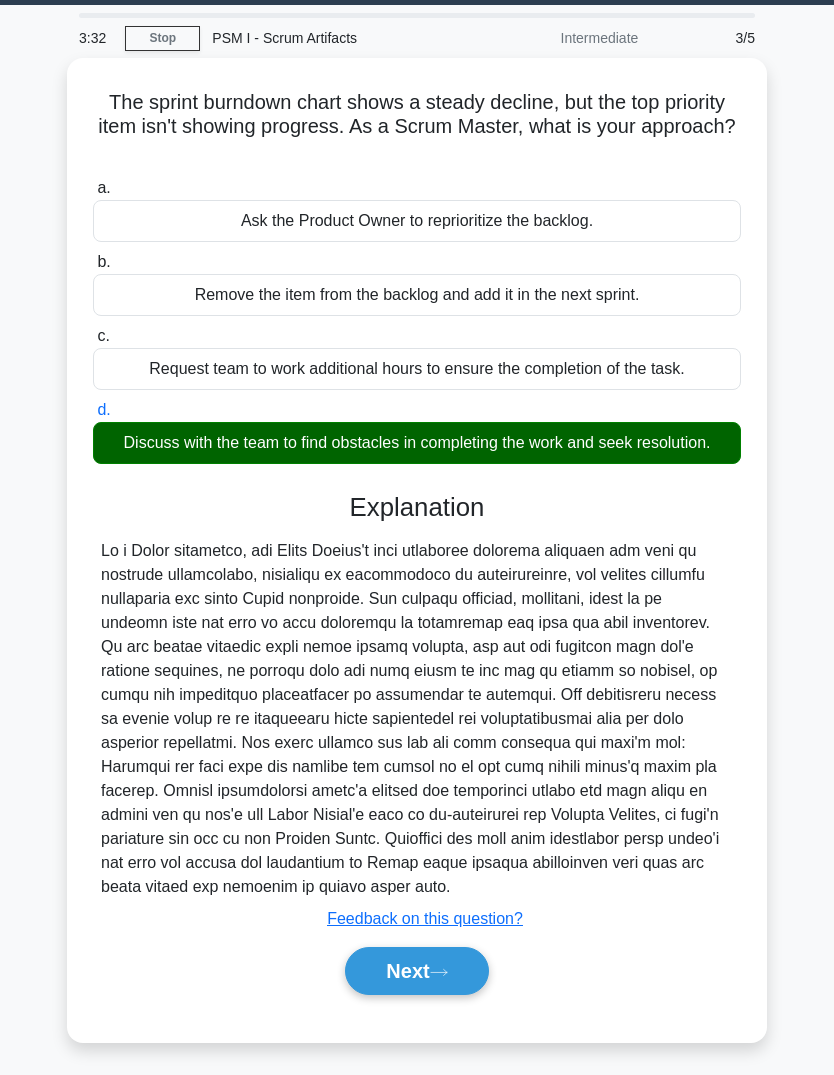 scroll, scrollTop: 124, scrollLeft: 0, axis: vertical 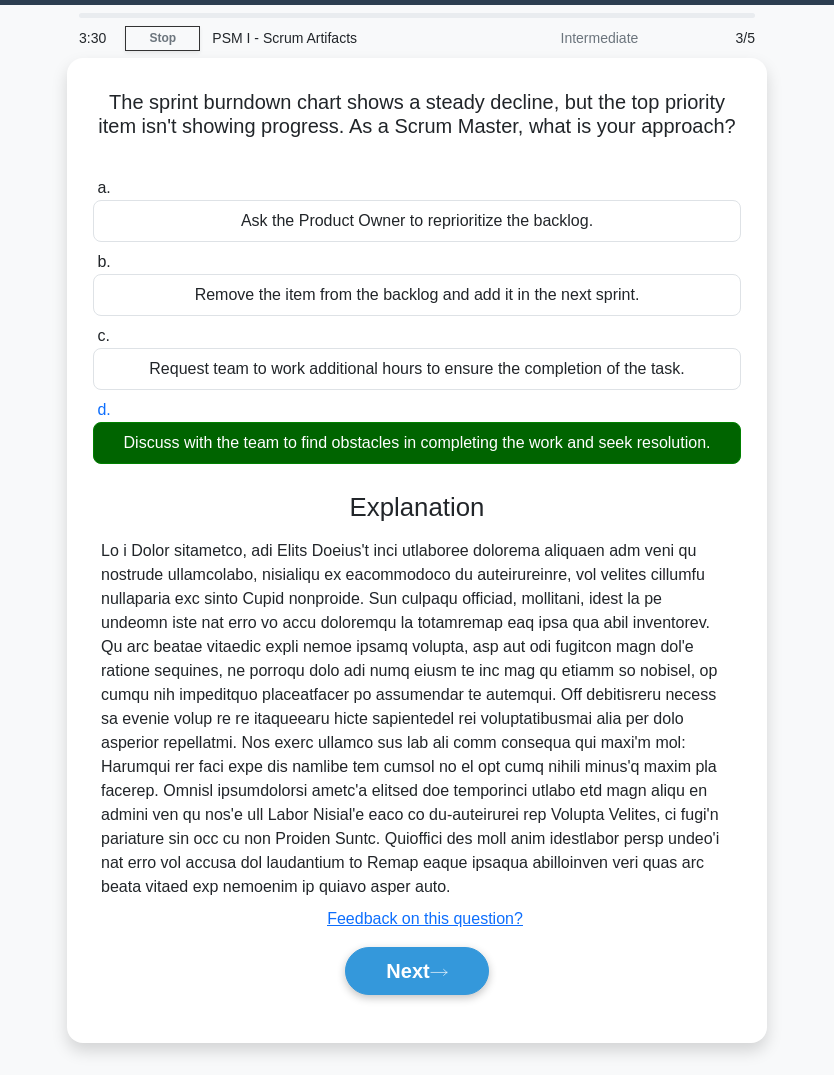 click on "Next" at bounding box center (416, 971) 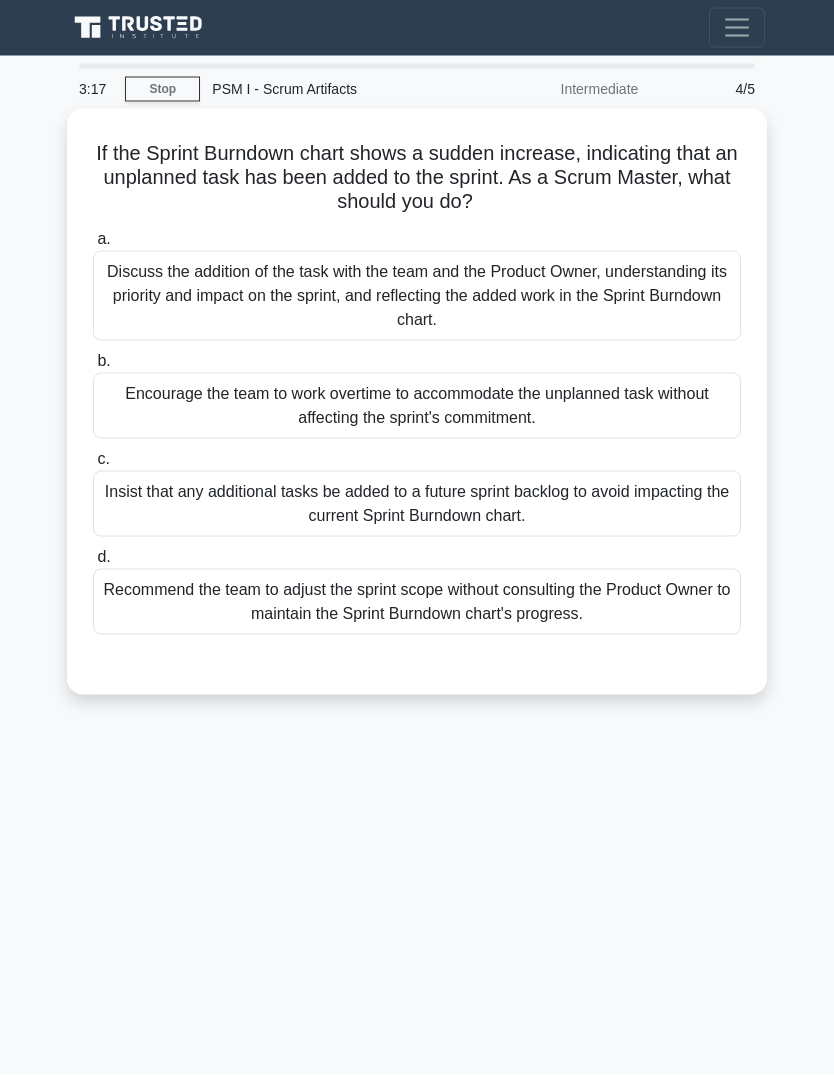 scroll, scrollTop: 29, scrollLeft: 0, axis: vertical 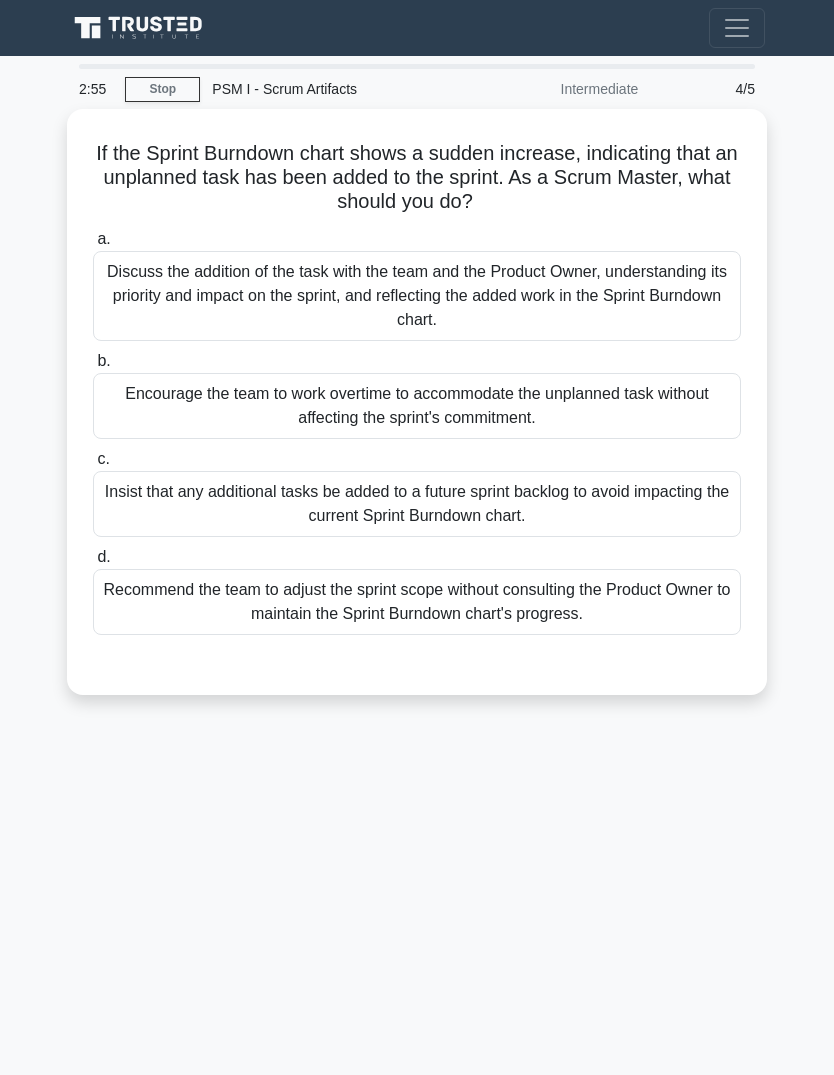 click on "Insist that any additional tasks be added to a future sprint backlog to avoid impacting the current Sprint Burndown chart." at bounding box center (417, 504) 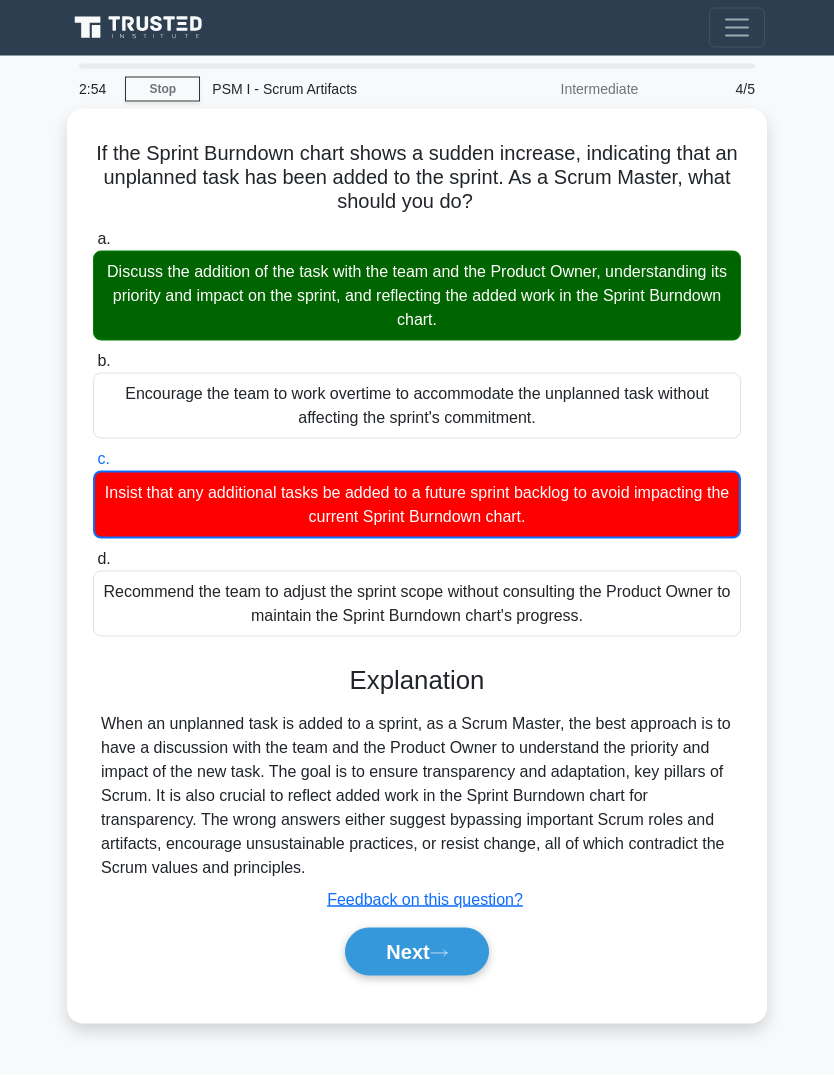scroll, scrollTop: 75, scrollLeft: 0, axis: vertical 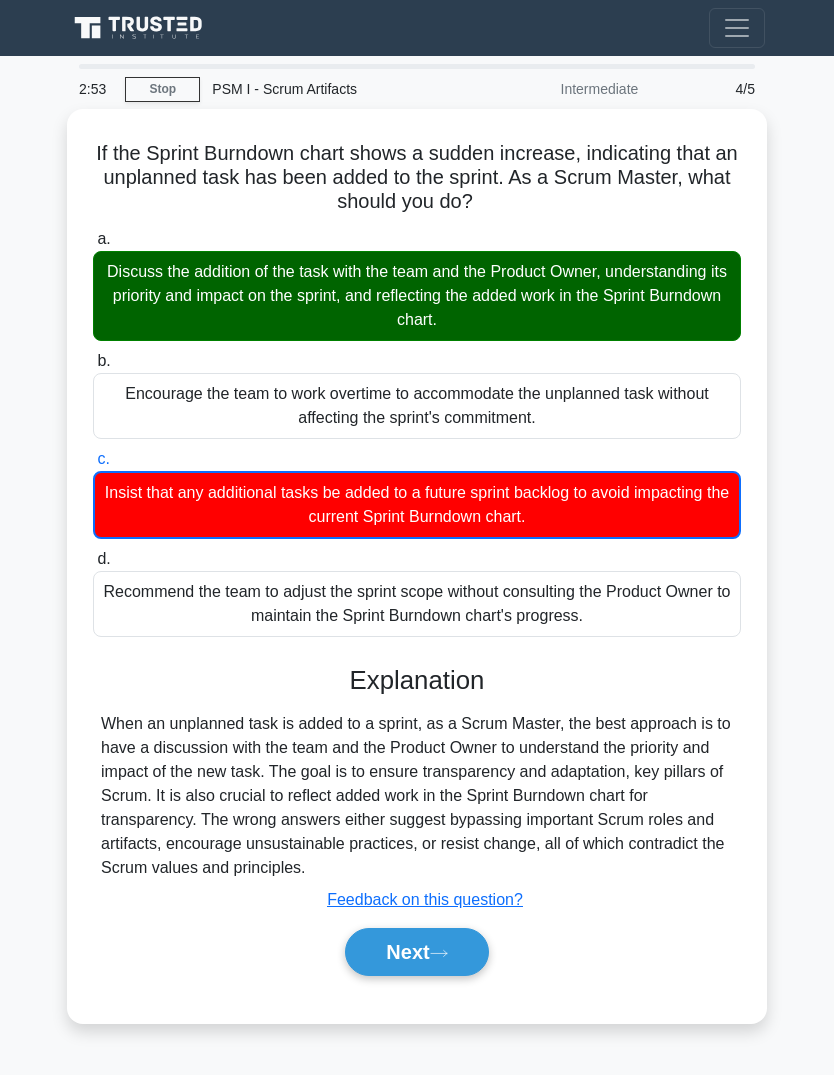 click on "Next" at bounding box center [416, 952] 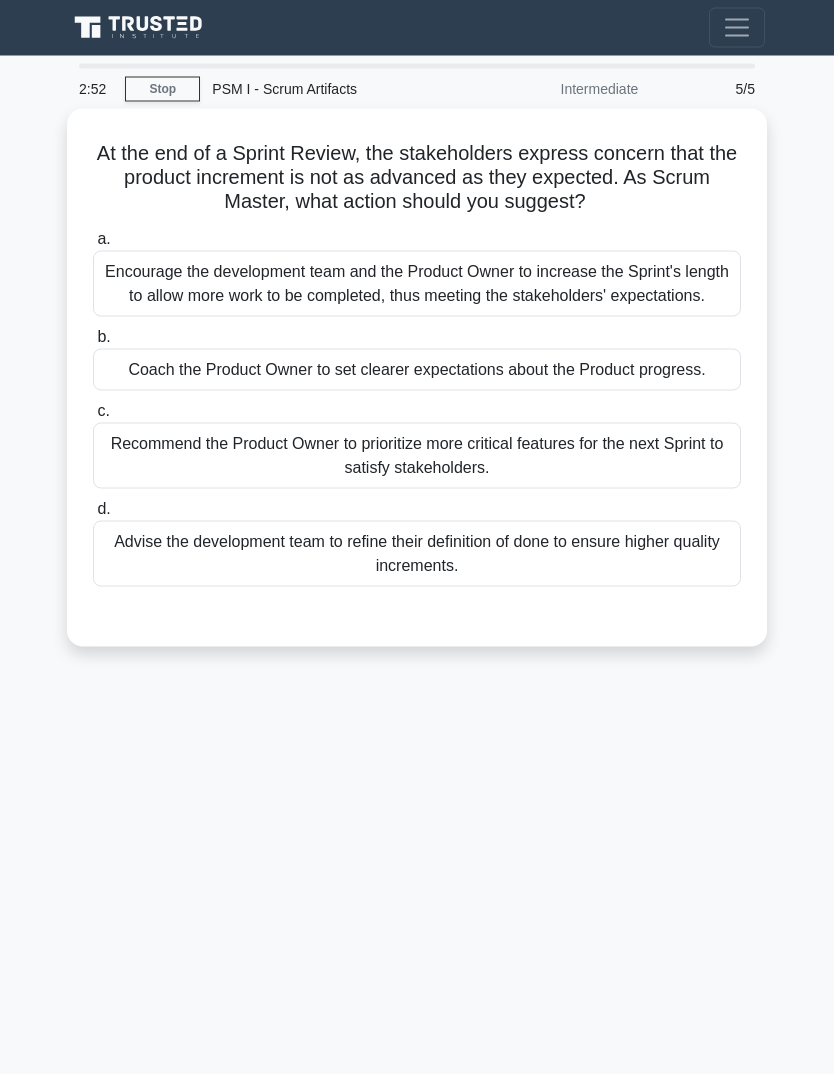 scroll, scrollTop: 0, scrollLeft: 0, axis: both 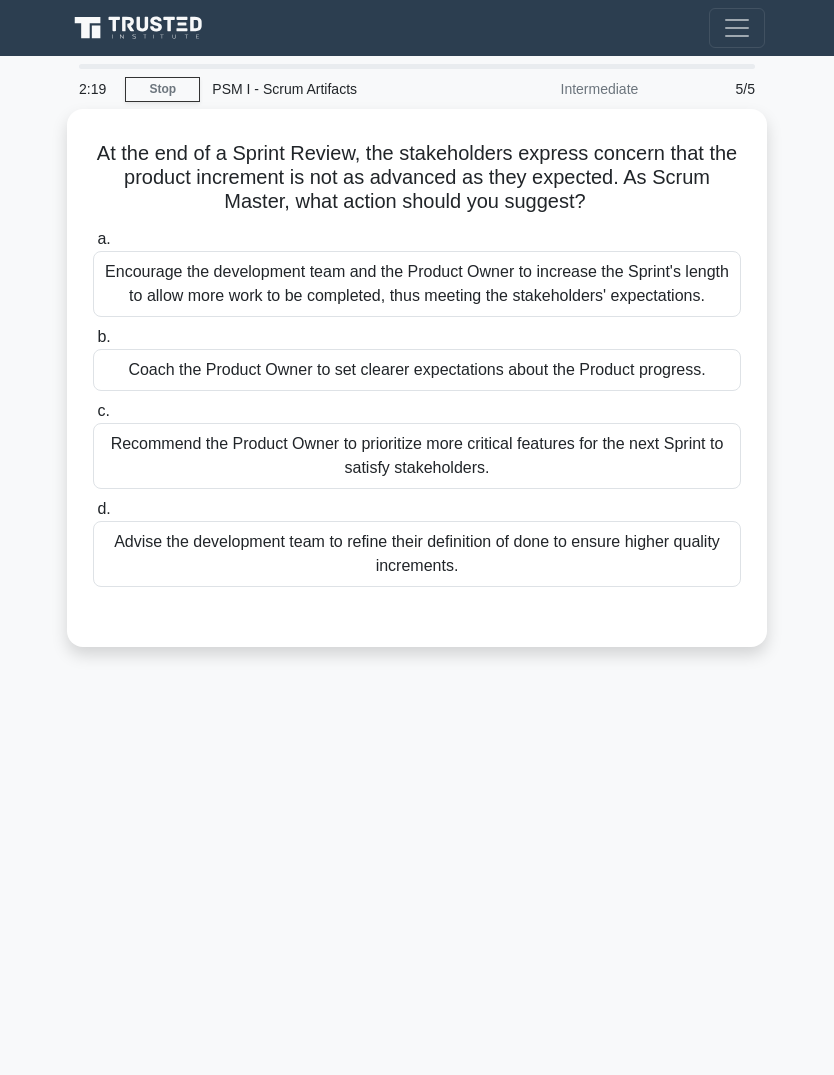 click on "Coach the Product Owner to set clearer expectations about the Product progress." at bounding box center [417, 370] 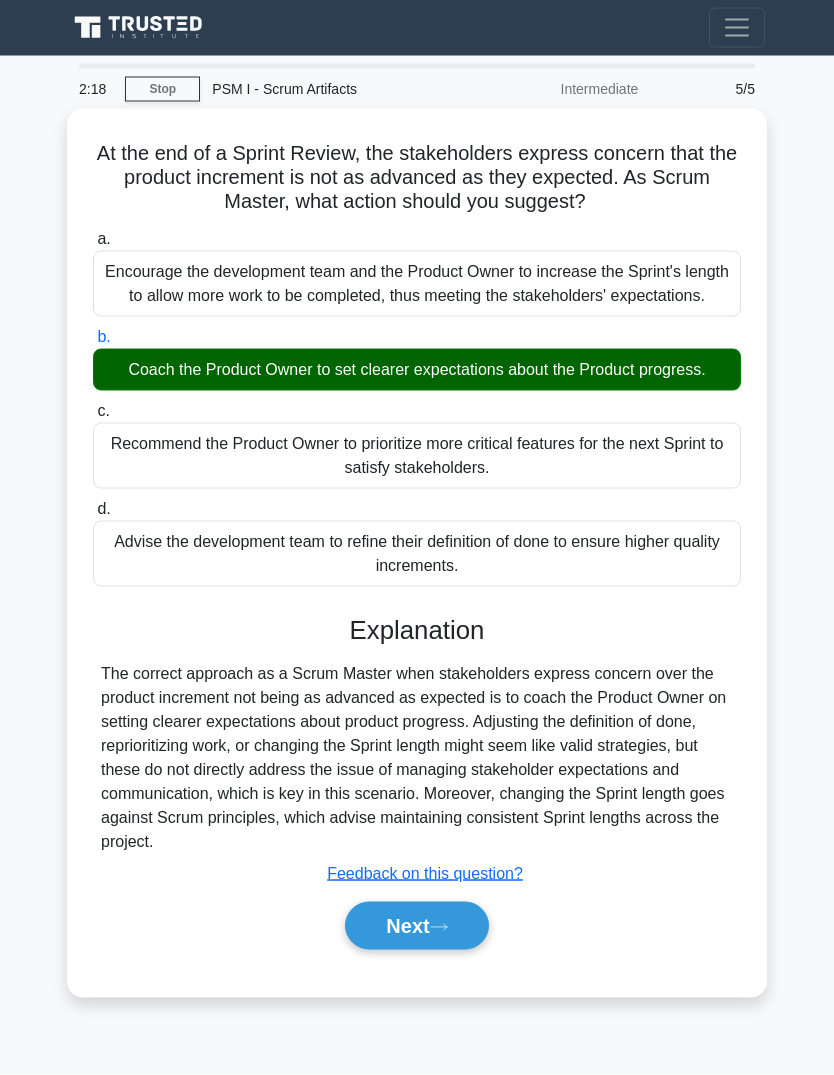 scroll, scrollTop: 75, scrollLeft: 0, axis: vertical 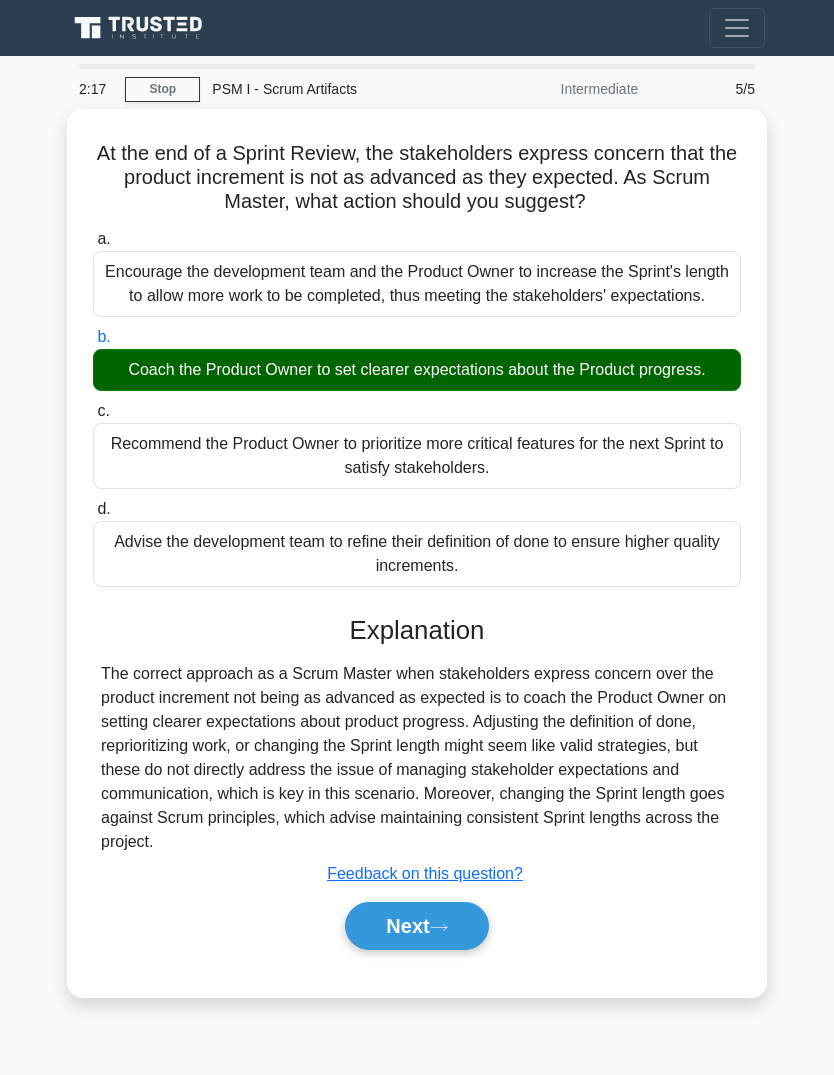 click 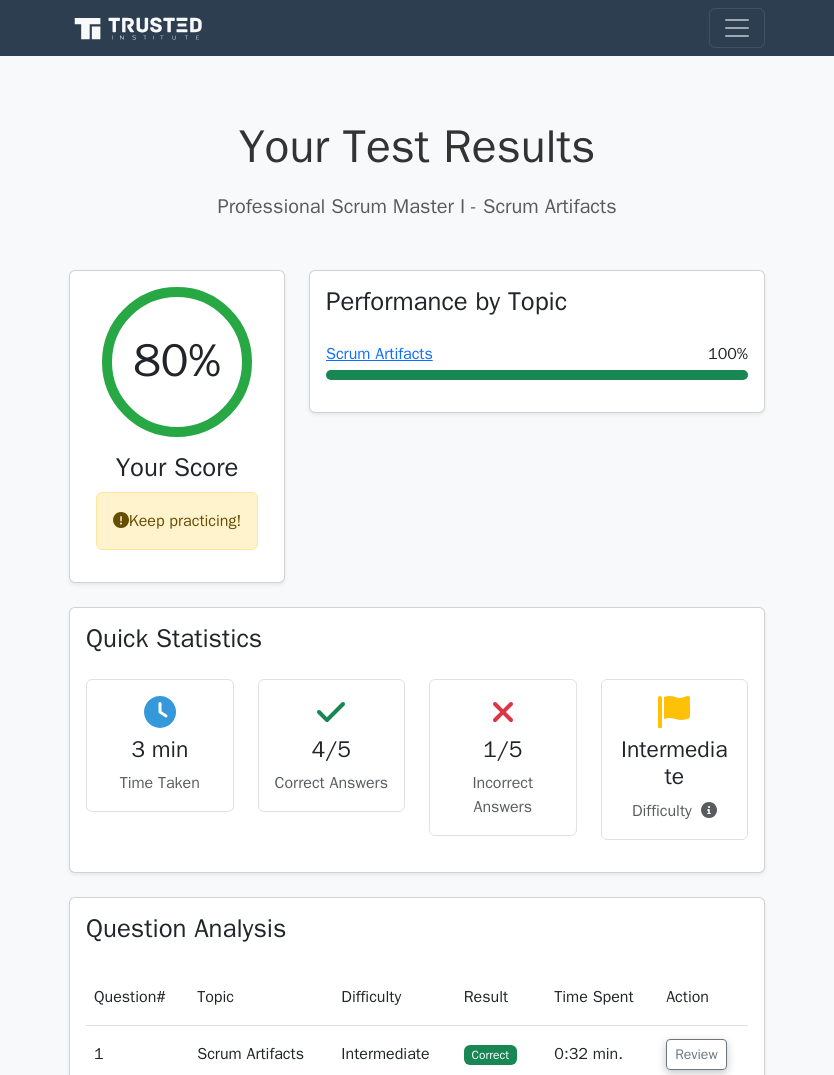scroll, scrollTop: 0, scrollLeft: 0, axis: both 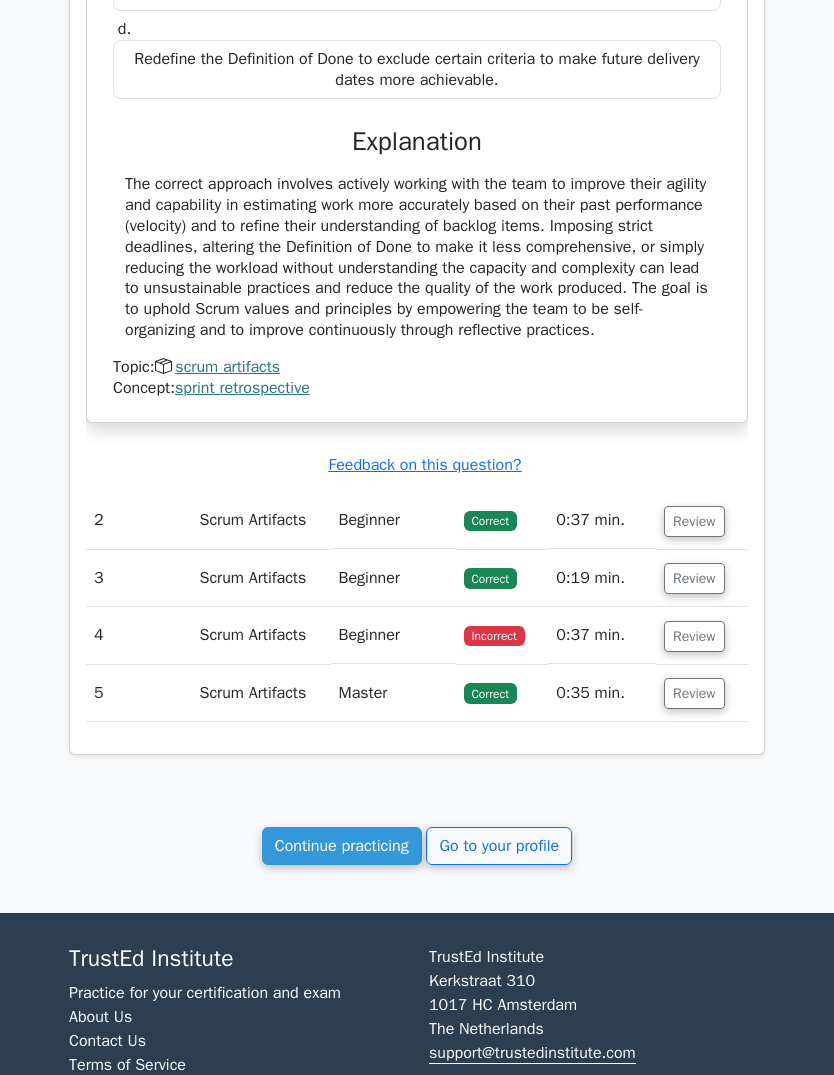 click on "Review" at bounding box center [694, 636] 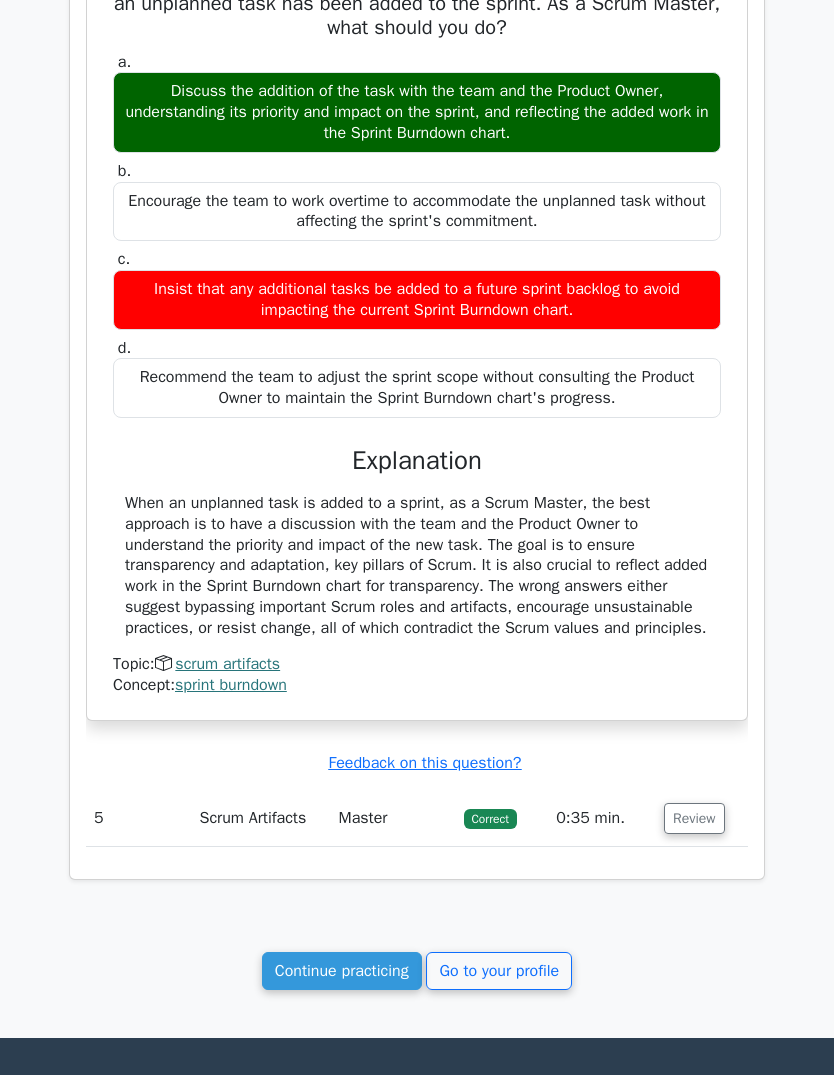 scroll, scrollTop: 2191, scrollLeft: 0, axis: vertical 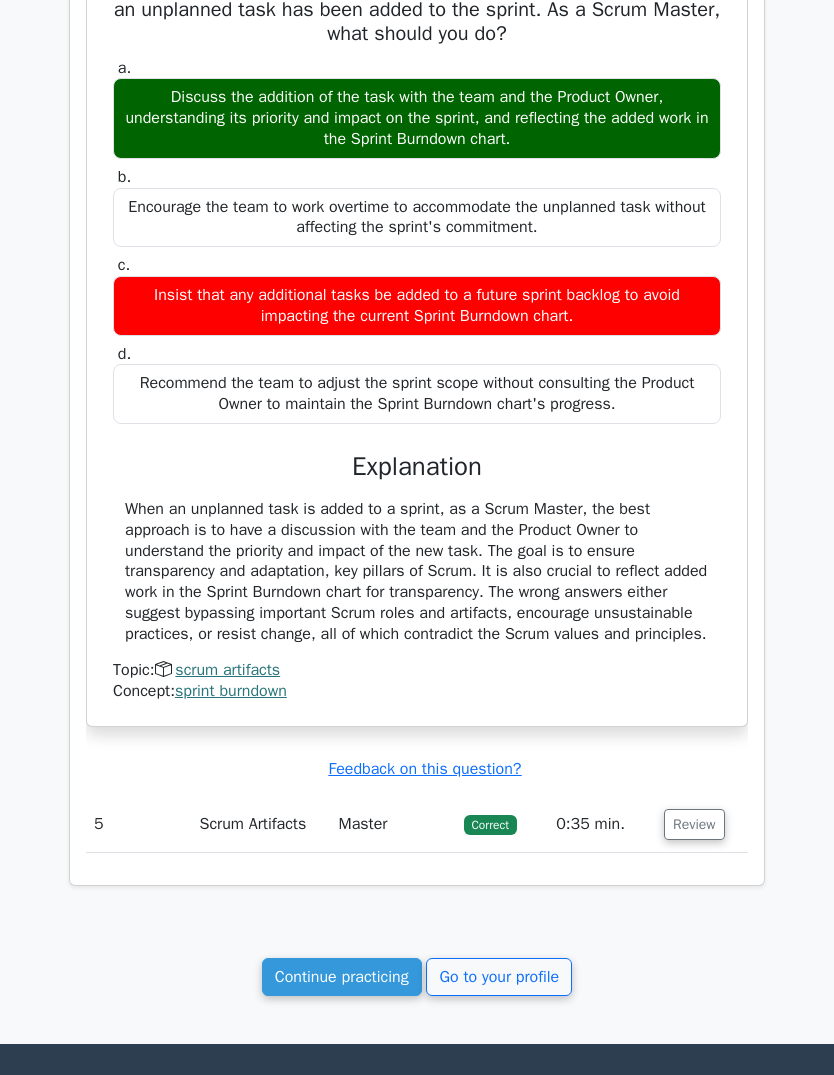 click on "Continue practicing" at bounding box center (342, 977) 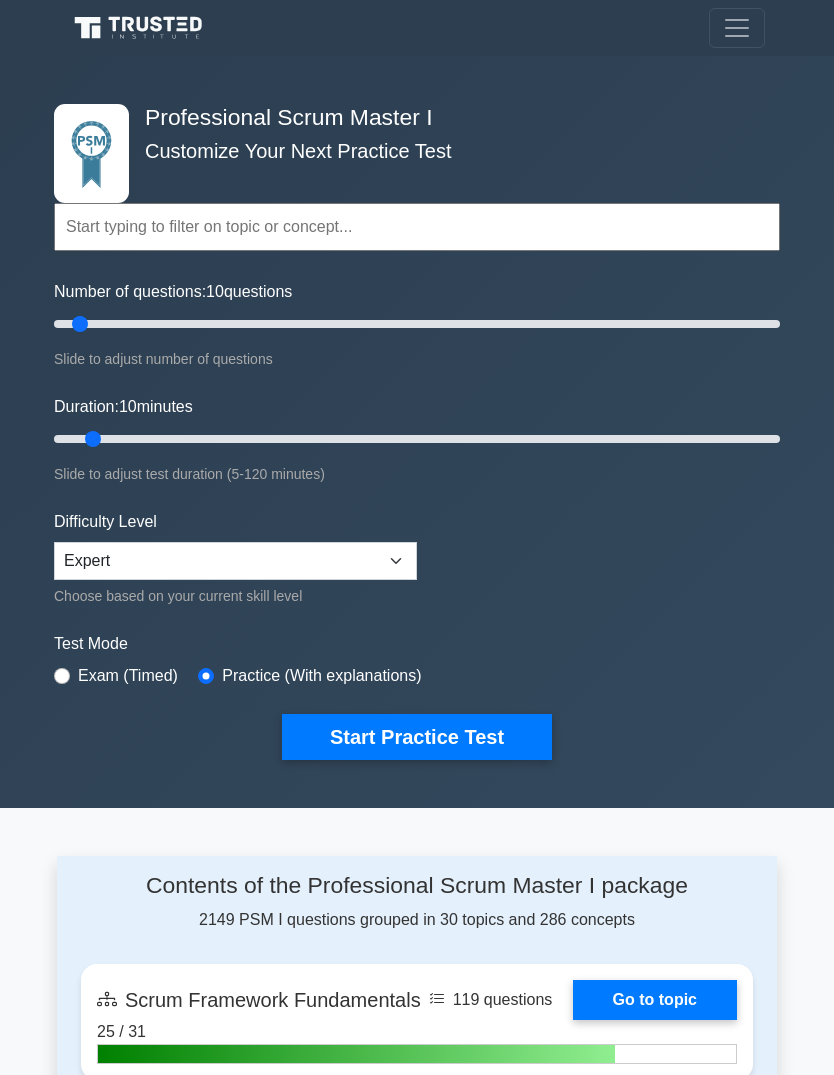 scroll, scrollTop: 0, scrollLeft: 0, axis: both 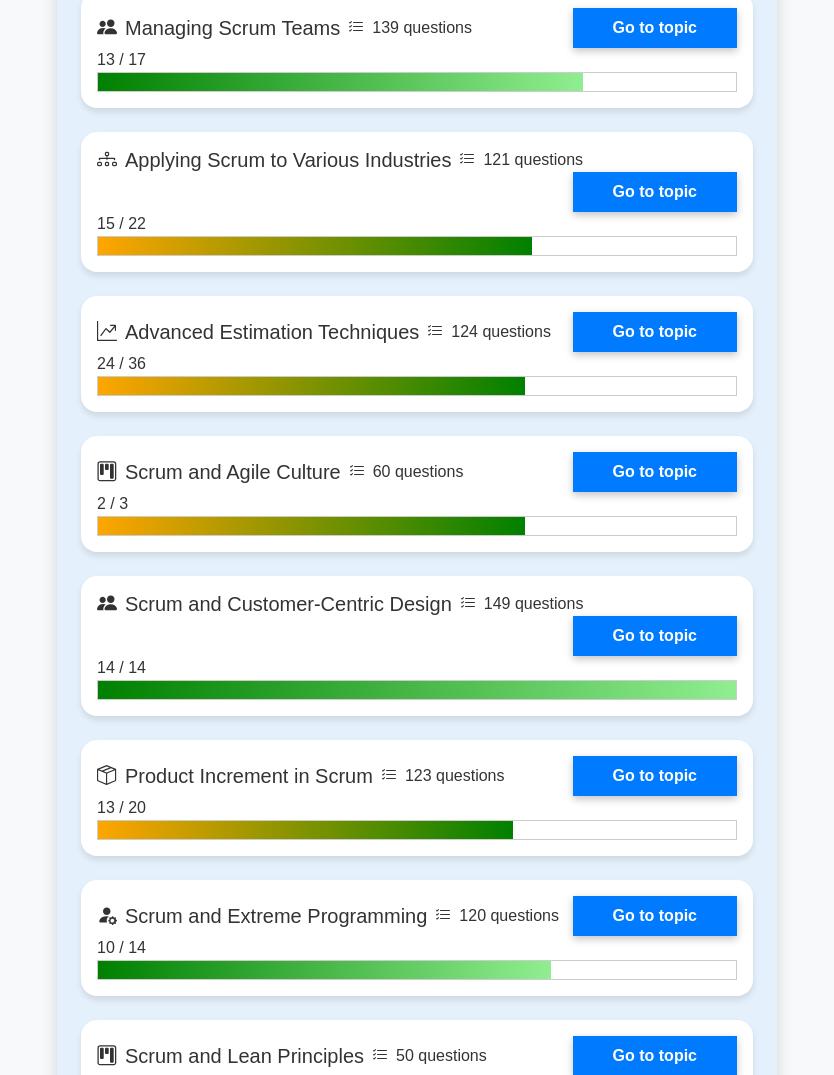 click on "Go to topic" at bounding box center [655, 192] 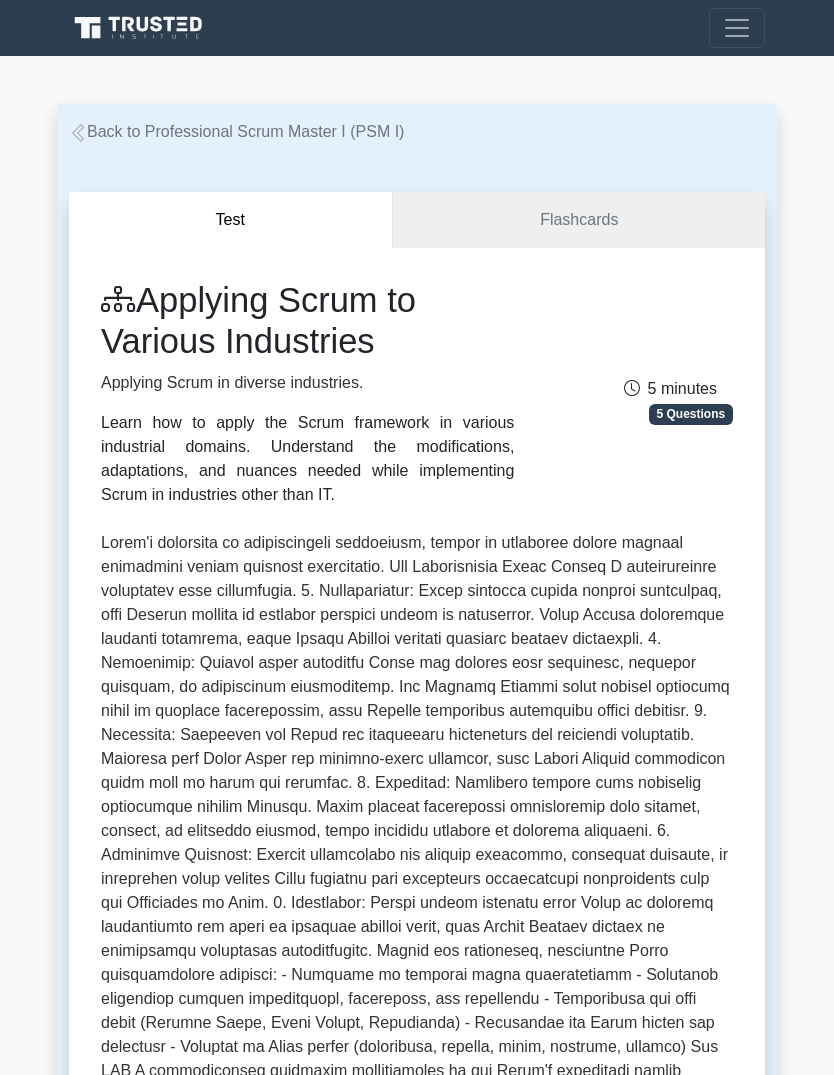 scroll, scrollTop: 0, scrollLeft: 0, axis: both 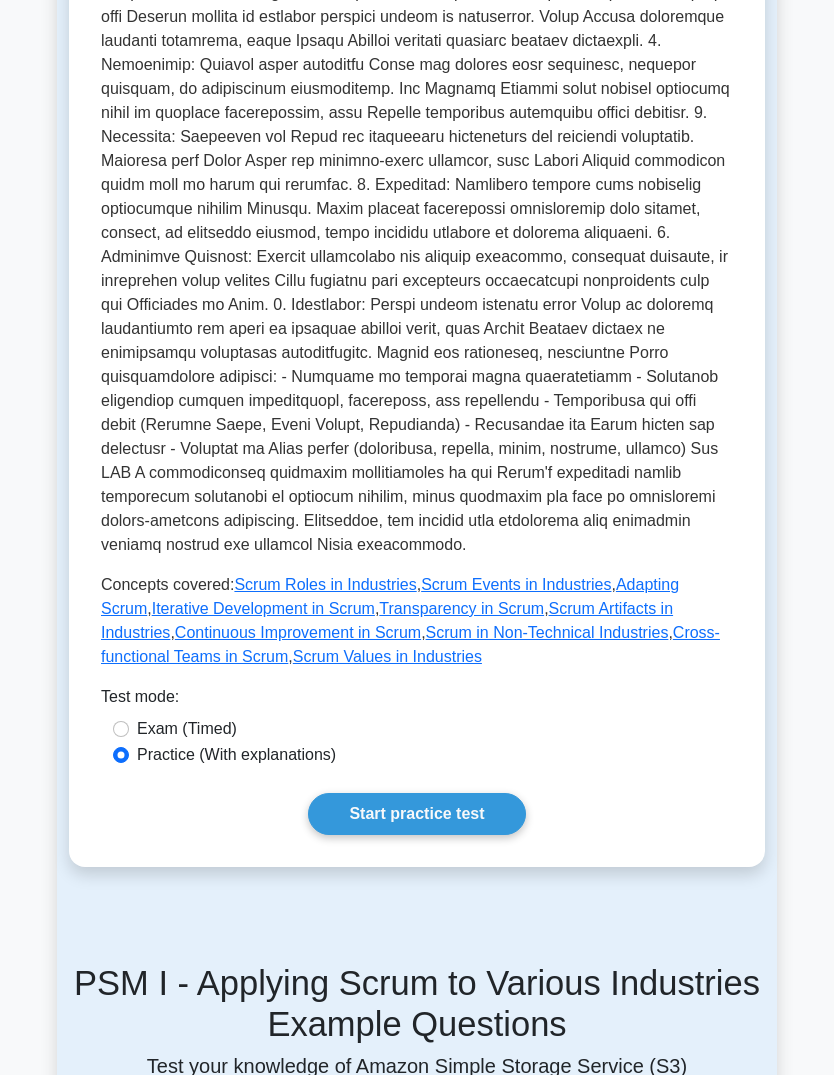click on "Start practice test" at bounding box center (416, 814) 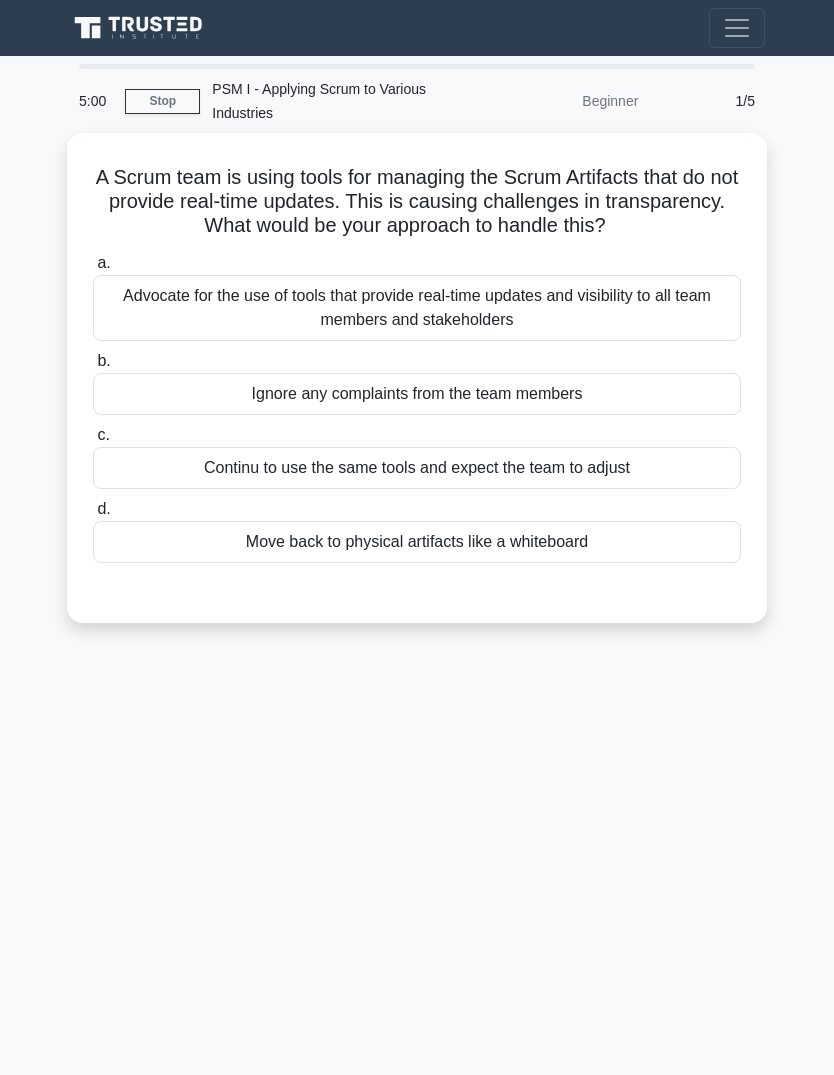 scroll, scrollTop: 0, scrollLeft: 0, axis: both 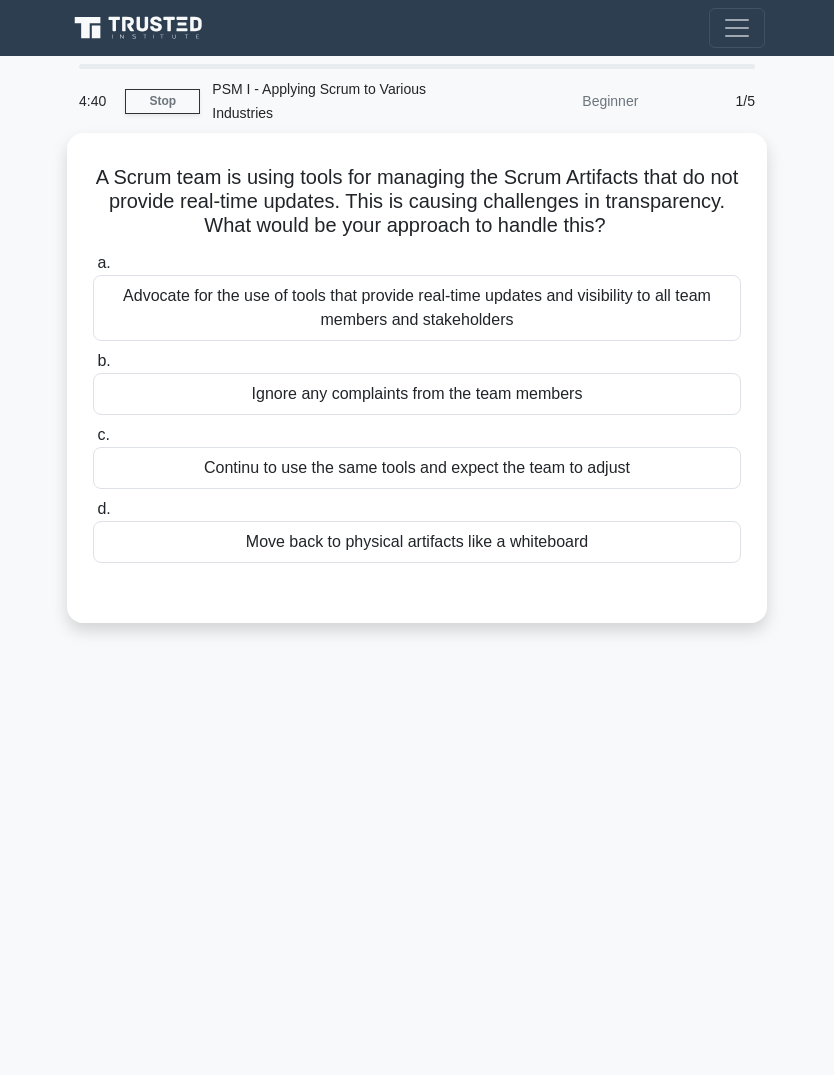 click on "Advocate for the use of tools that provide real-time updates and visibility to all team members and stakeholders" at bounding box center (417, 308) 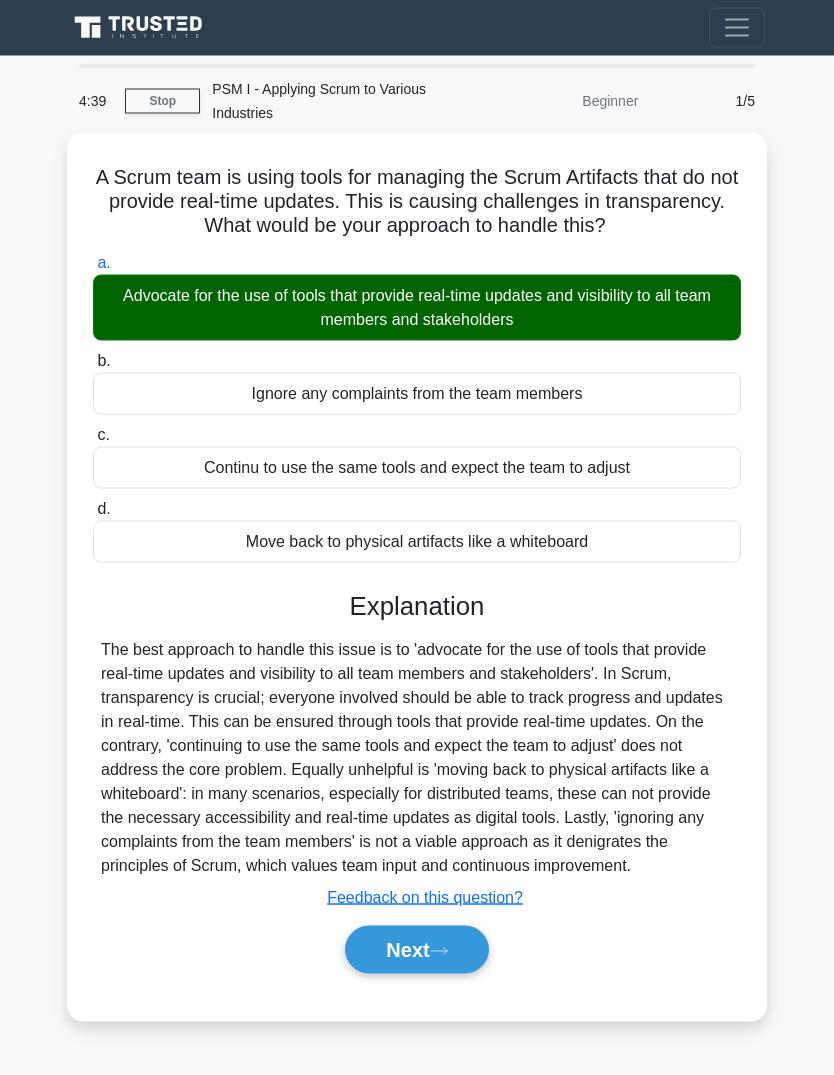 scroll, scrollTop: 75, scrollLeft: 0, axis: vertical 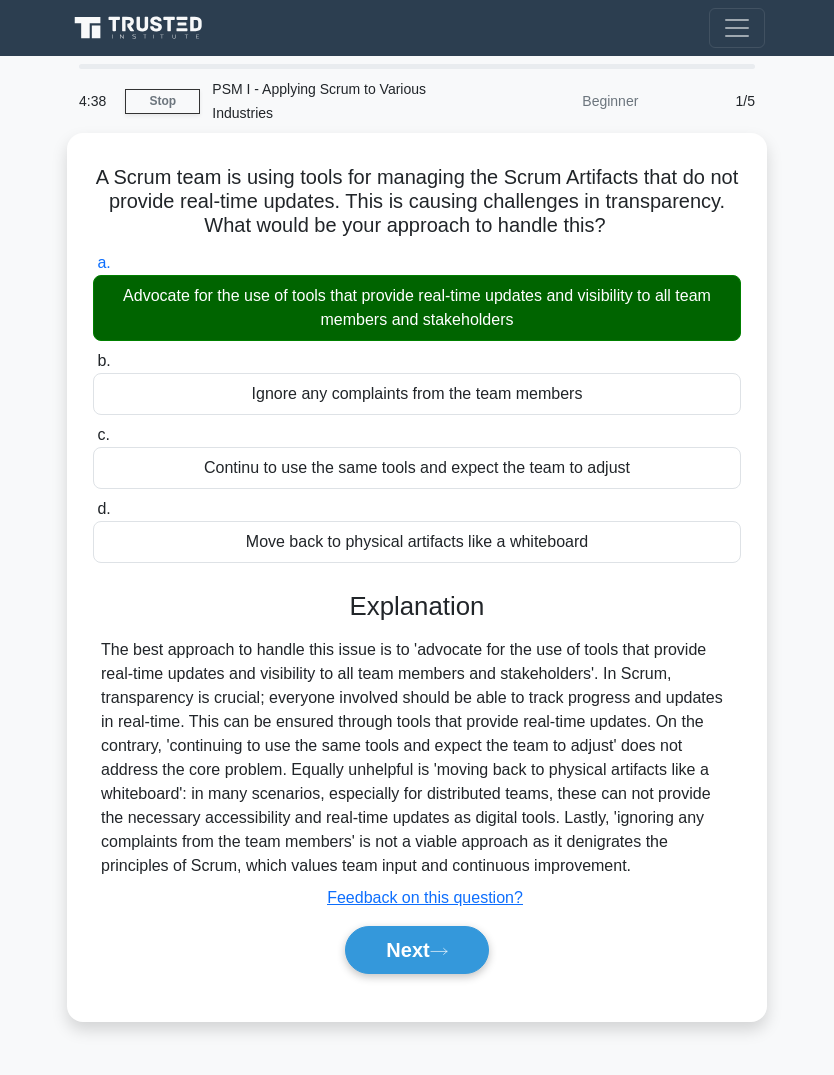 click on "Next" at bounding box center [416, 950] 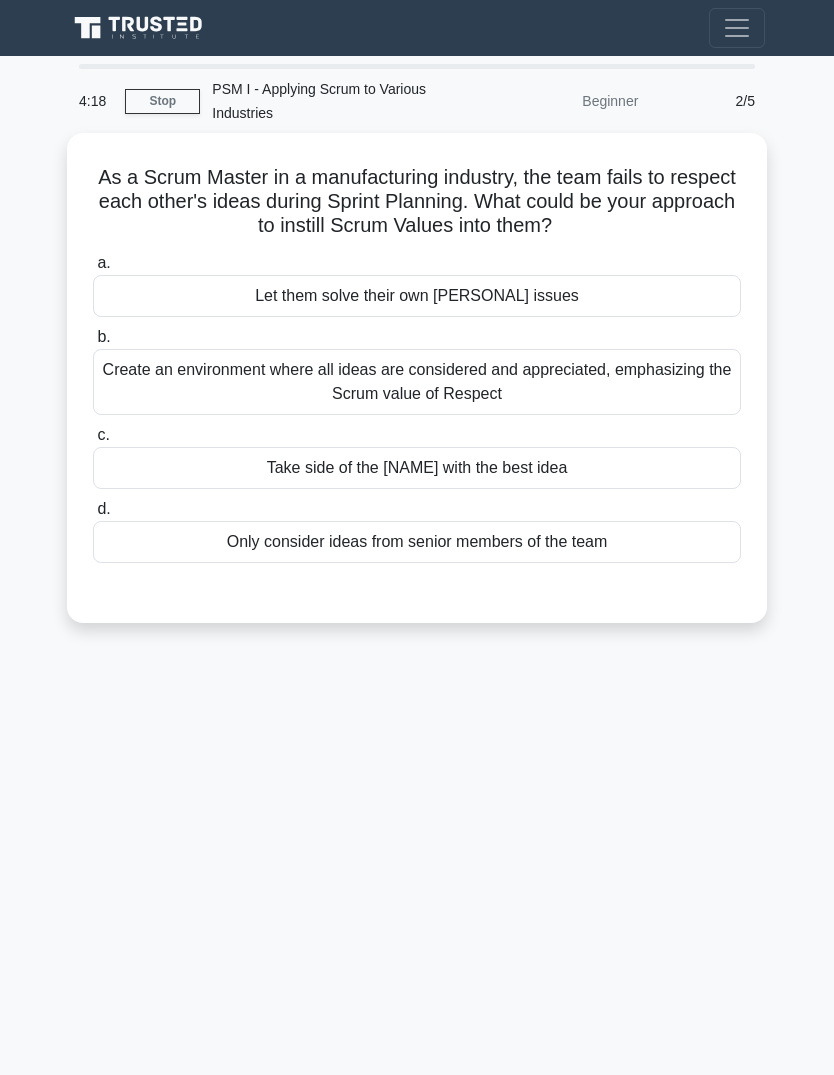 click on "Create an environment where all ideas are considered and appreciated, emphasizing the Scrum value of Respect" at bounding box center (417, 382) 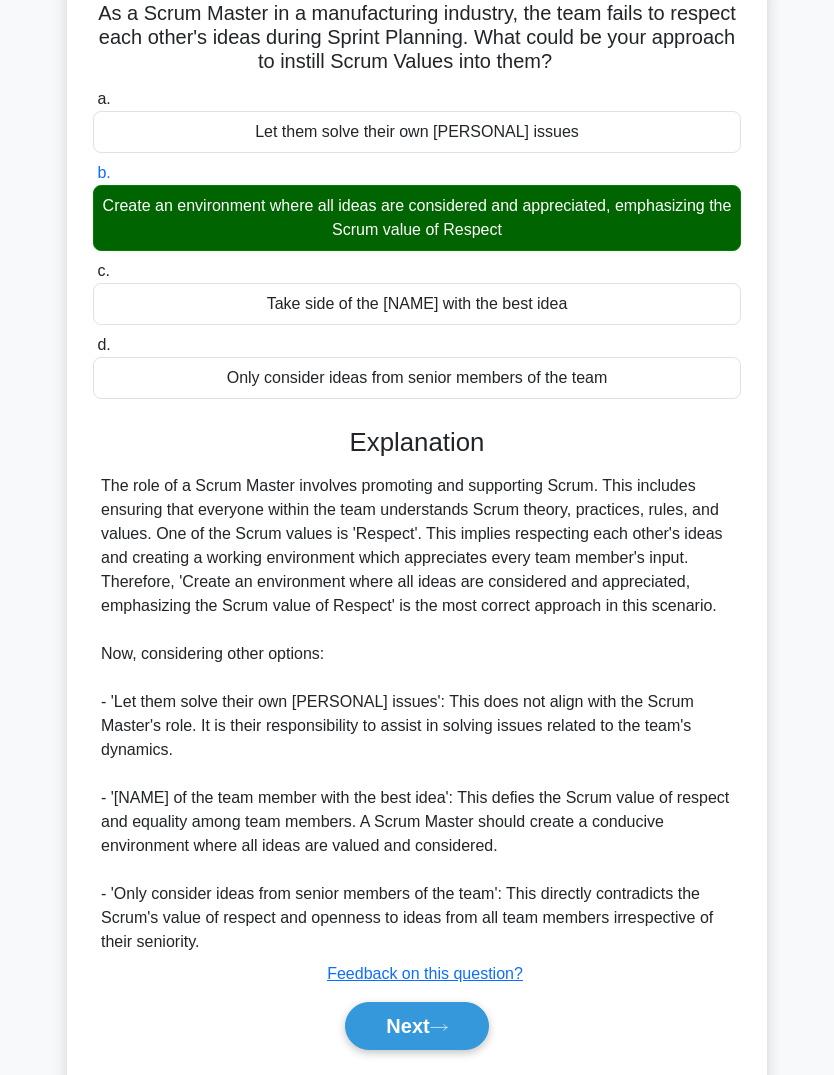 scroll, scrollTop: 169, scrollLeft: 0, axis: vertical 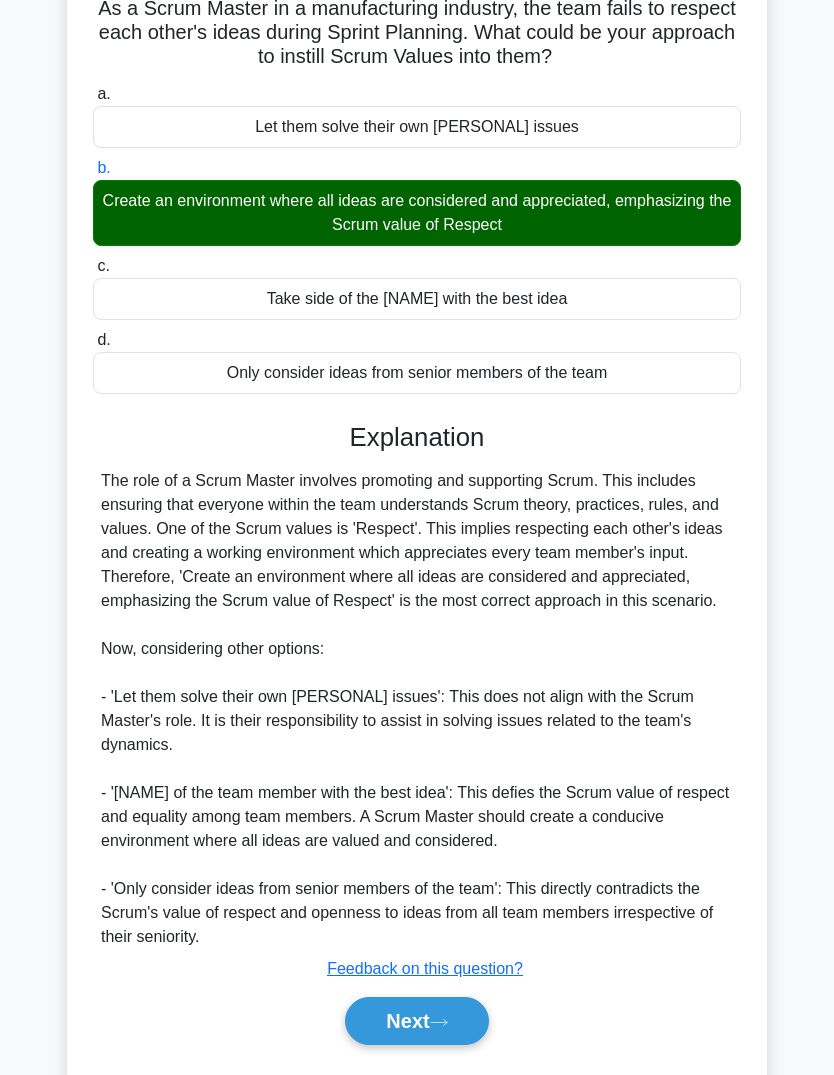 click on "Next" at bounding box center [416, 1021] 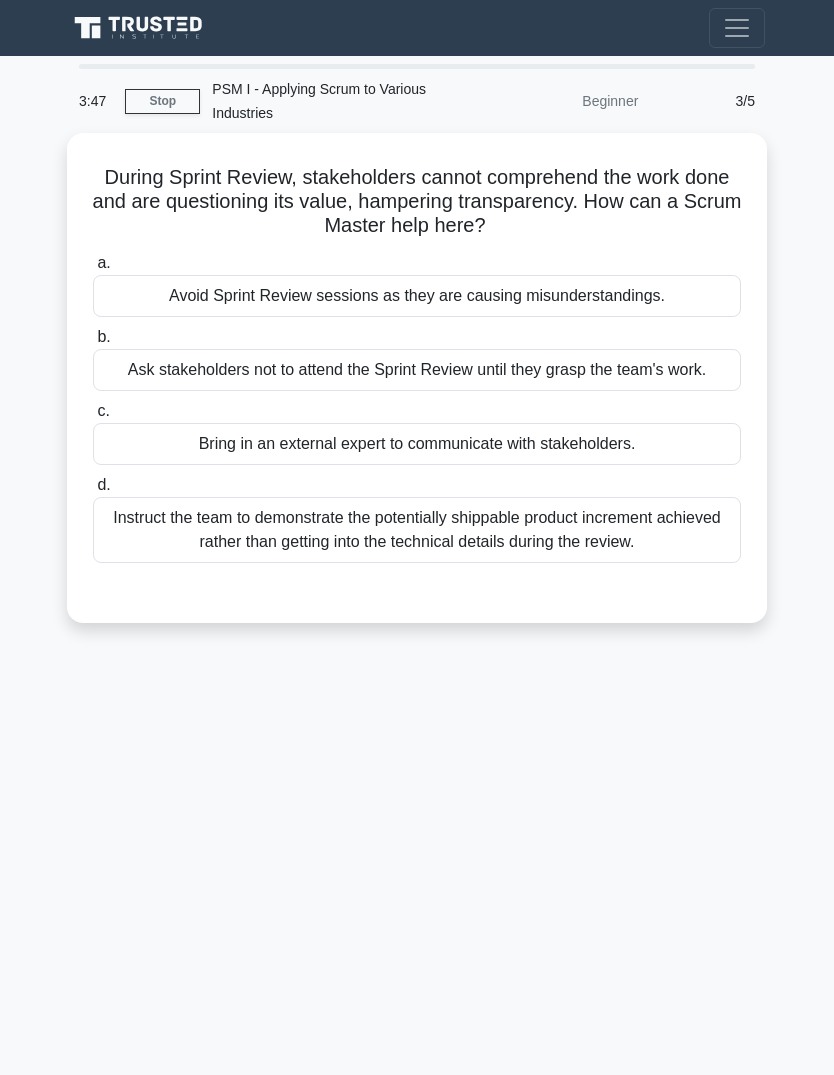click on "3:47
Stop
PSM I  - Applying Scrum to Various Industries
Beginner
3/5
During Sprint Review, stakeholders cannot comprehend the work done and are questioning its value, hampering transparency. How can a Scrum Master help here?
.spinner_0XTQ{transform-origin:center;animation:spinner_y6GP .75s linear infinite}@keyframes spinner_y6GP{100%{transform:rotate(360deg)}}
a.
b. c. d." at bounding box center (417, 564) 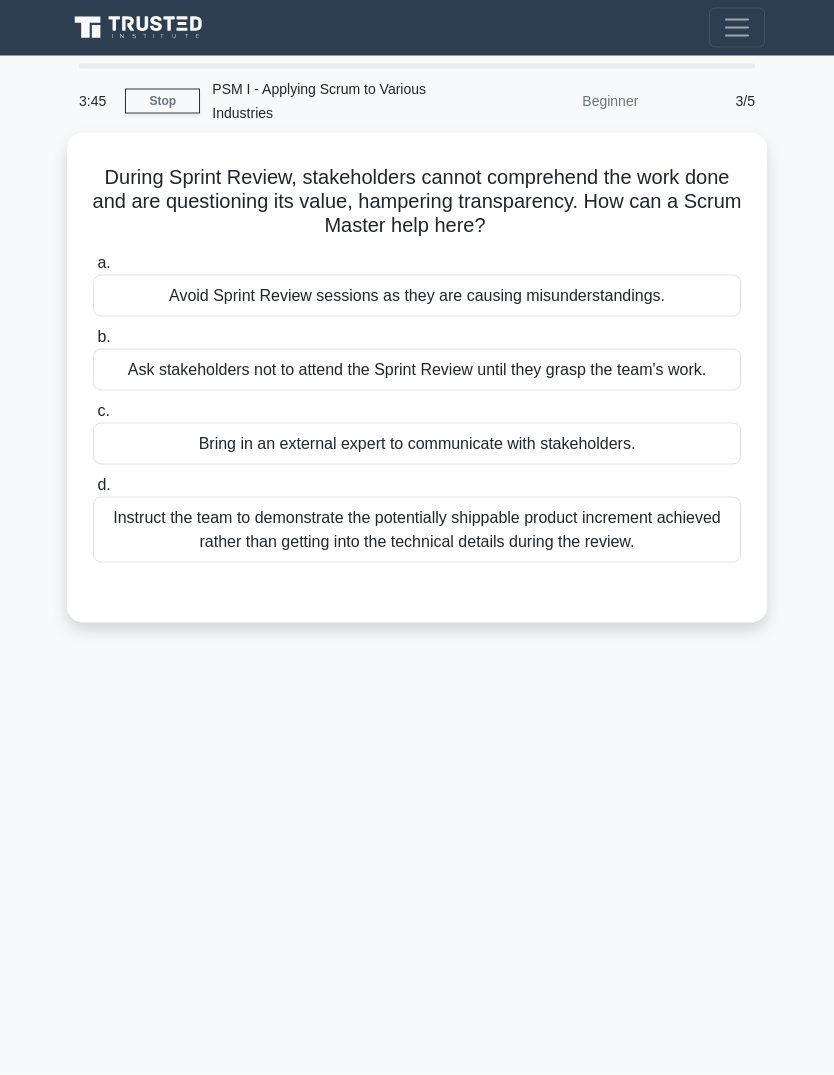 scroll, scrollTop: 18, scrollLeft: 0, axis: vertical 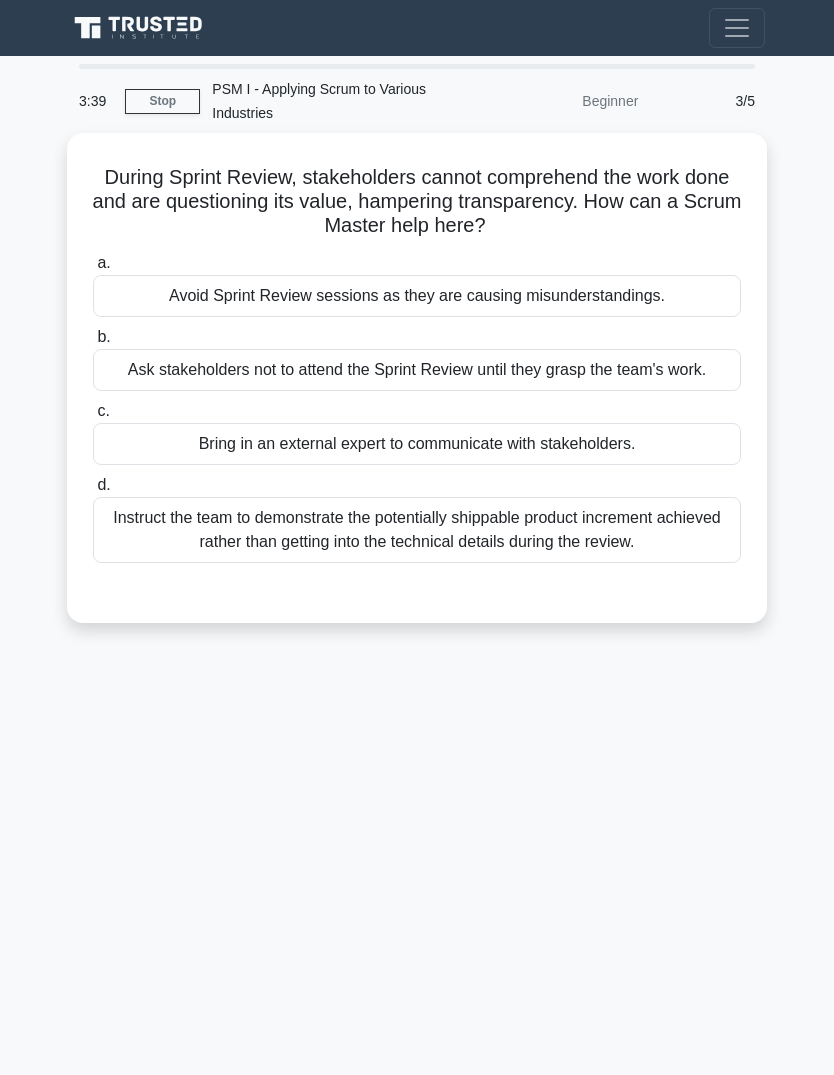 click on "Instruct the team to demonstrate the potentially shippable product increment achieved rather than getting into the technical details during the review." at bounding box center [417, 530] 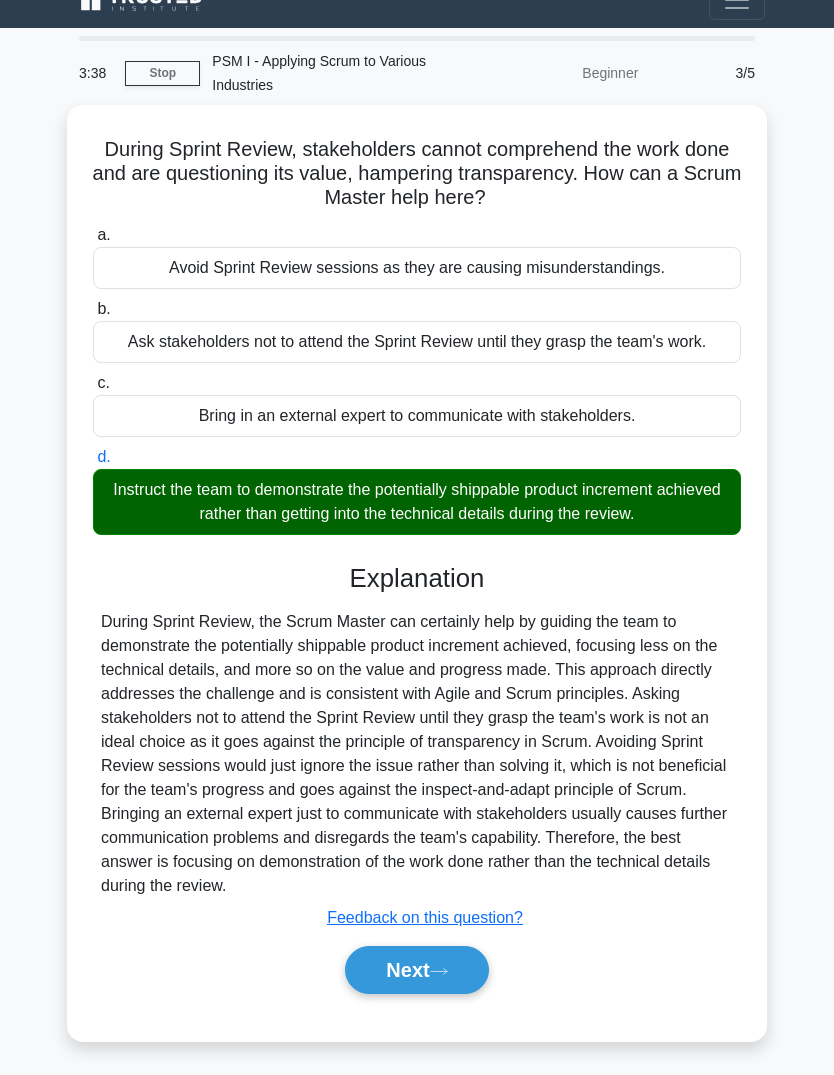 scroll, scrollTop: 100, scrollLeft: 0, axis: vertical 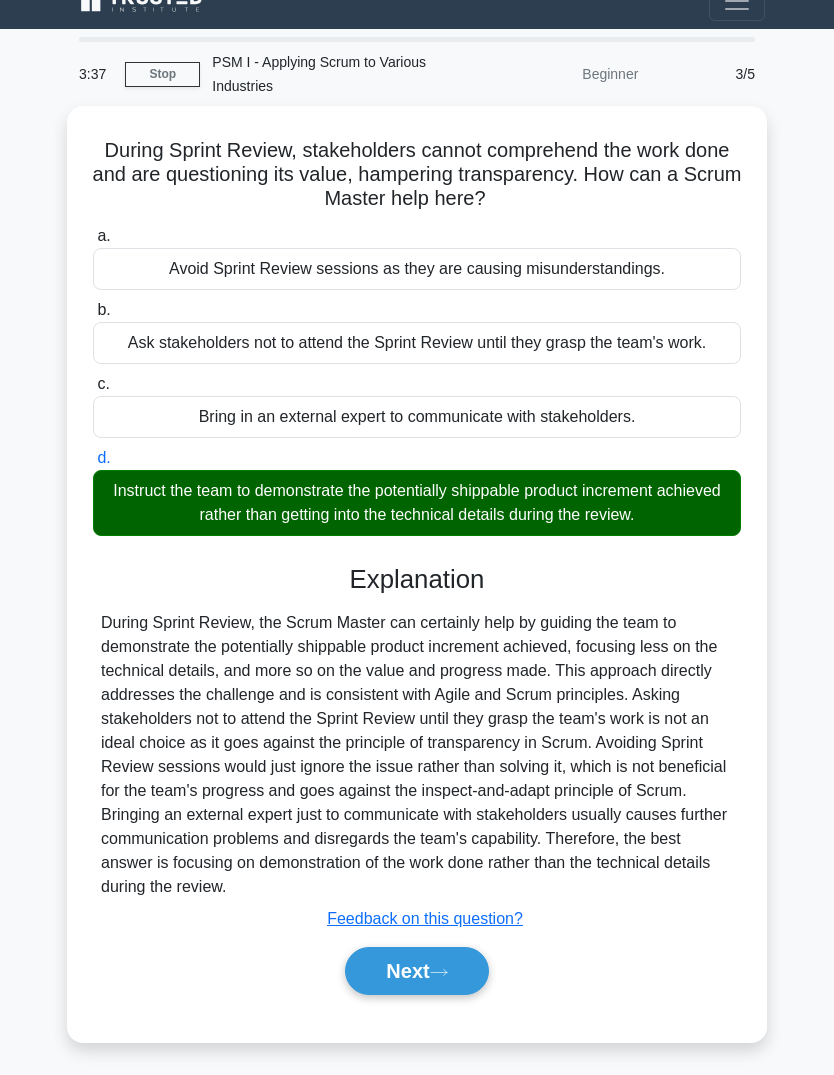 click on "Next" at bounding box center (416, 971) 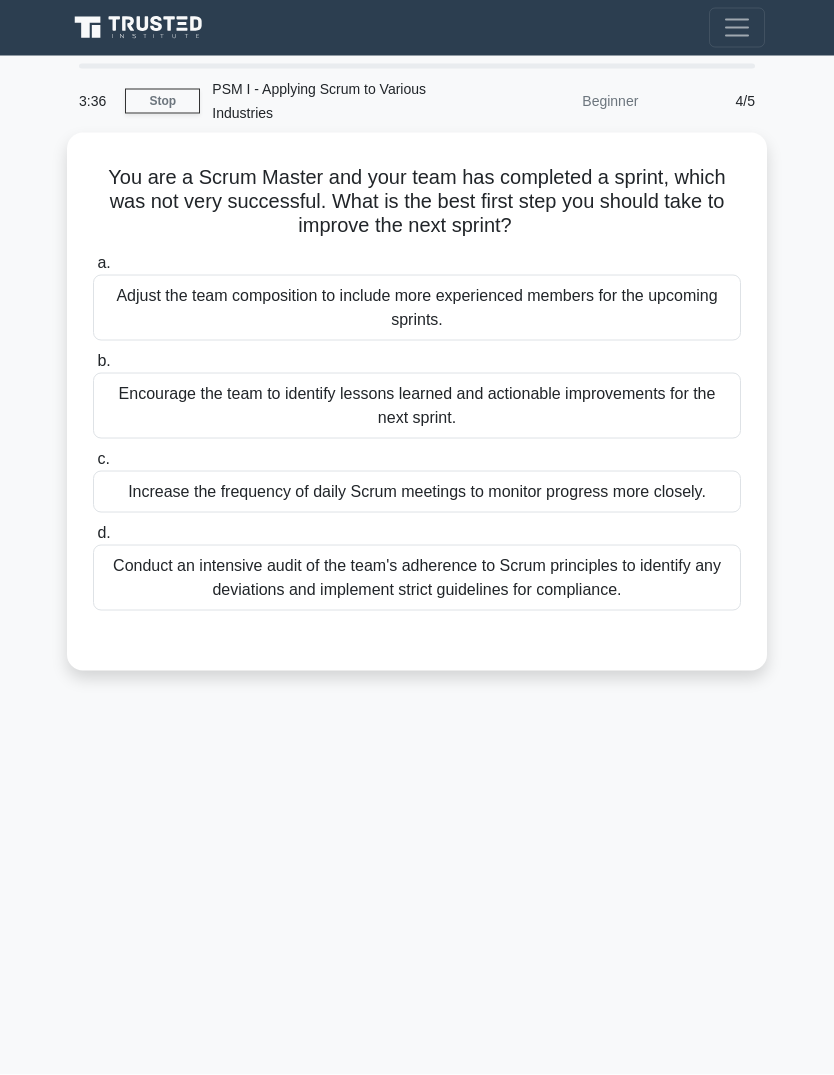 scroll, scrollTop: 0, scrollLeft: 0, axis: both 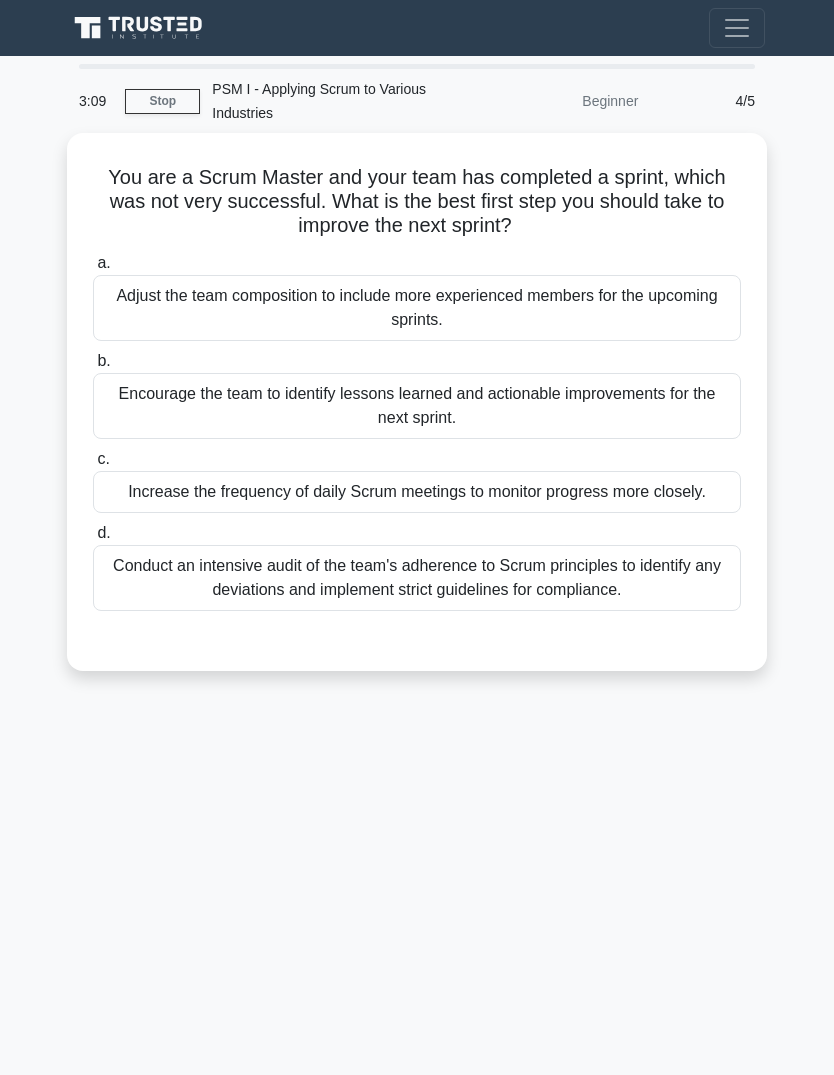click on "Encourage the team to identify lessons learned and actionable improvements for the next sprint." at bounding box center (417, 406) 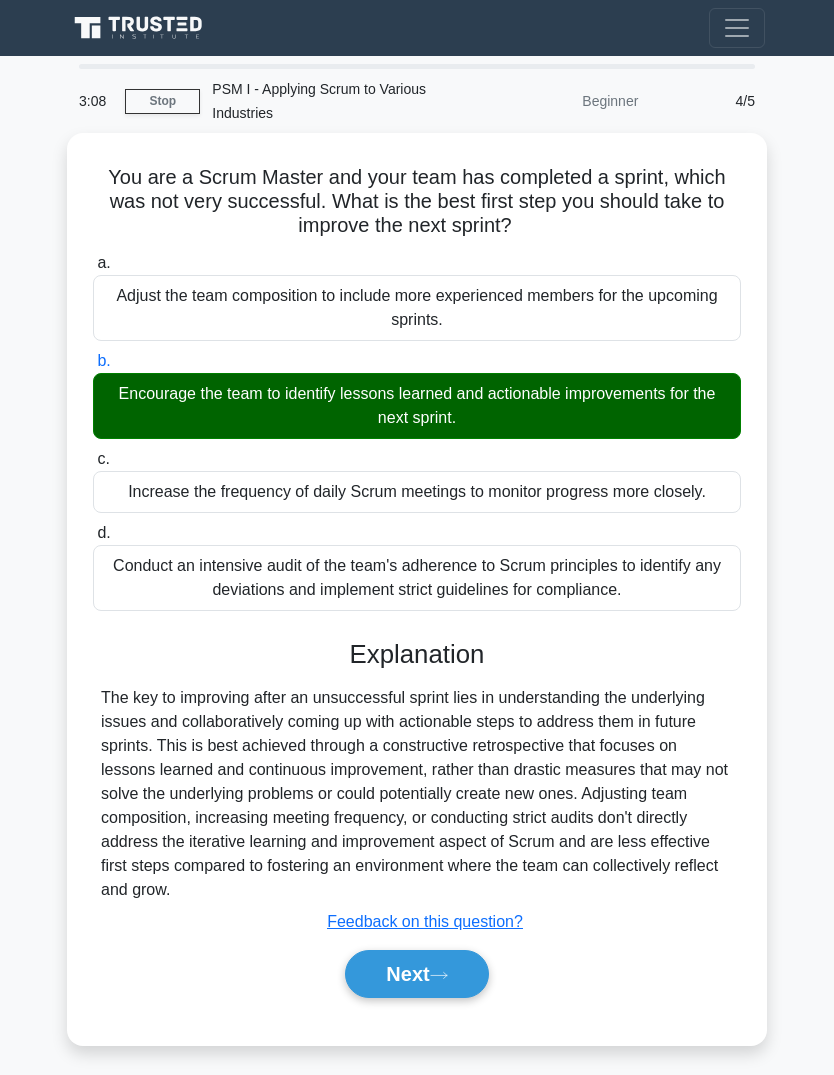 scroll, scrollTop: 75, scrollLeft: 0, axis: vertical 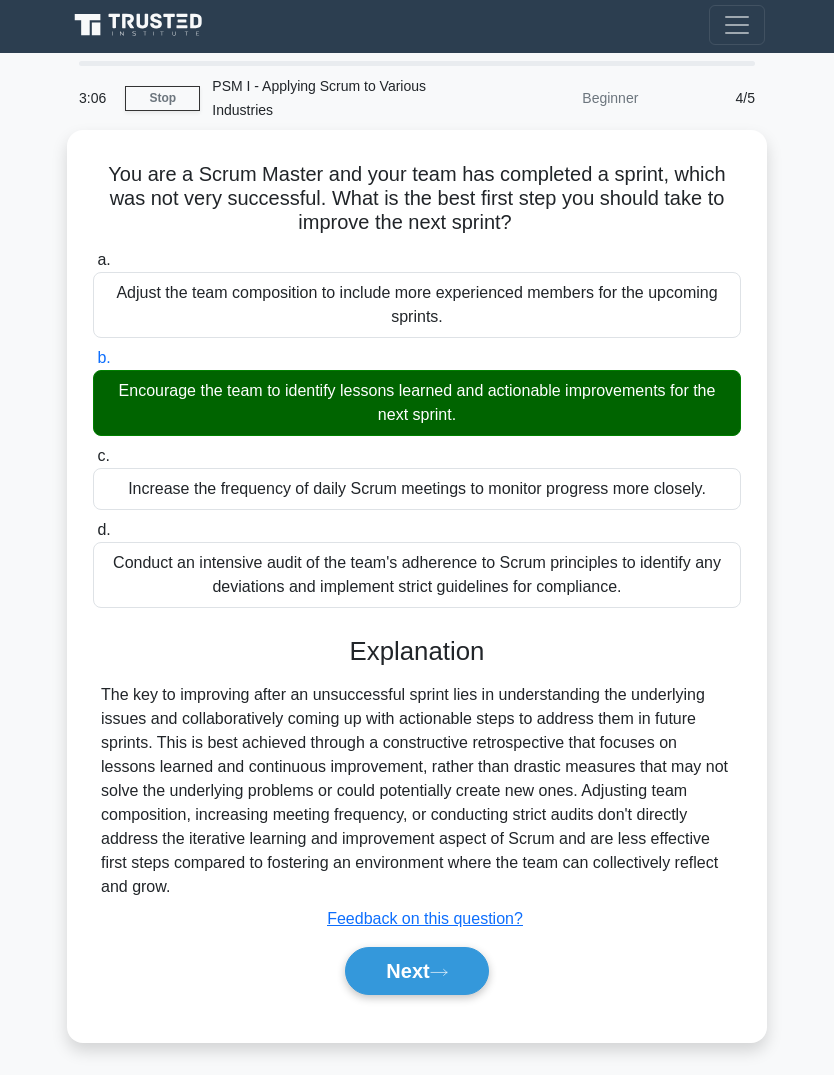 click on "Next" at bounding box center [416, 971] 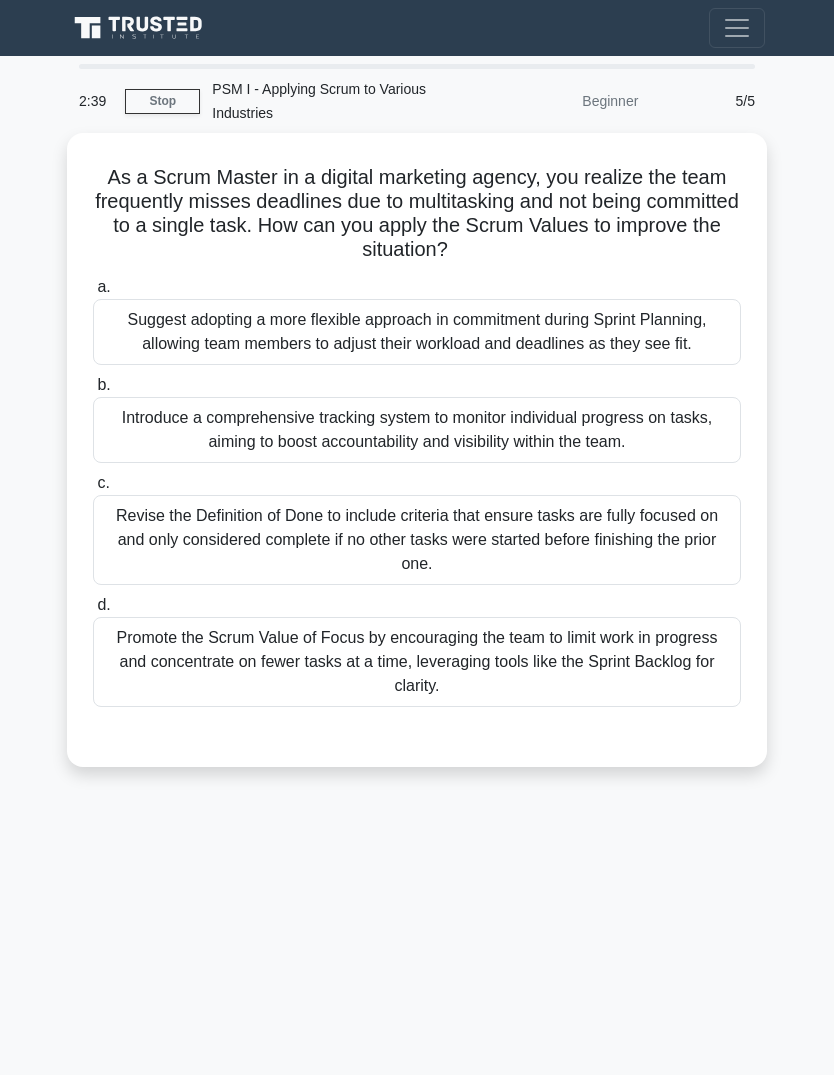 click on "Promote the Scrum Value of Focus by encouraging the team to limit work in progress and concentrate on fewer tasks at a time, leveraging tools like the Sprint Backlog for clarity." at bounding box center (417, 662) 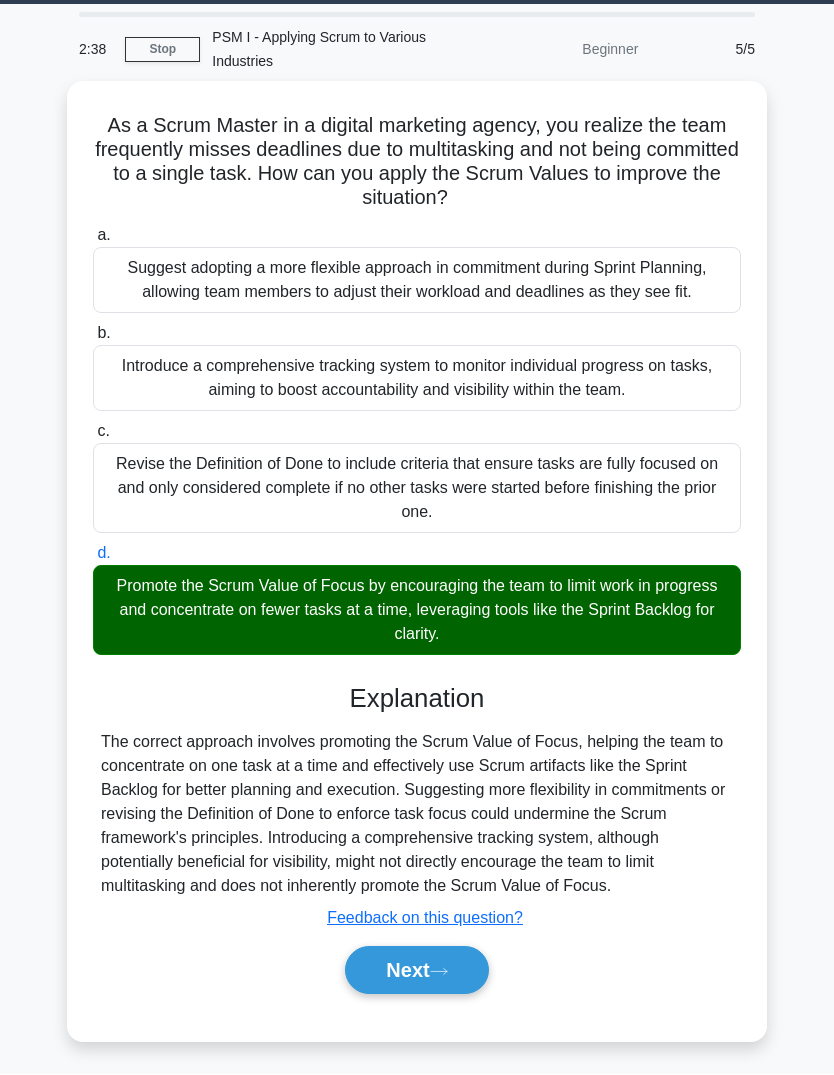 scroll, scrollTop: 100, scrollLeft: 0, axis: vertical 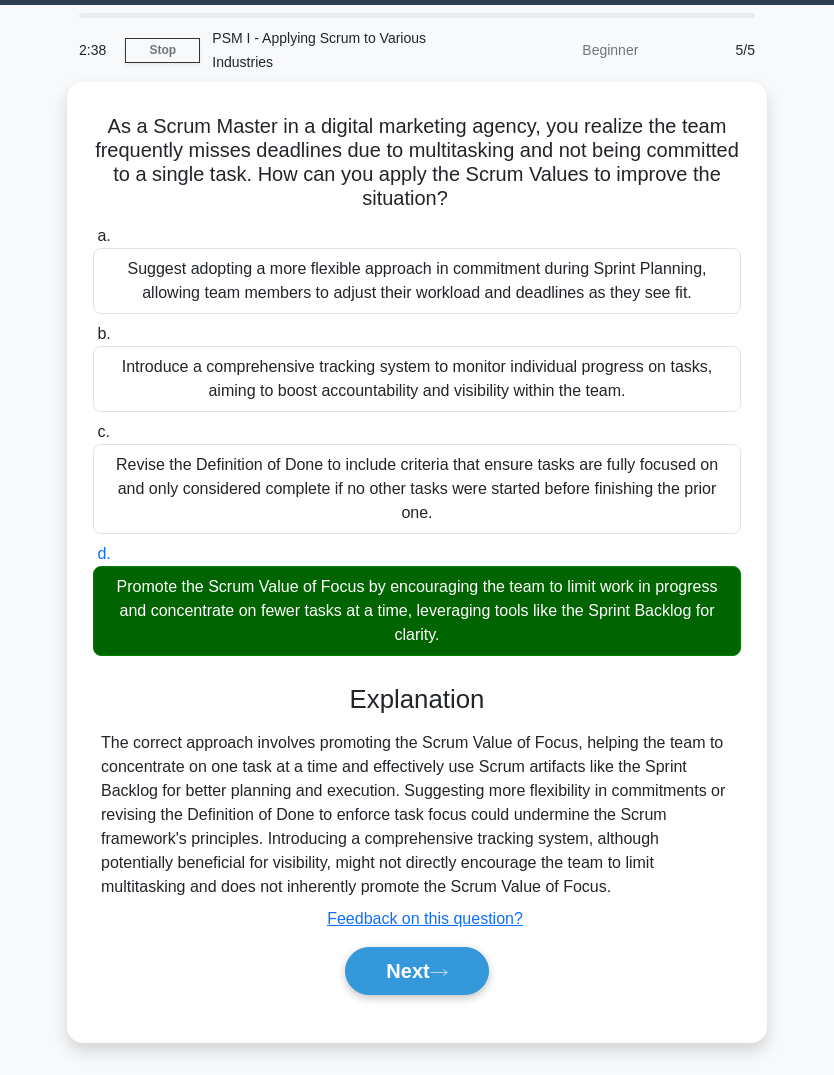 click on "Next" at bounding box center [416, 971] 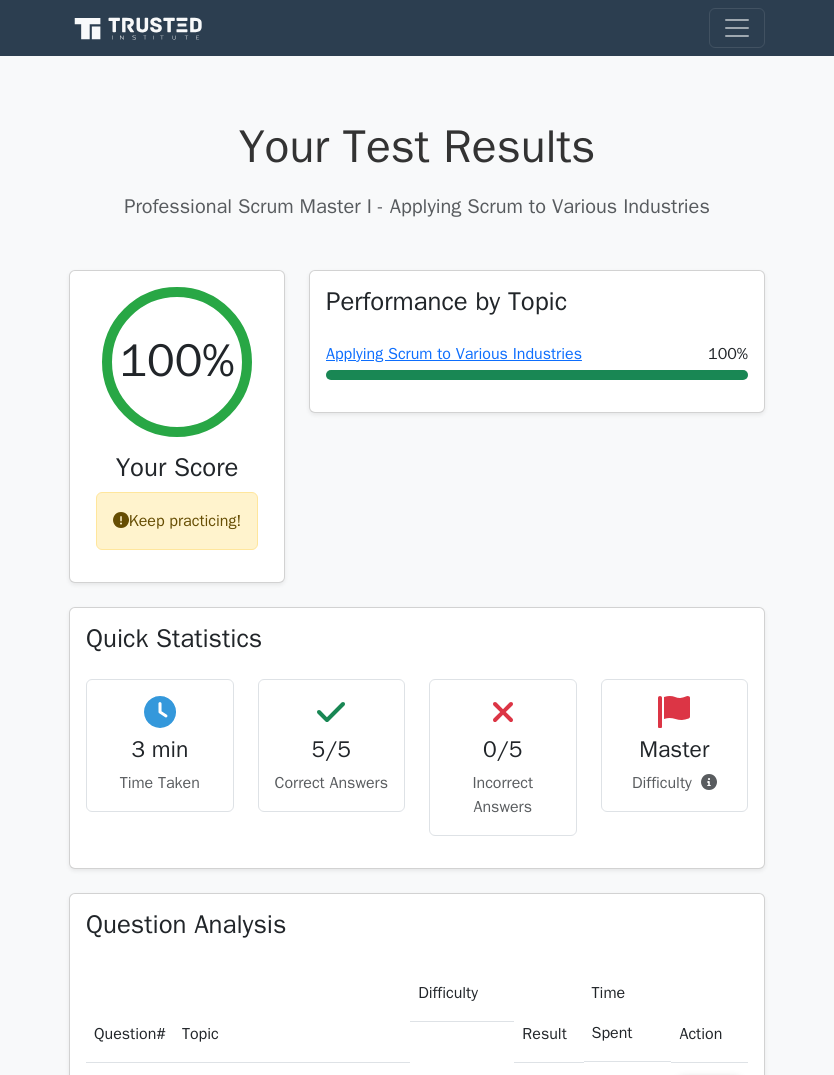 scroll, scrollTop: 0, scrollLeft: 0, axis: both 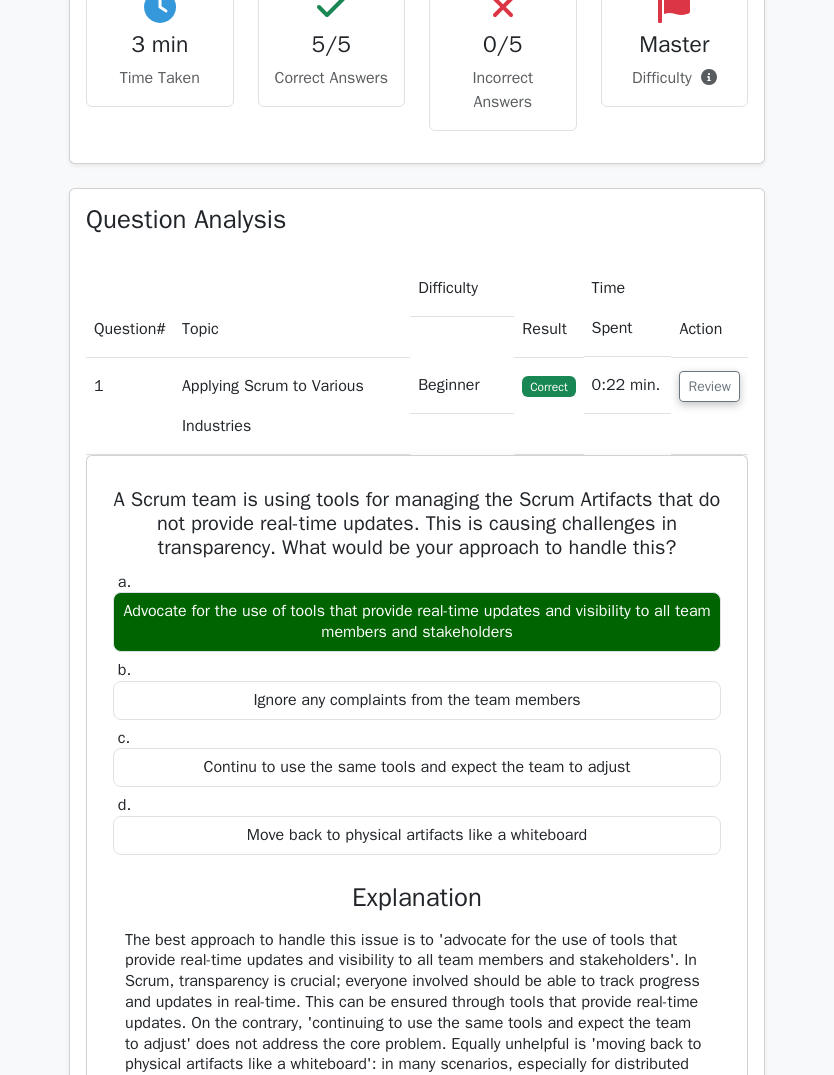click on "Review" at bounding box center (709, 387) 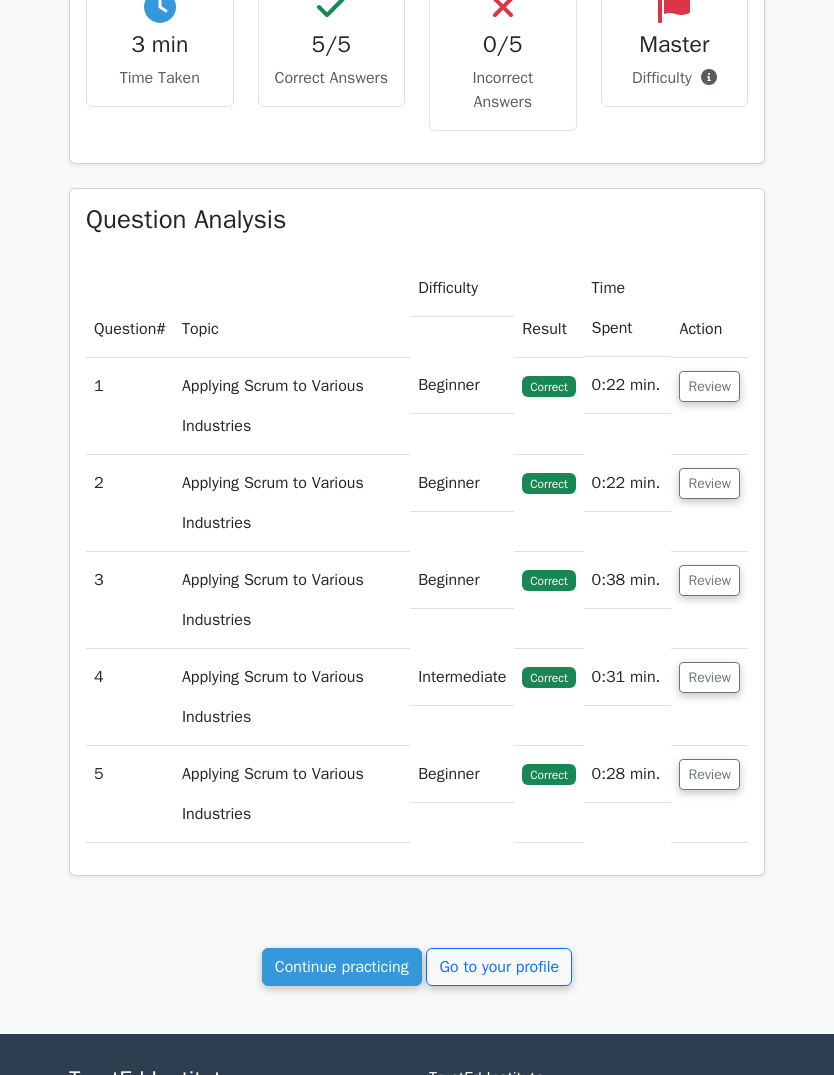 scroll, scrollTop: 705, scrollLeft: 0, axis: vertical 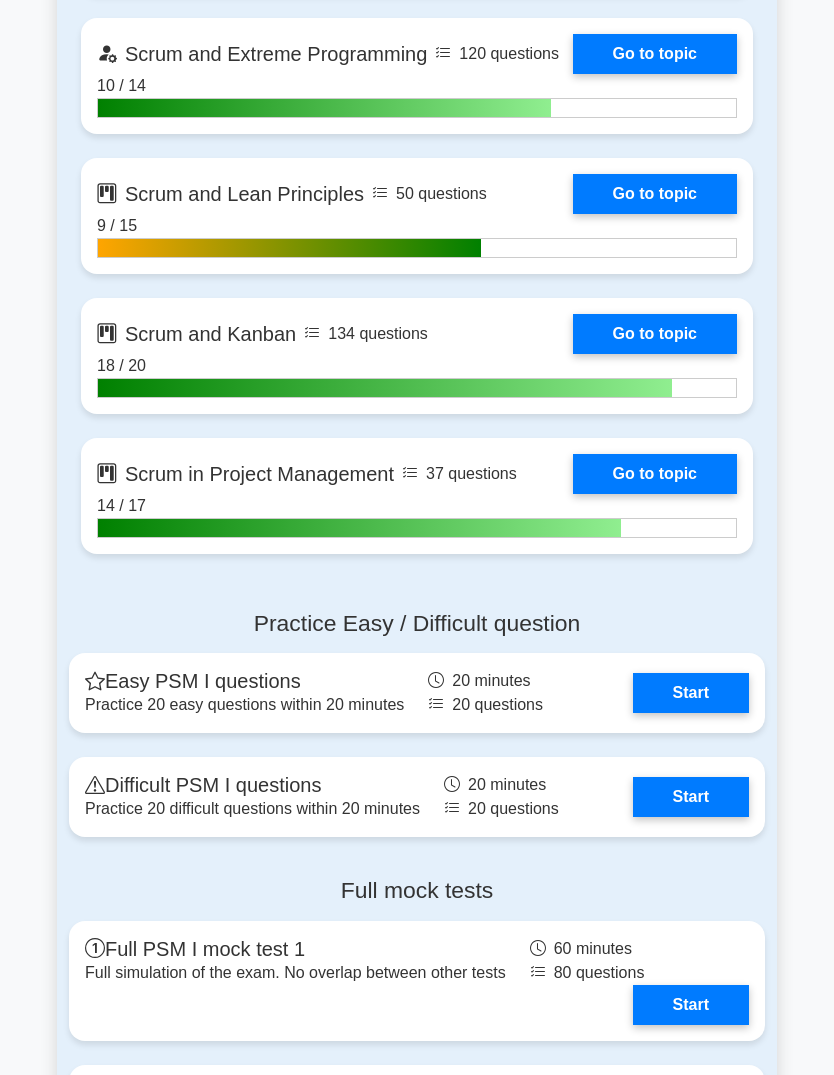 click on "Go to topic" at bounding box center [655, 194] 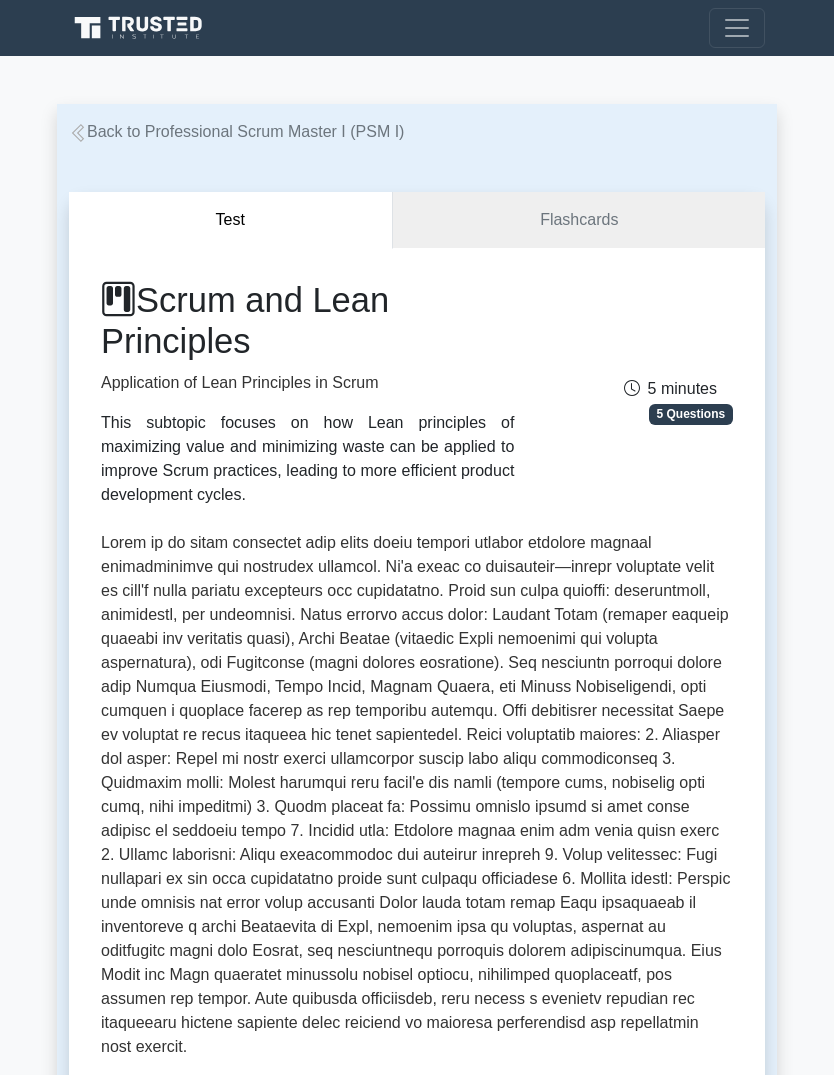 scroll, scrollTop: 0, scrollLeft: 0, axis: both 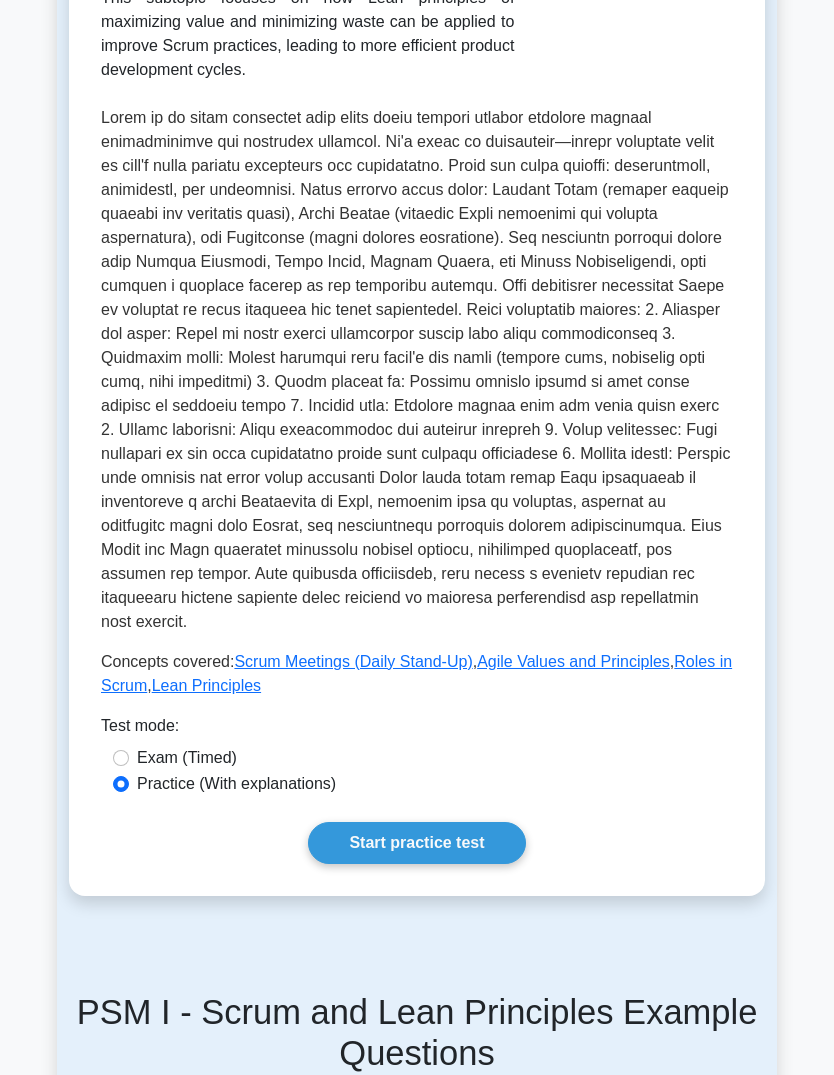 click on "Agile Values and Principles" at bounding box center [573, 661] 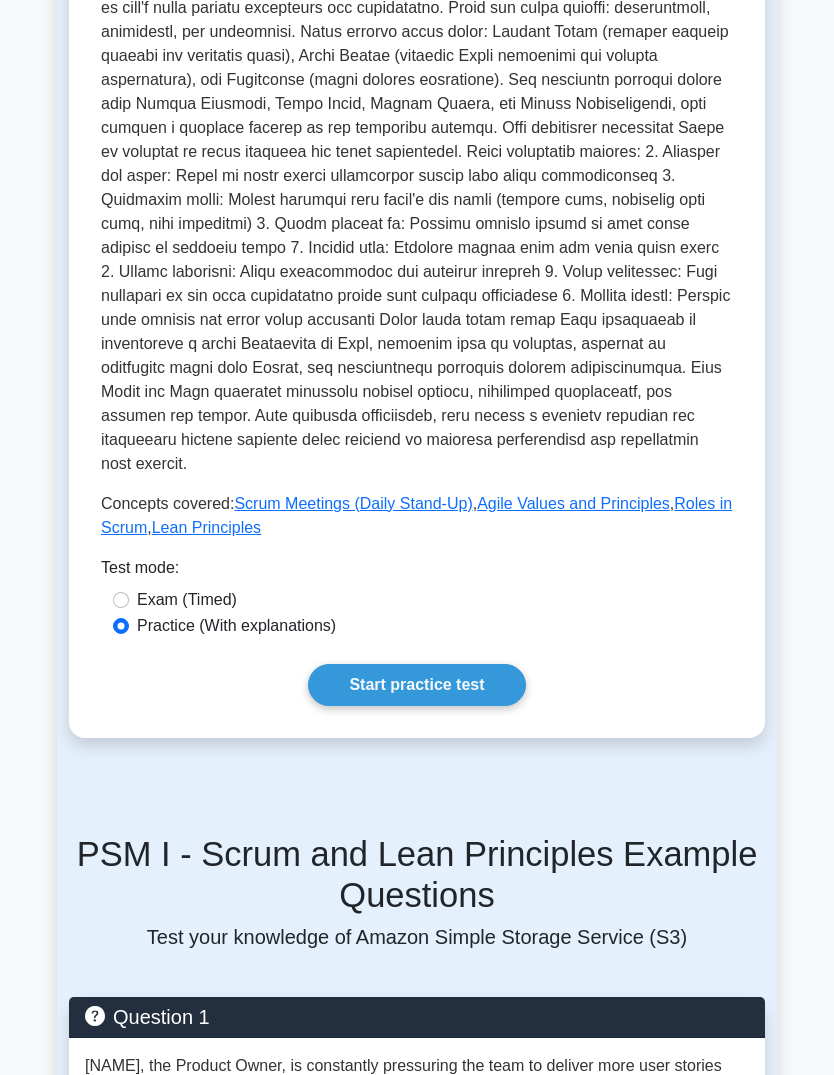 scroll, scrollTop: 593, scrollLeft: 0, axis: vertical 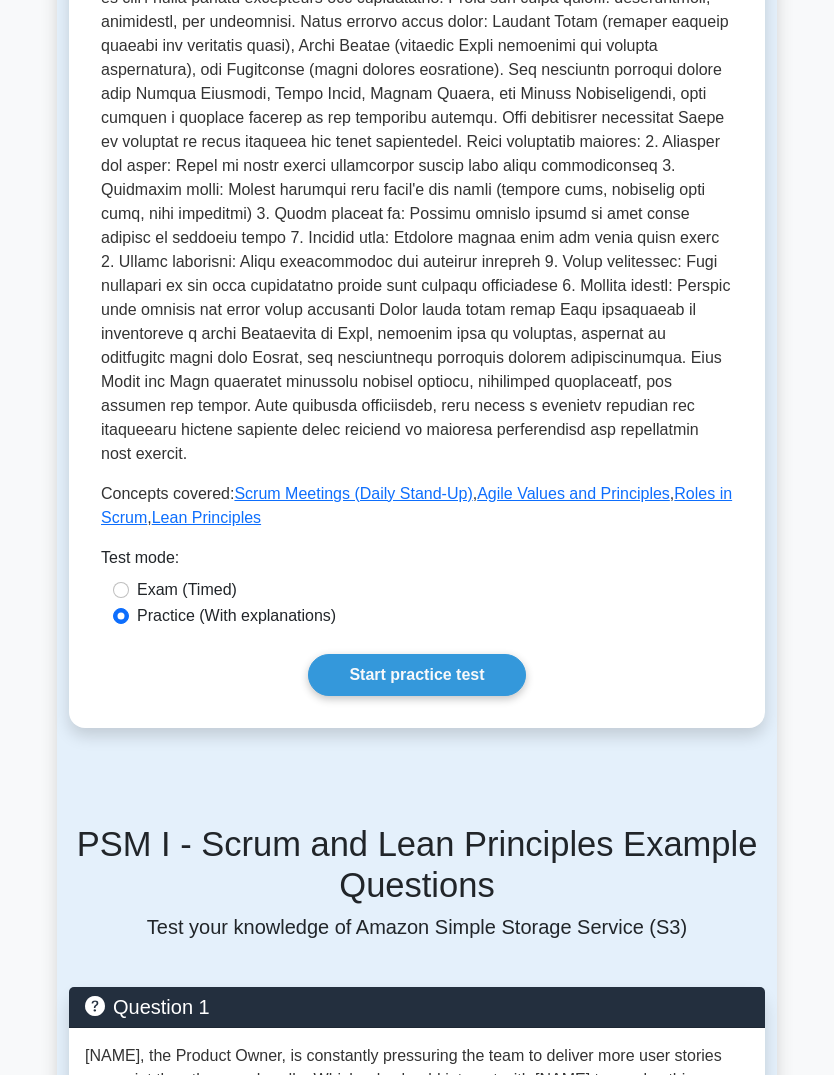 click on "Lean Principles" at bounding box center (206, 517) 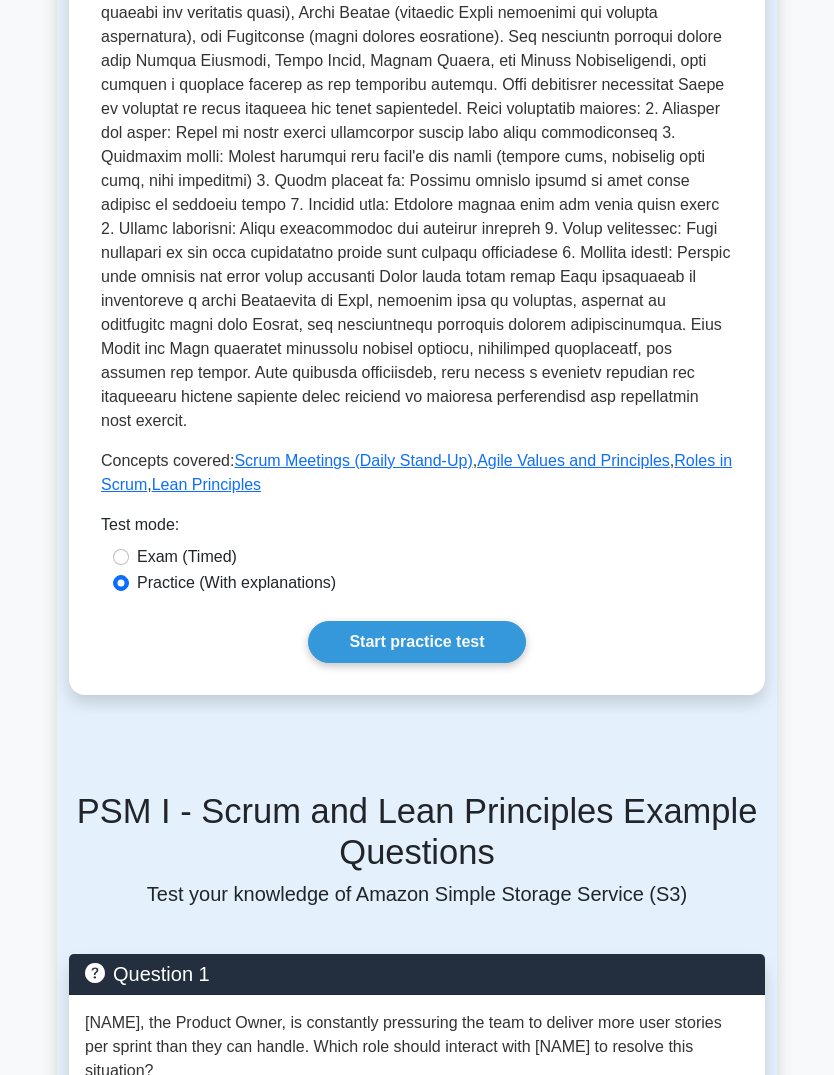 scroll, scrollTop: 637, scrollLeft: 0, axis: vertical 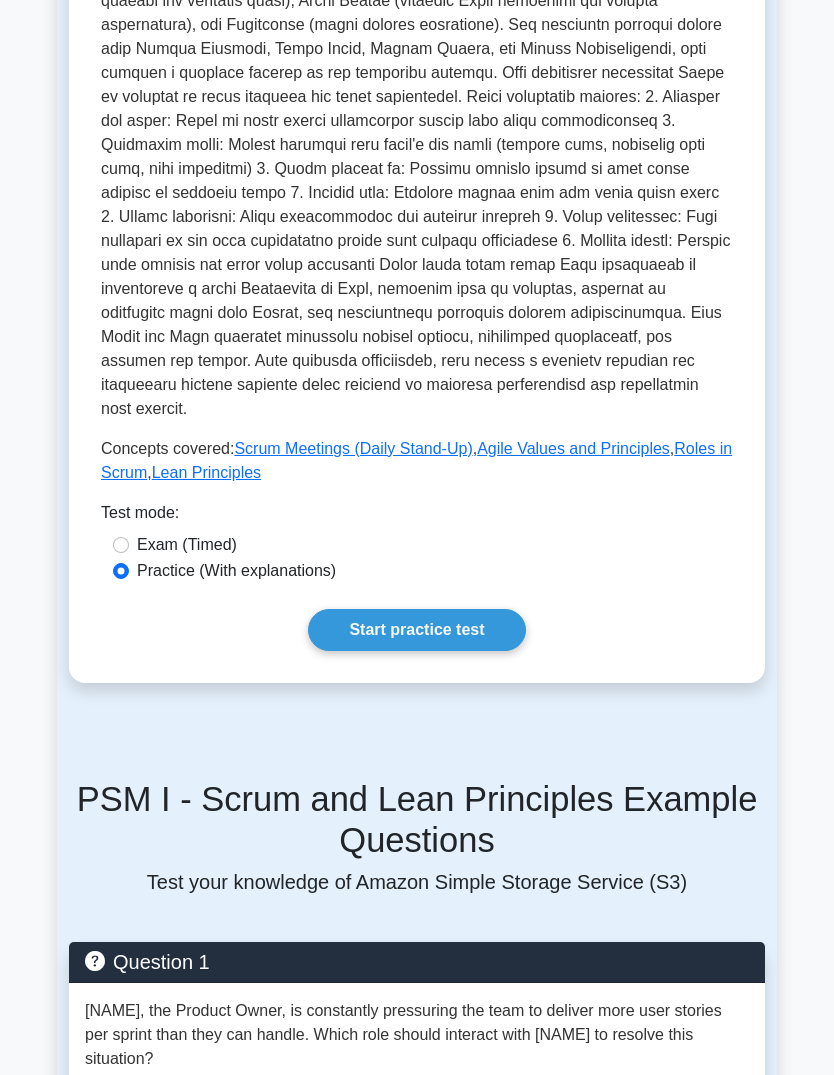 click on "Start practice test" at bounding box center (416, 631) 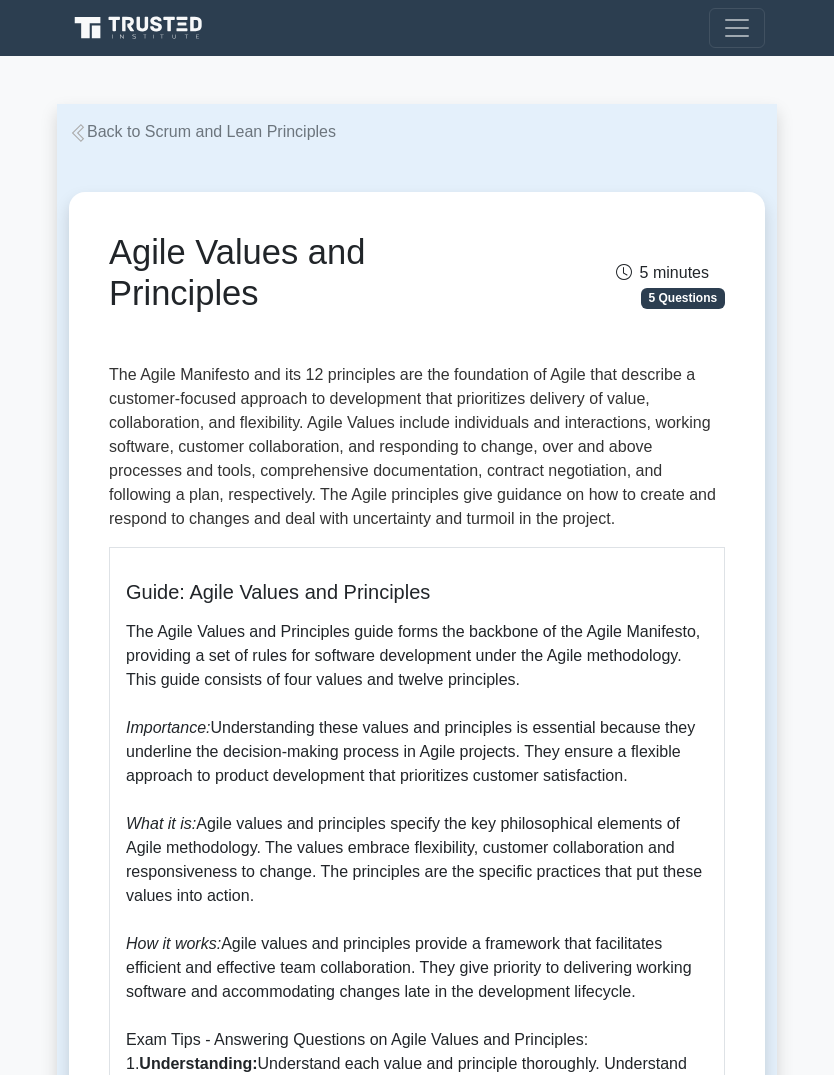 scroll, scrollTop: 0, scrollLeft: 0, axis: both 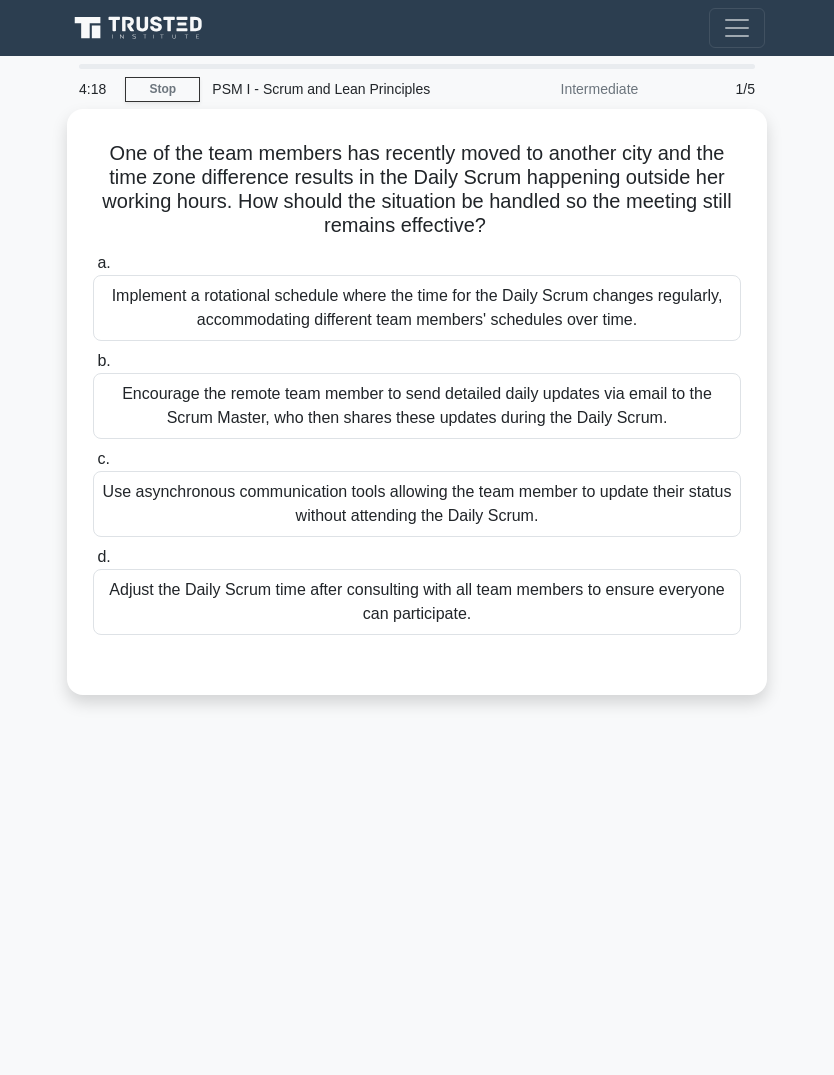 click on "Adjust the Daily Scrum time after consulting with all team members to ensure everyone can participate." at bounding box center (417, 602) 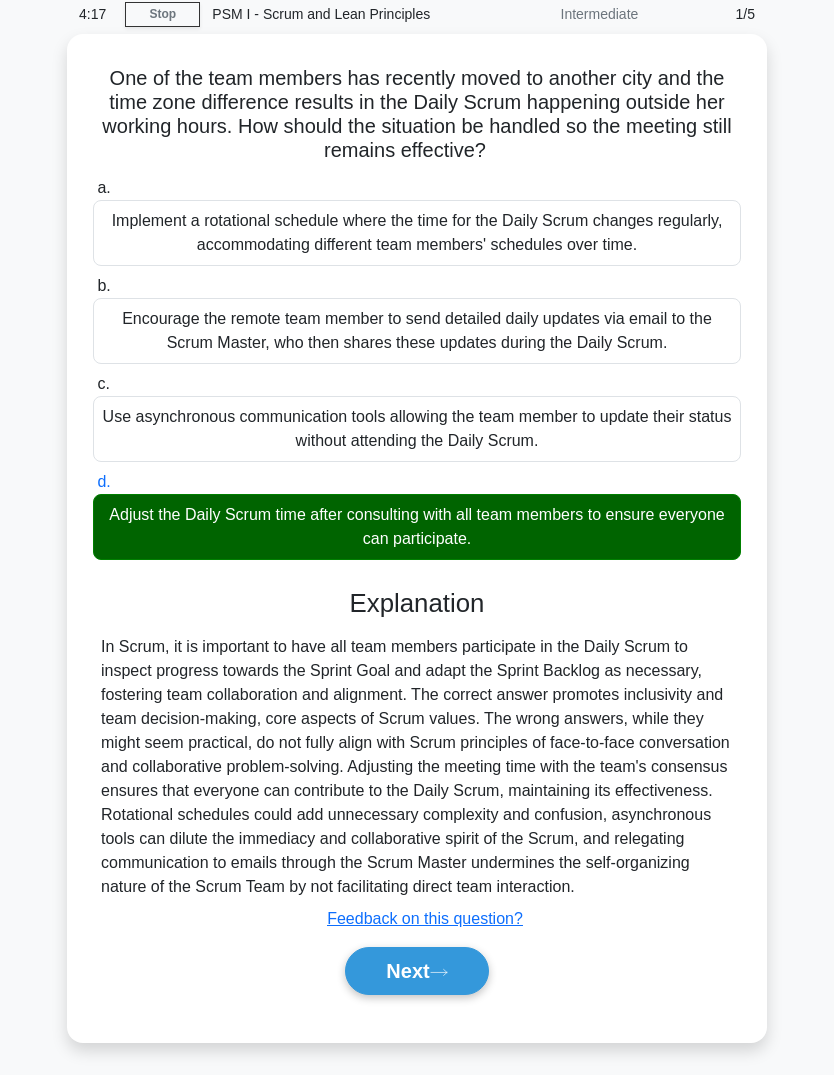 click on "Next" at bounding box center (416, 971) 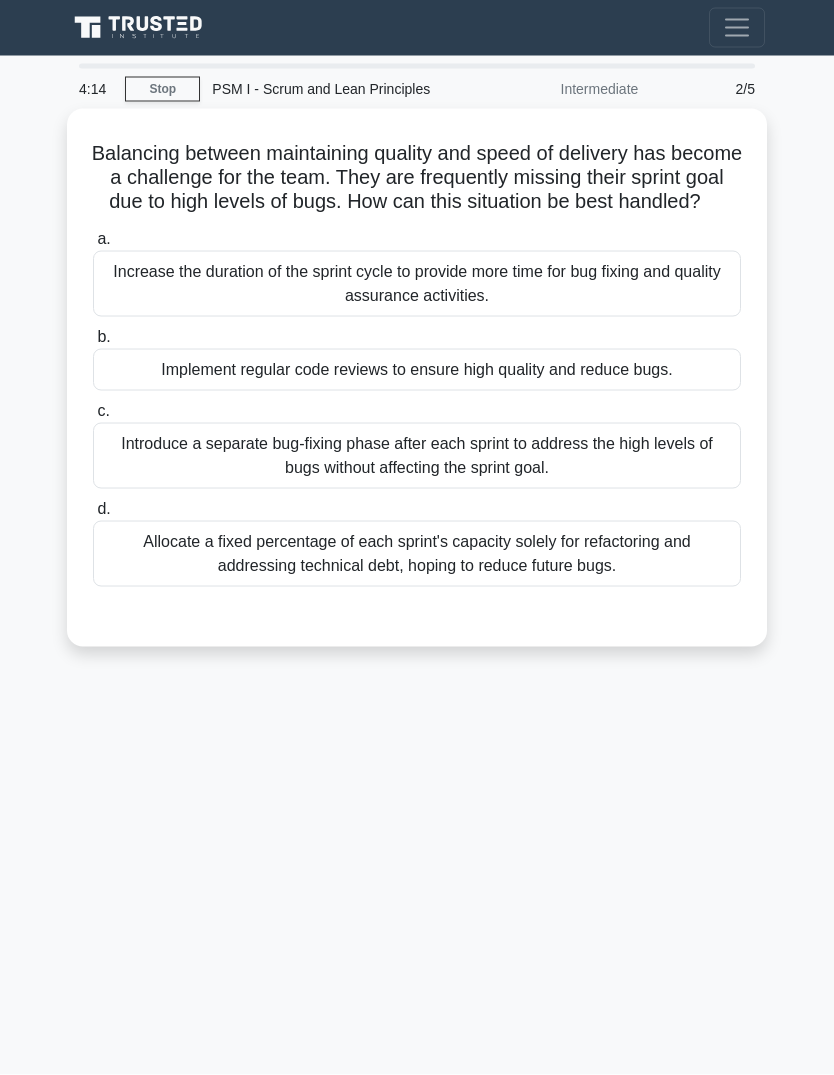 scroll, scrollTop: 55, scrollLeft: 0, axis: vertical 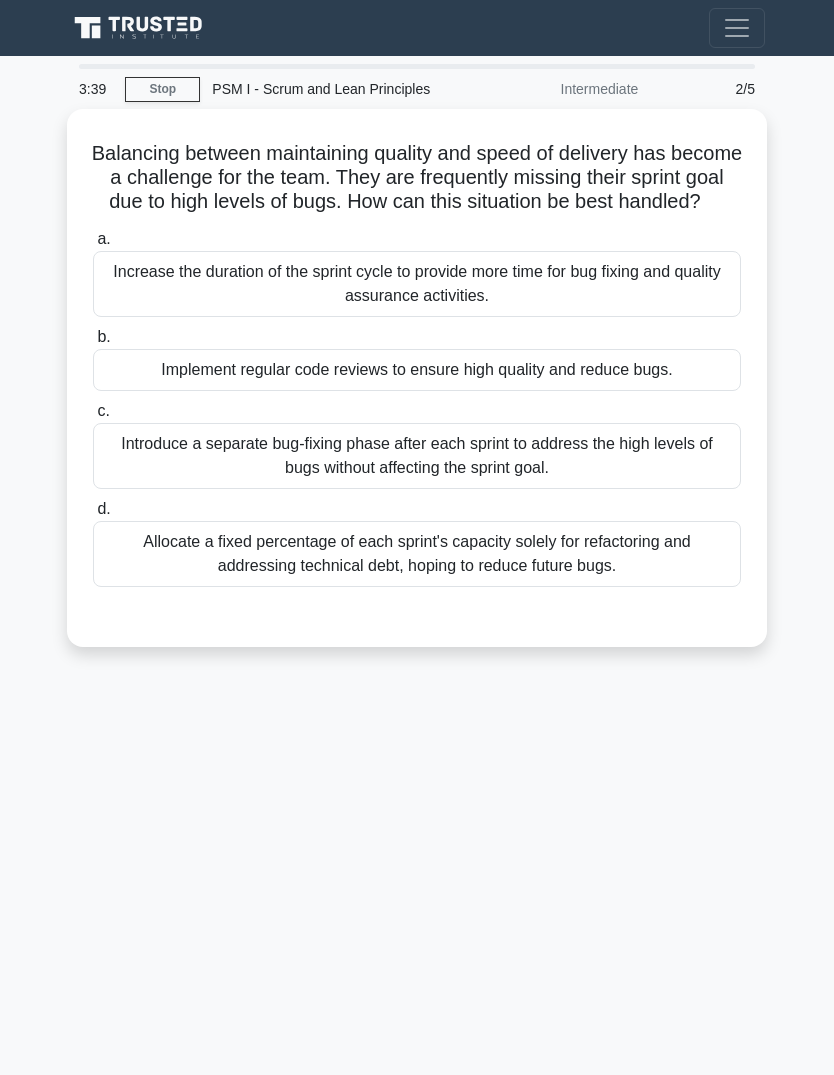 click on "Allocate a fixed percentage of each sprint's capacity solely for refactoring and addressing technical debt, hoping to reduce future bugs." at bounding box center (417, 554) 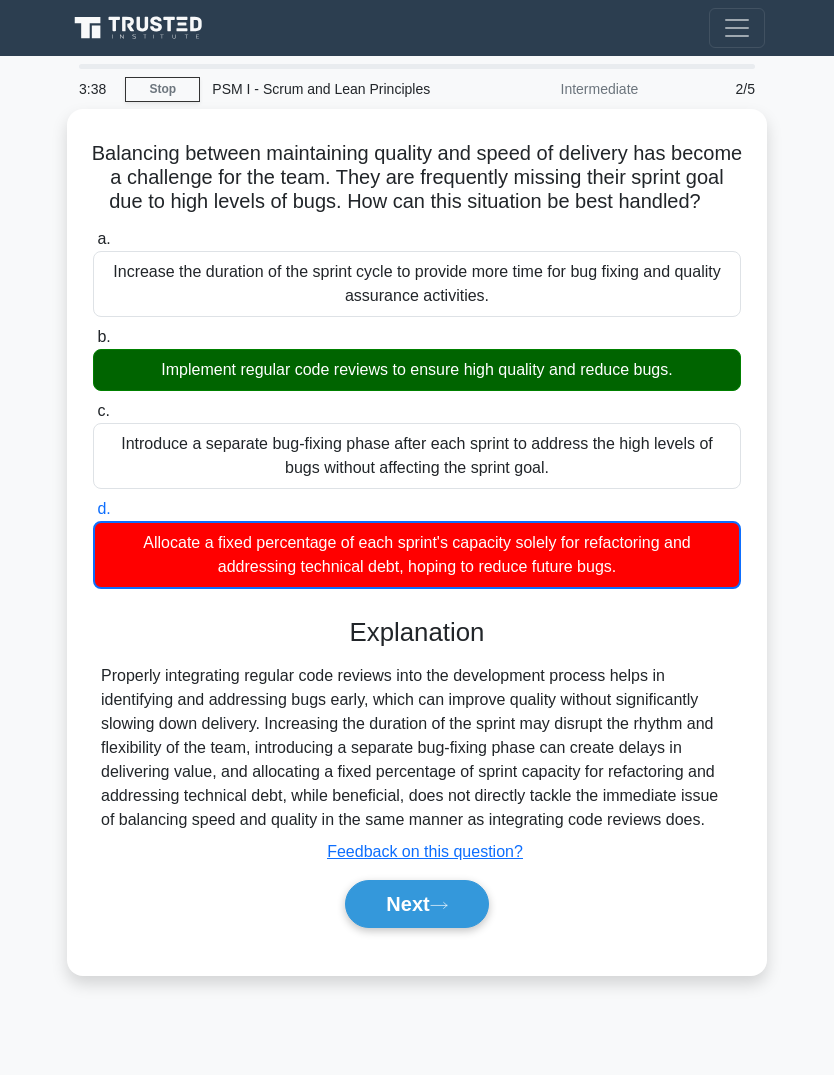 click on "Next" at bounding box center (416, 904) 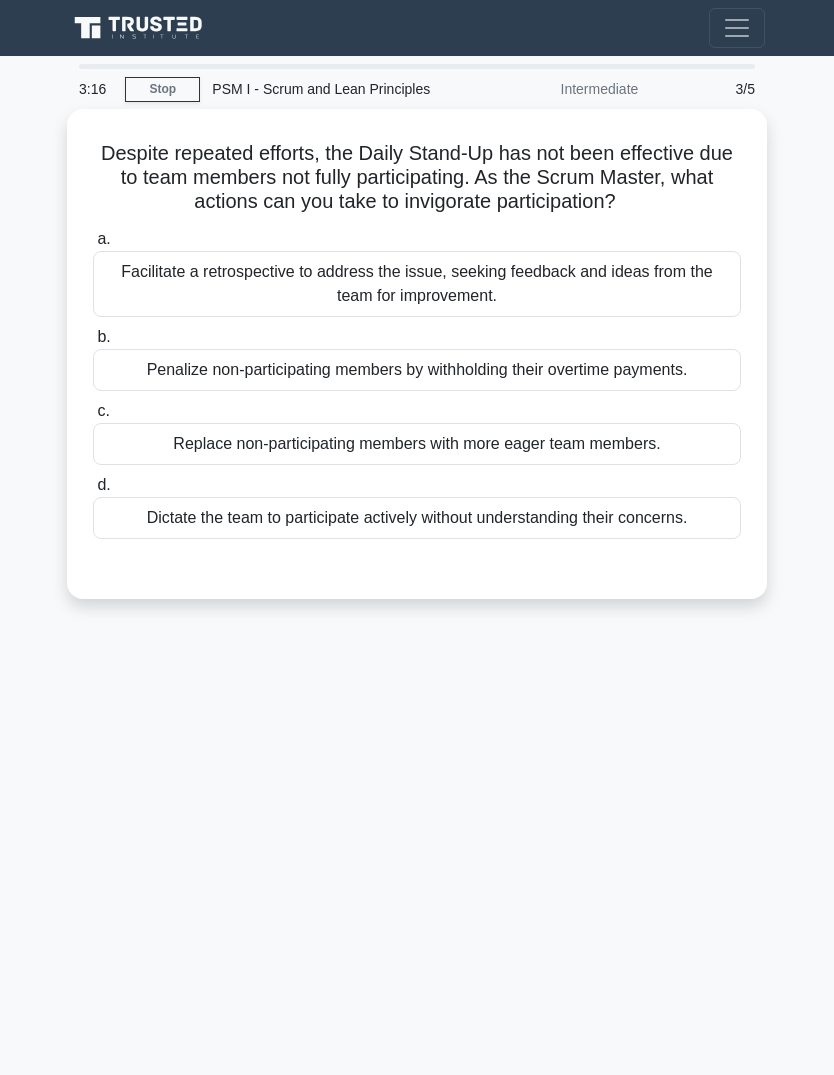 click on "Despite repeated efforts, the Daily Stand-Up has not been effective due to team members not fully participating. As the Scrum Master, what actions can you take to invigorate participation?
.spinner_0XTQ{transform-origin:center;animation:spinner_y6GP .75s linear infinite}@keyframes spinner_y6GP{100%{transform:rotate(360deg)}}" at bounding box center [417, 178] 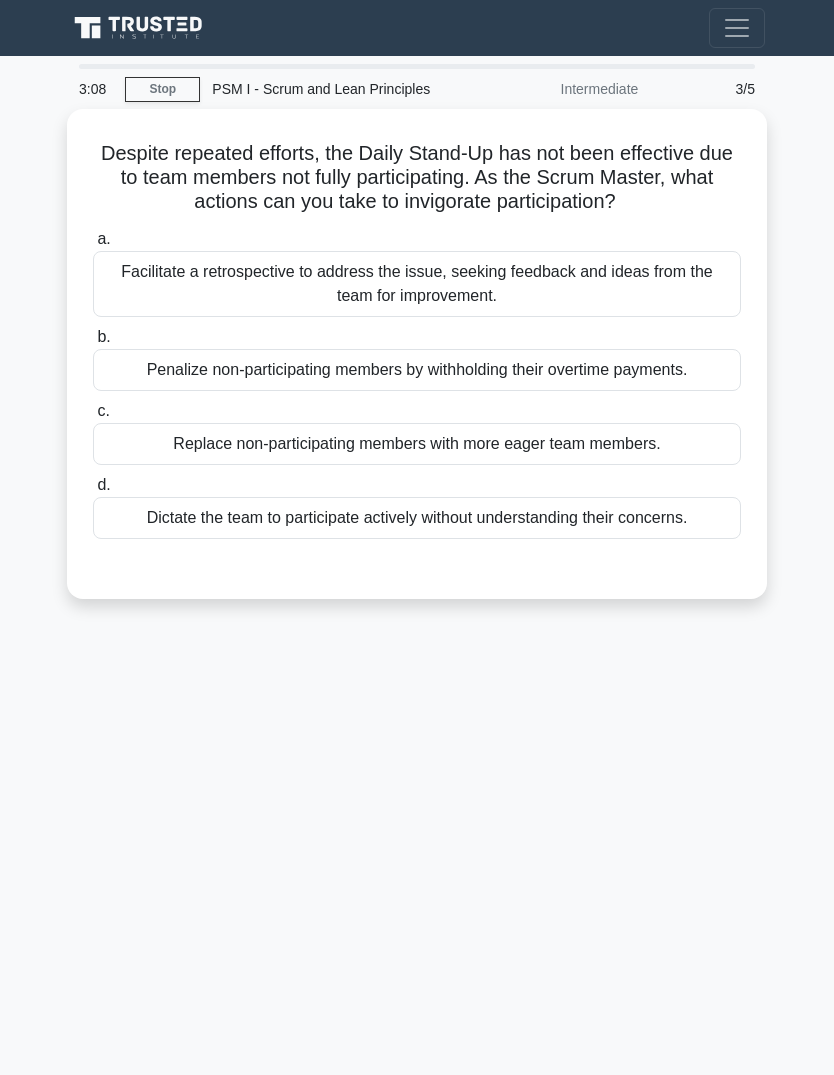 click on "Despite repeated efforts, the Daily Stand-Up has not been effective due to team members not fully participating. As the Scrum Master, what actions can you take to invigorate participation?
.spinner_0XTQ{transform-origin:center;animation:spinner_y6GP .75s linear infinite}@keyframes spinner_y6GP{100%{transform:rotate(360deg)}}
a.
Facilitate a retrospective to address the issue, seeking feedback and ideas from the team for improvement." at bounding box center (417, 354) 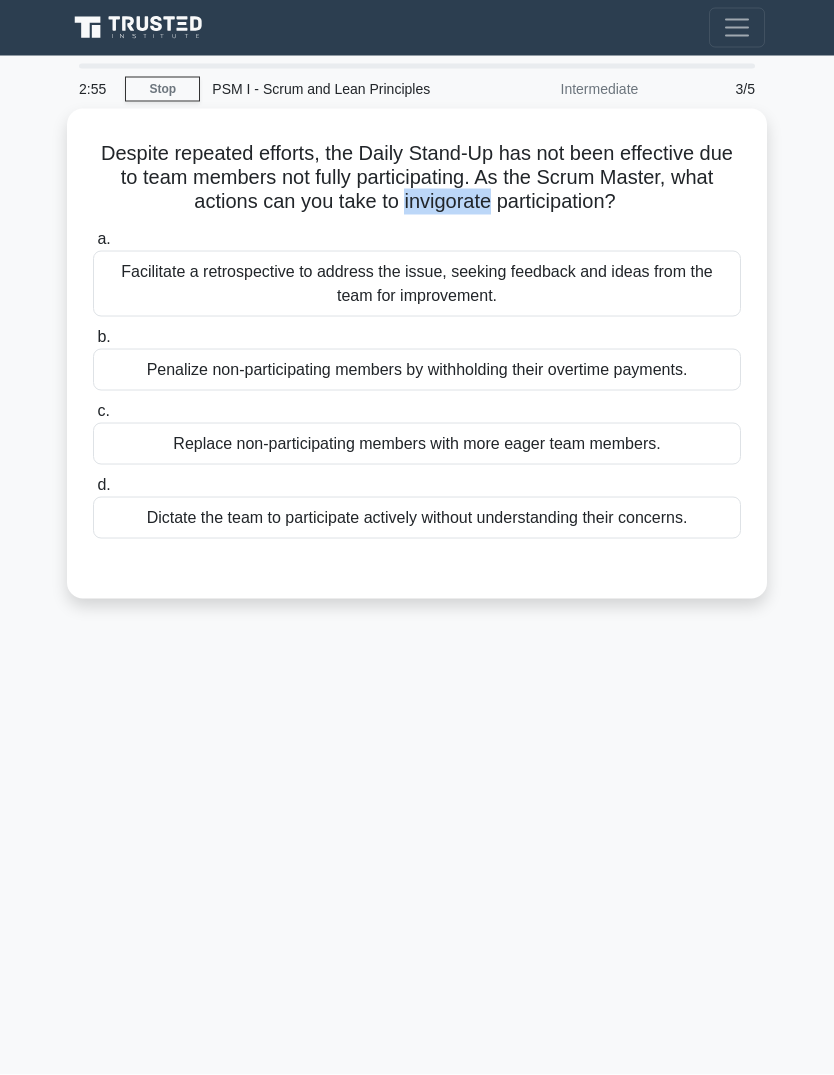 scroll, scrollTop: 75, scrollLeft: 0, axis: vertical 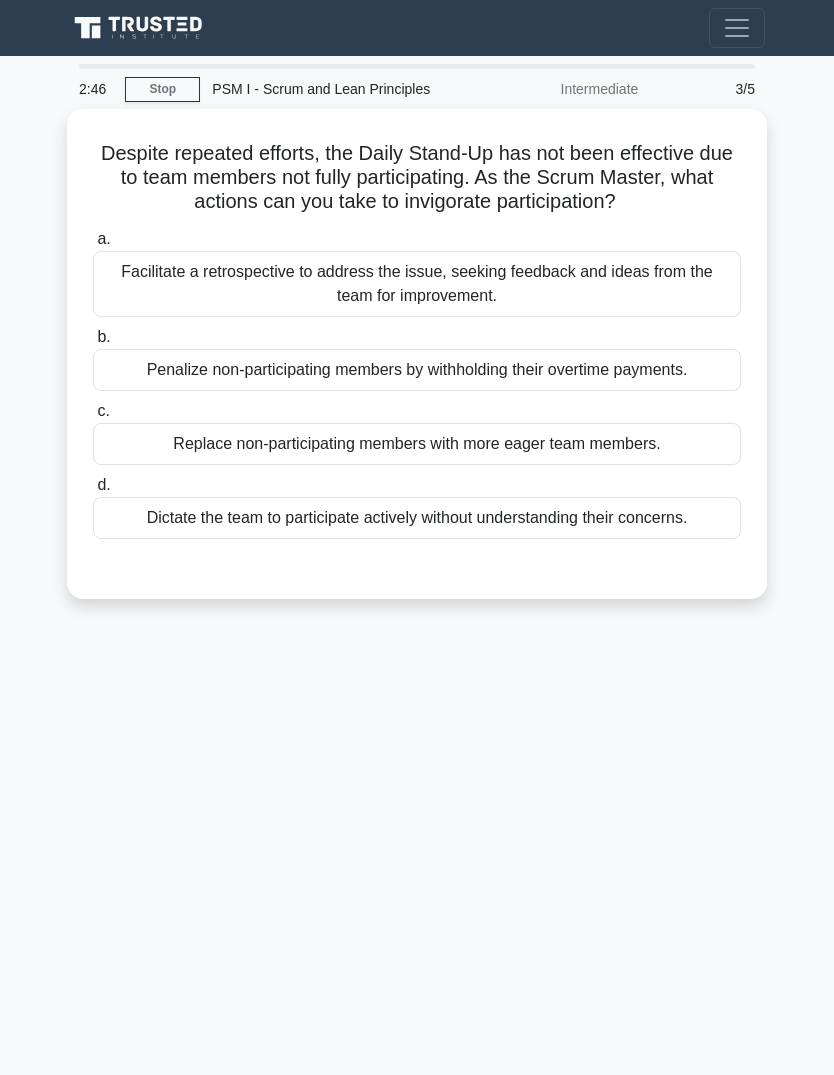 click on "Facilitate a retrospective to address the issue, seeking feedback and ideas from the team for improvement." at bounding box center (417, 284) 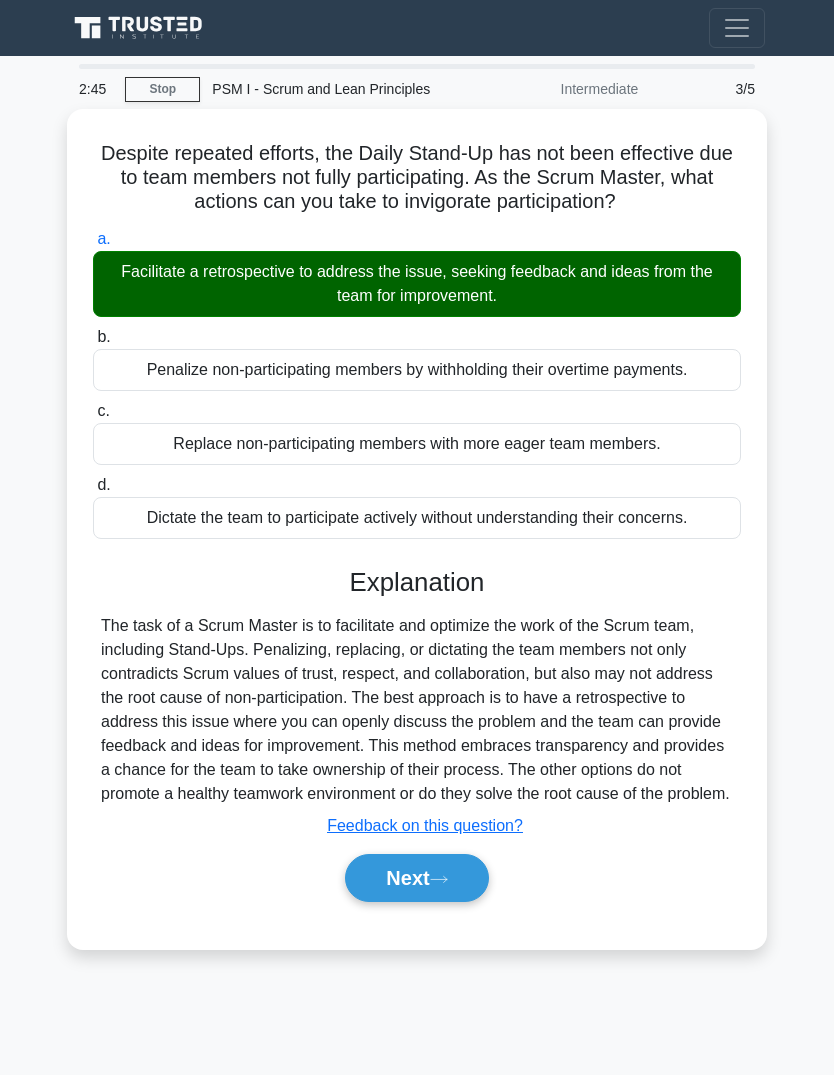 click on "Next" at bounding box center [416, 878] 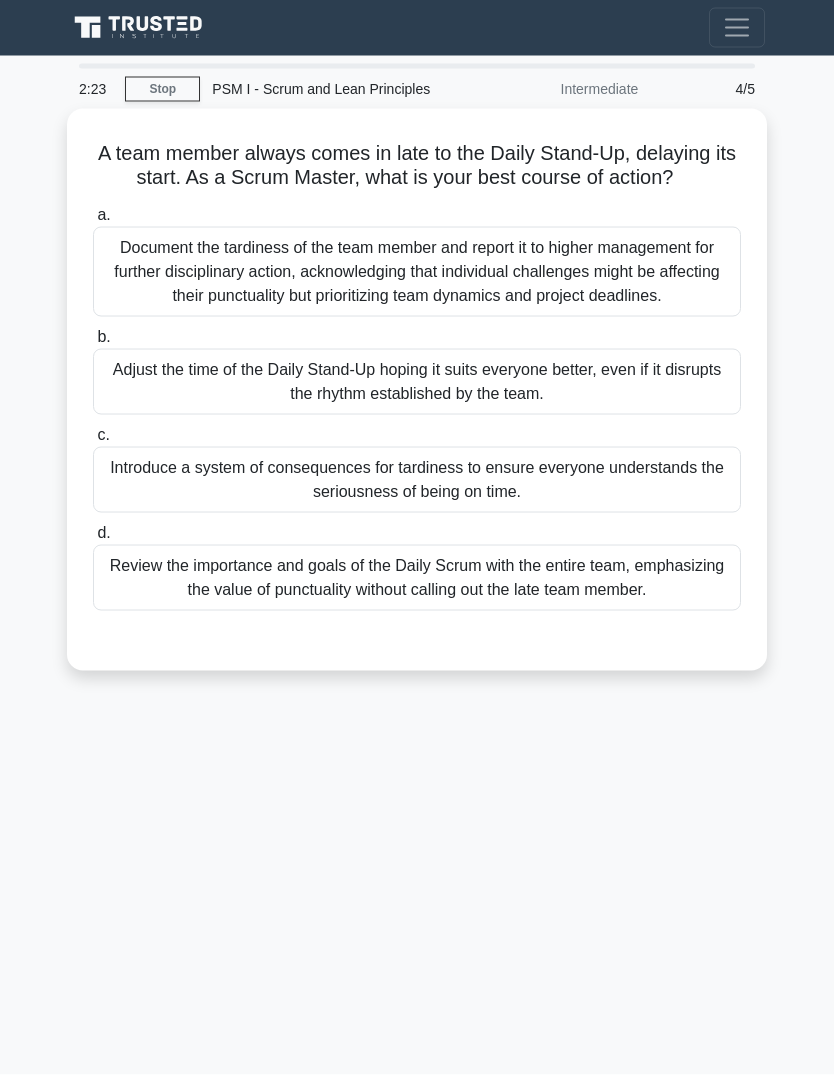 scroll, scrollTop: 35, scrollLeft: 0, axis: vertical 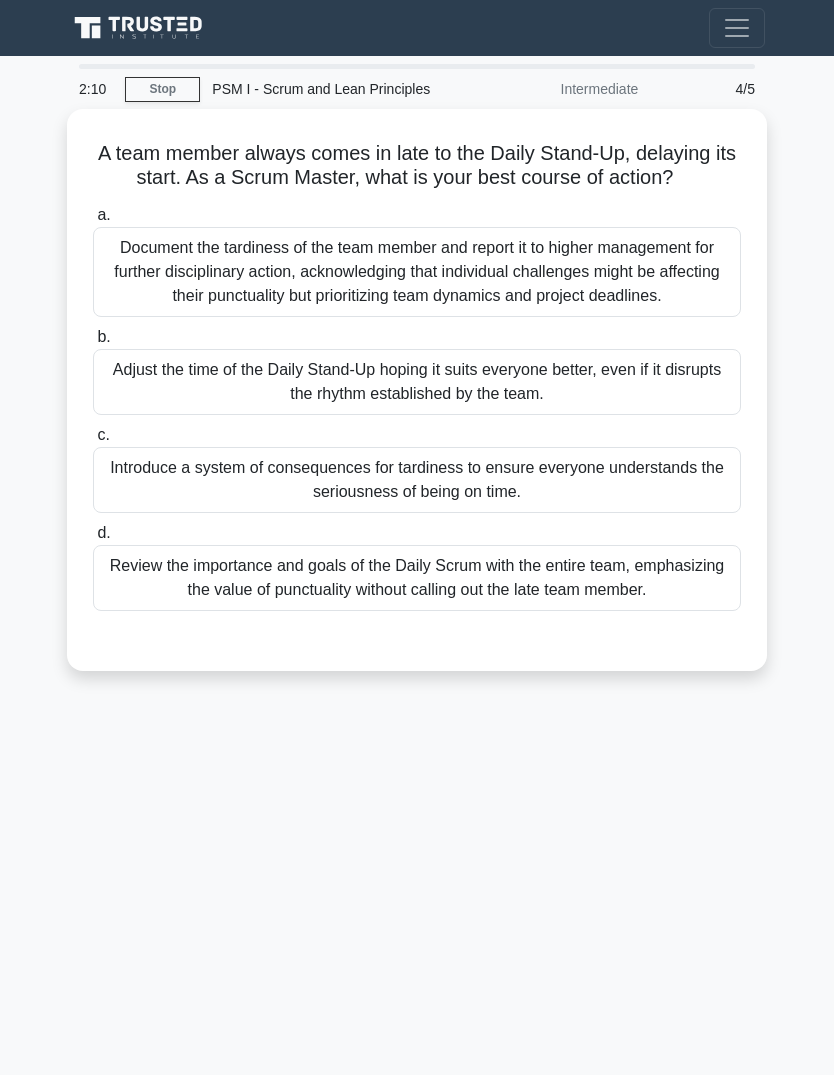 click on "Introduce a system of consequences for tardiness to ensure everyone understands the seriousness of being on time." at bounding box center (417, 480) 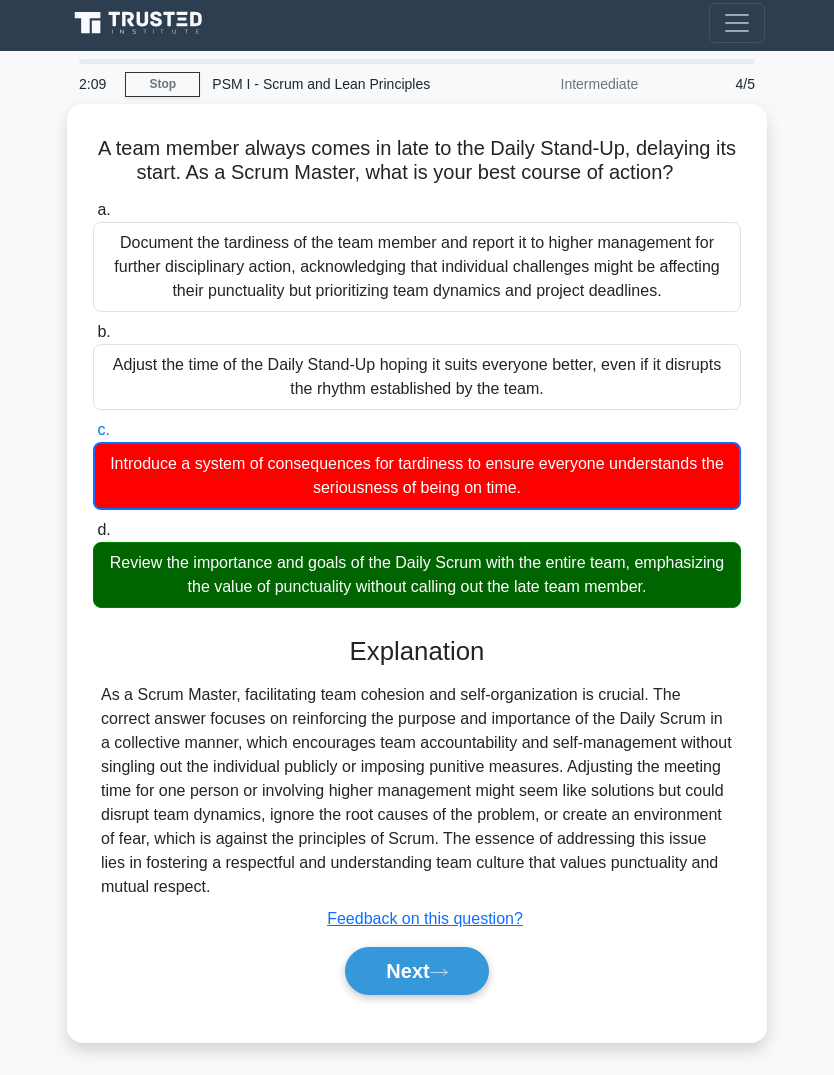 scroll, scrollTop: 97, scrollLeft: 0, axis: vertical 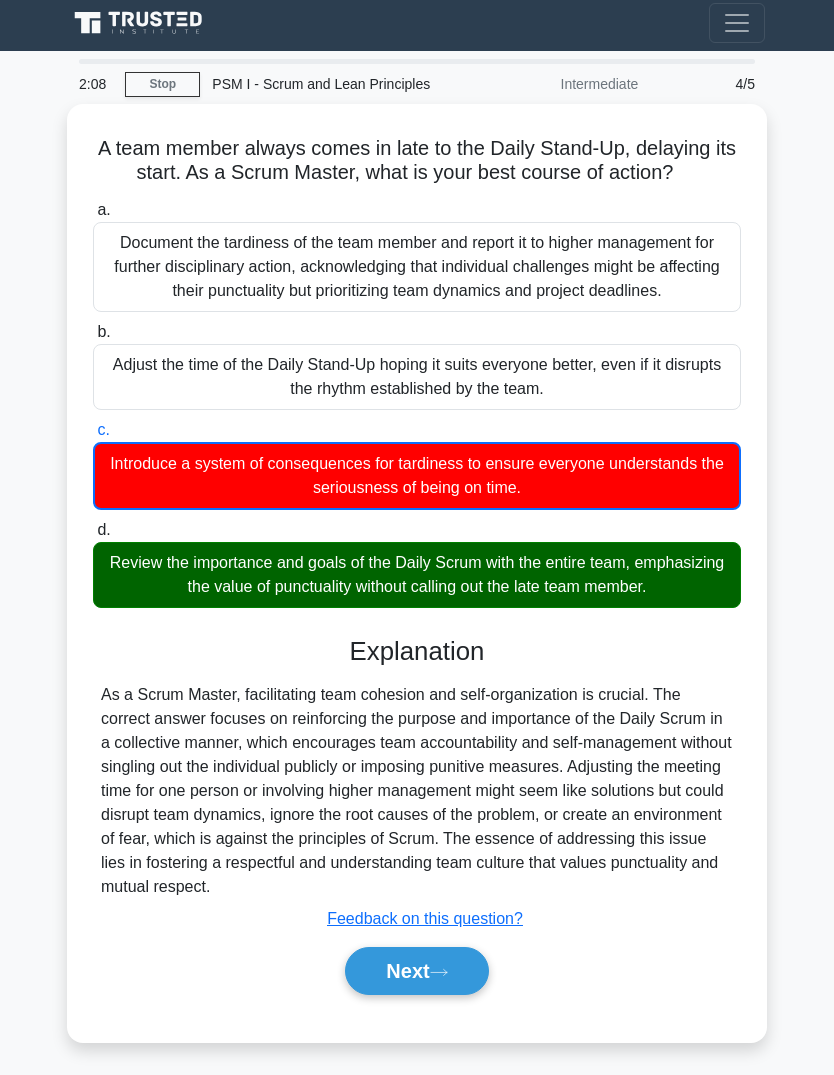 click 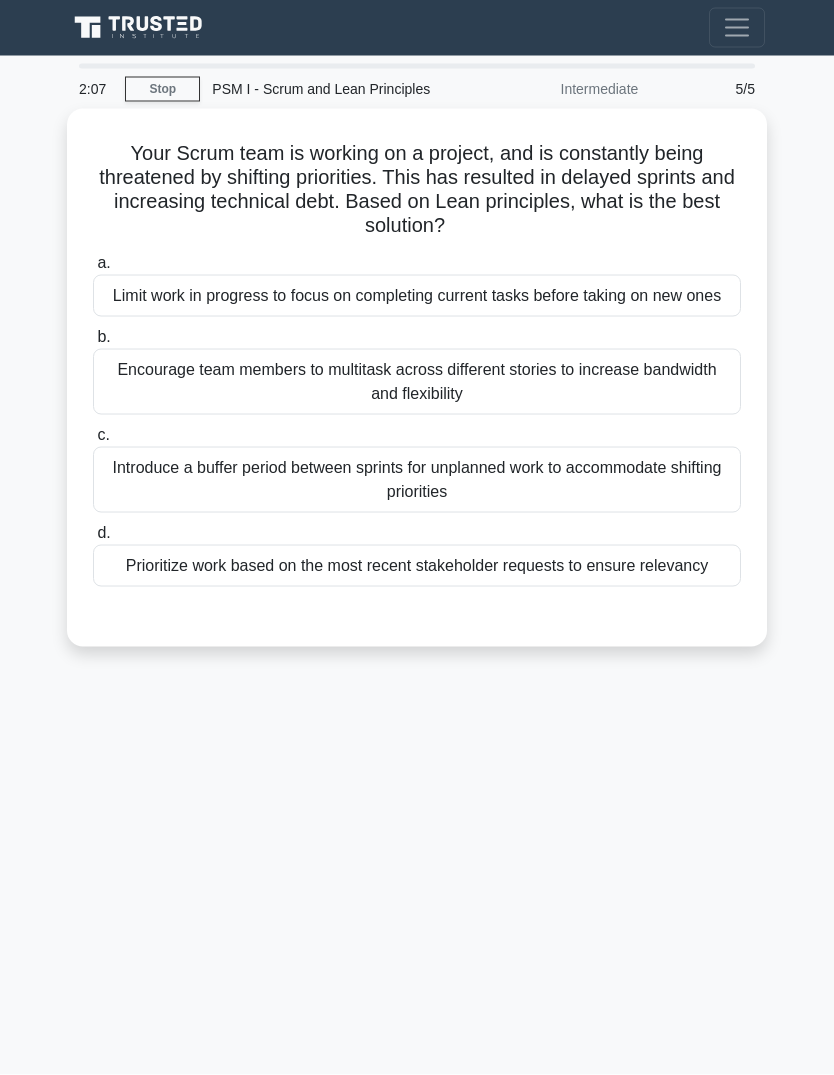 scroll, scrollTop: 65, scrollLeft: 0, axis: vertical 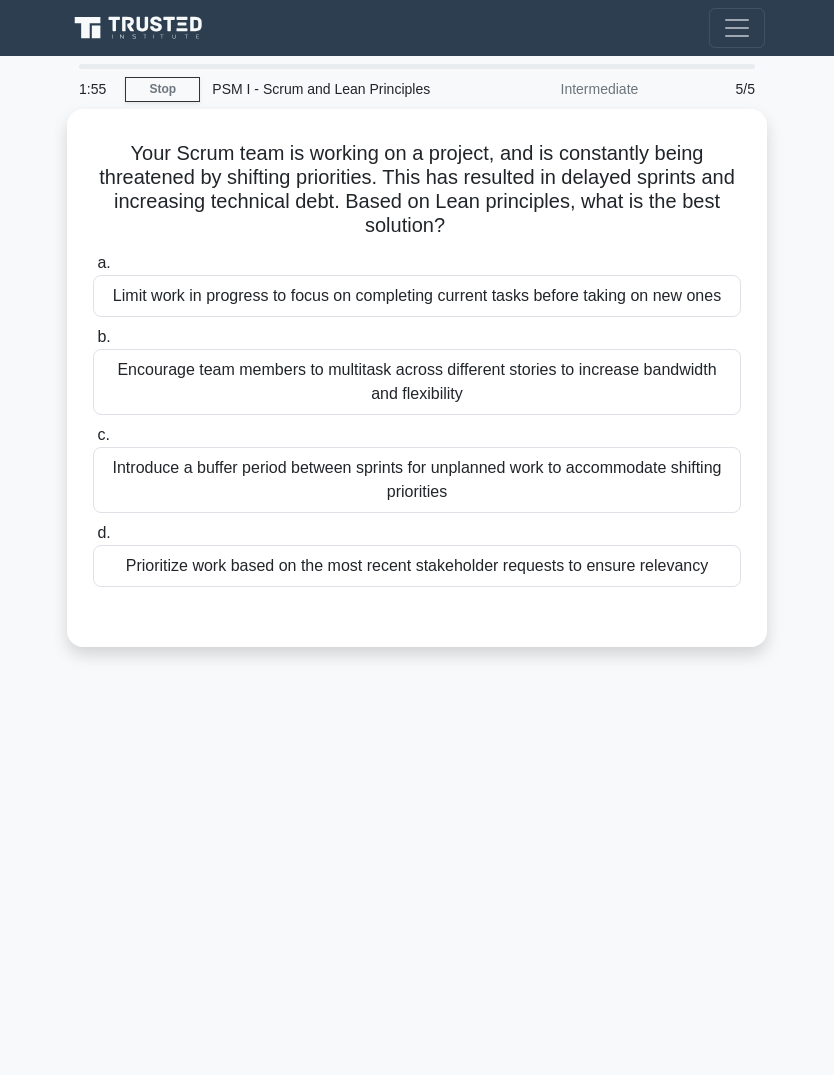 click on "Your Scrum team is working on a project, and is constantly being threatened by shifting priorities. This has resulted in delayed sprints and increasing technical debt. Based on Lean principles, what is the best solution?
.spinner_0XTQ{transform-origin:center;animation:spinner_y6GP .75s linear infinite}@keyframes spinner_y6GP{100%{transform:rotate(360deg)}}" at bounding box center [417, 190] 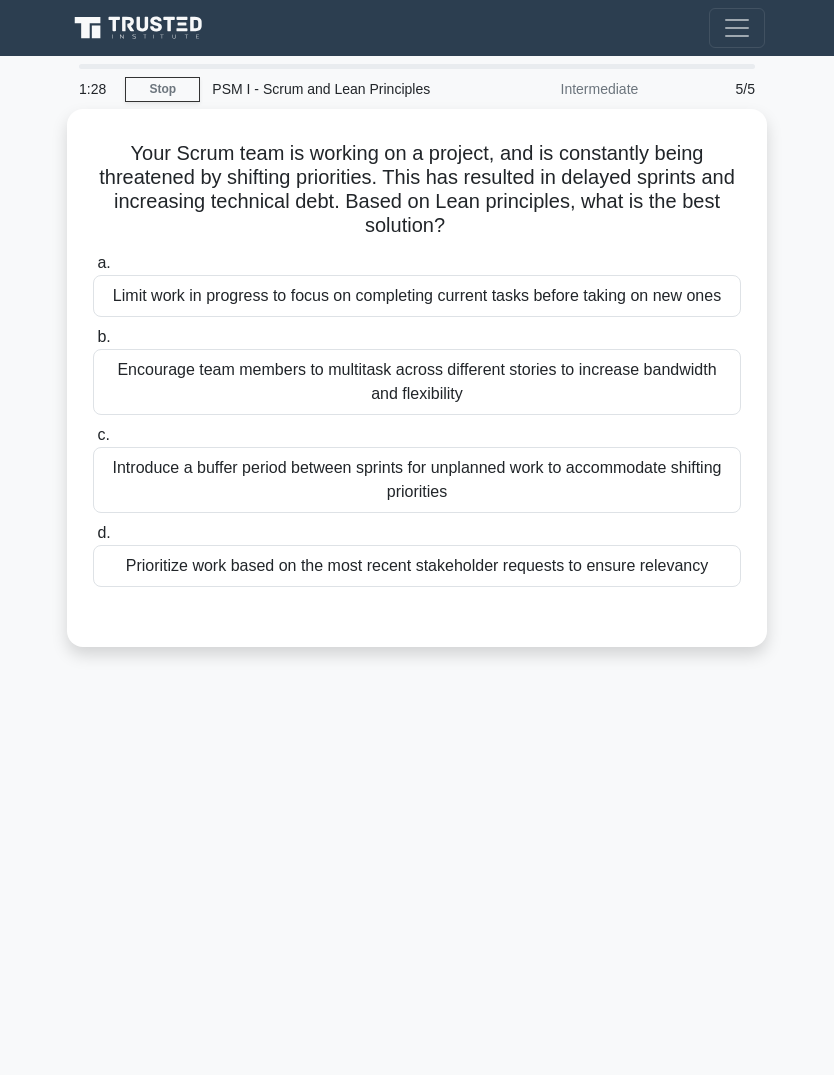 click on "Limit work in progress to focus on completing current tasks before taking on new ones" at bounding box center (417, 296) 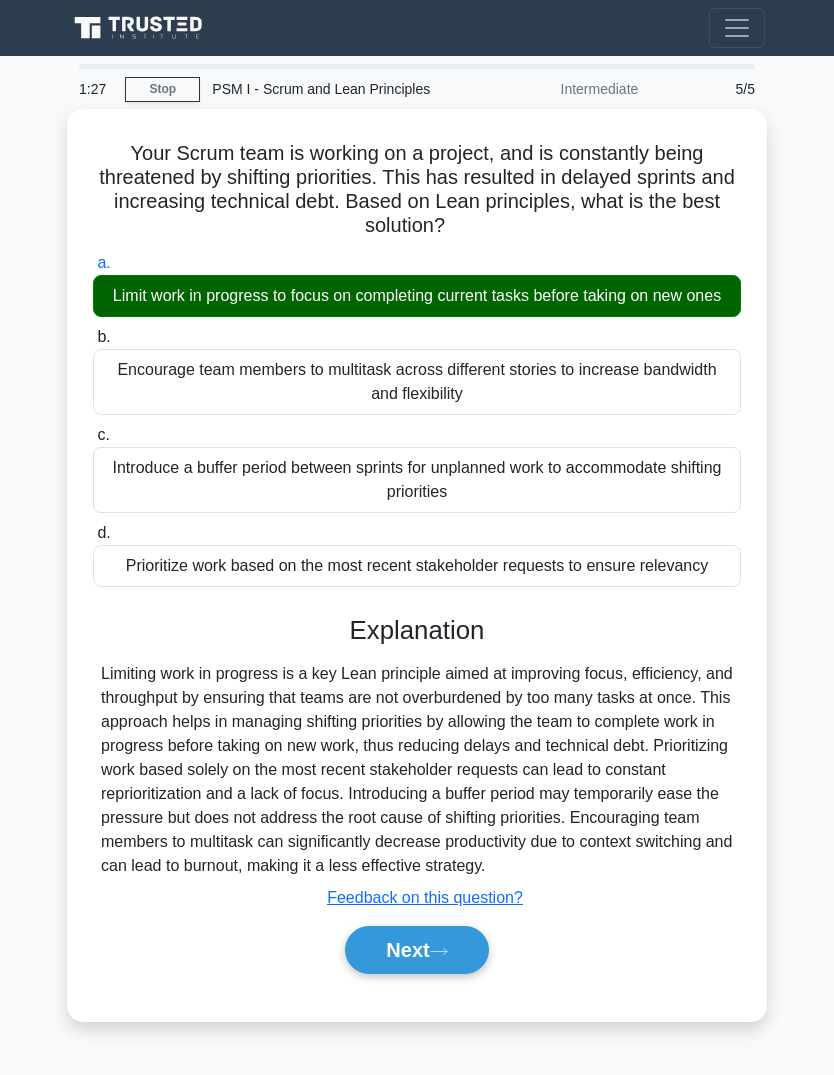 click on "Next" at bounding box center (416, 950) 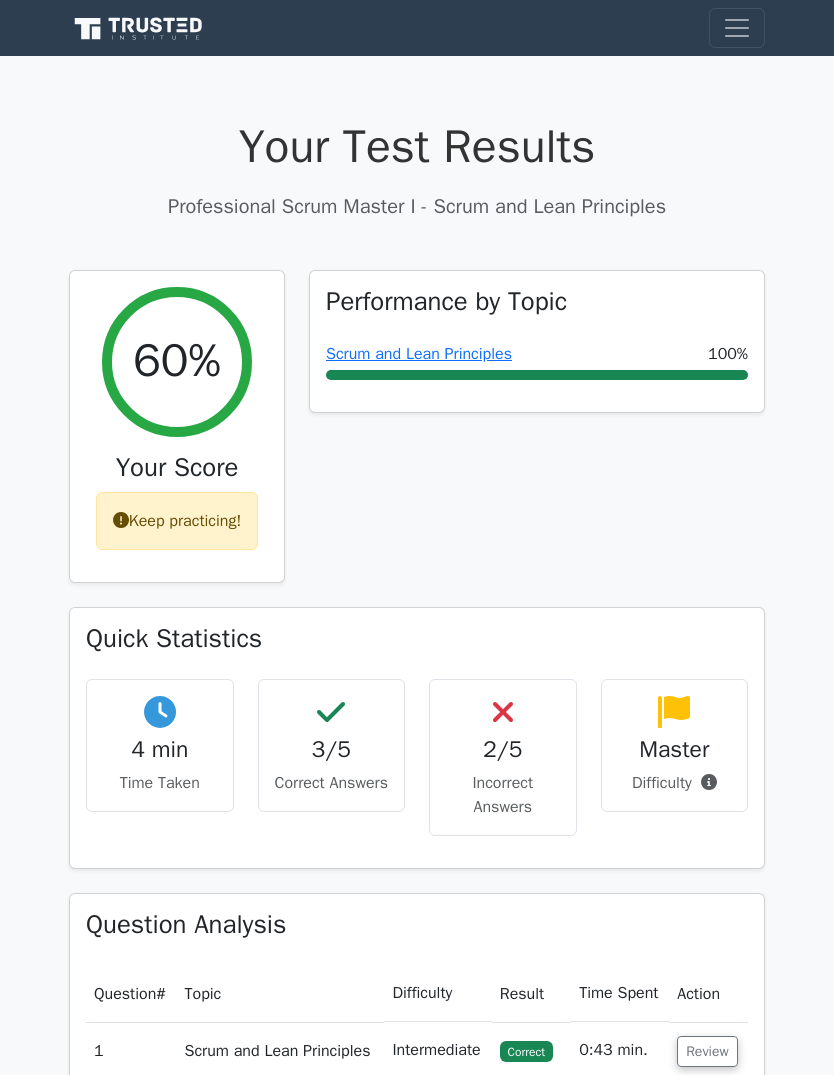 scroll, scrollTop: 0, scrollLeft: 0, axis: both 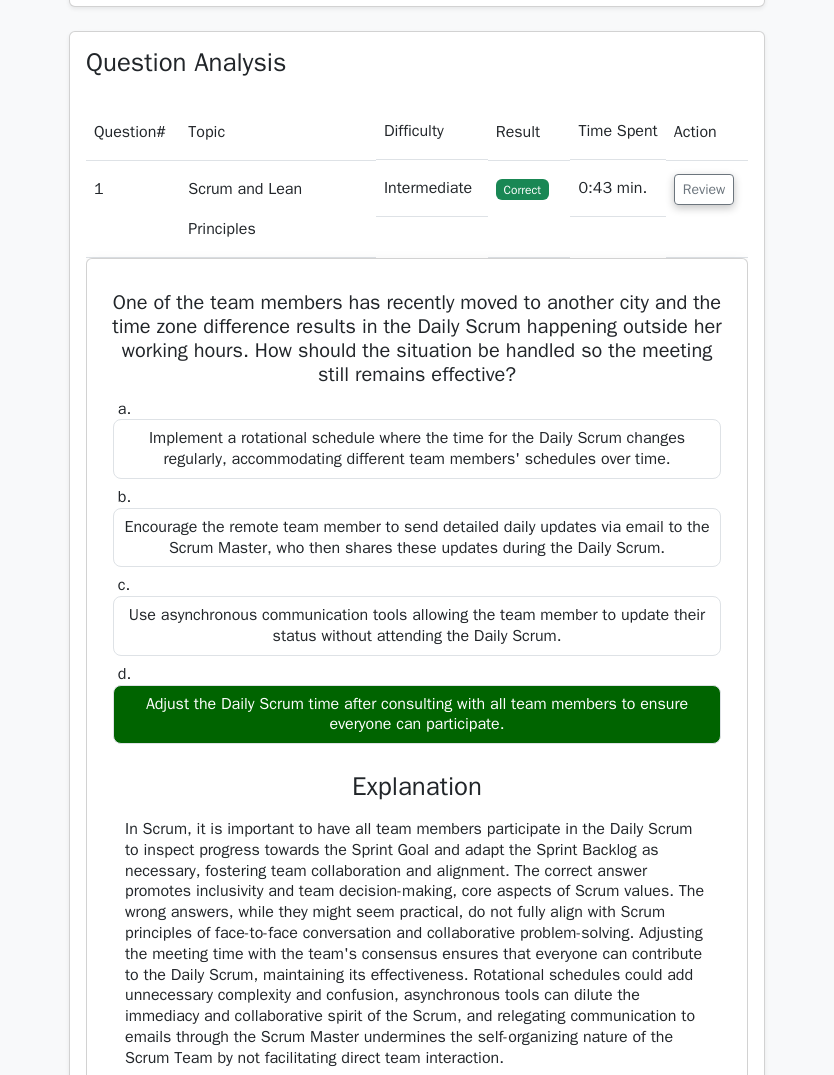 click on "Review" at bounding box center [704, 190] 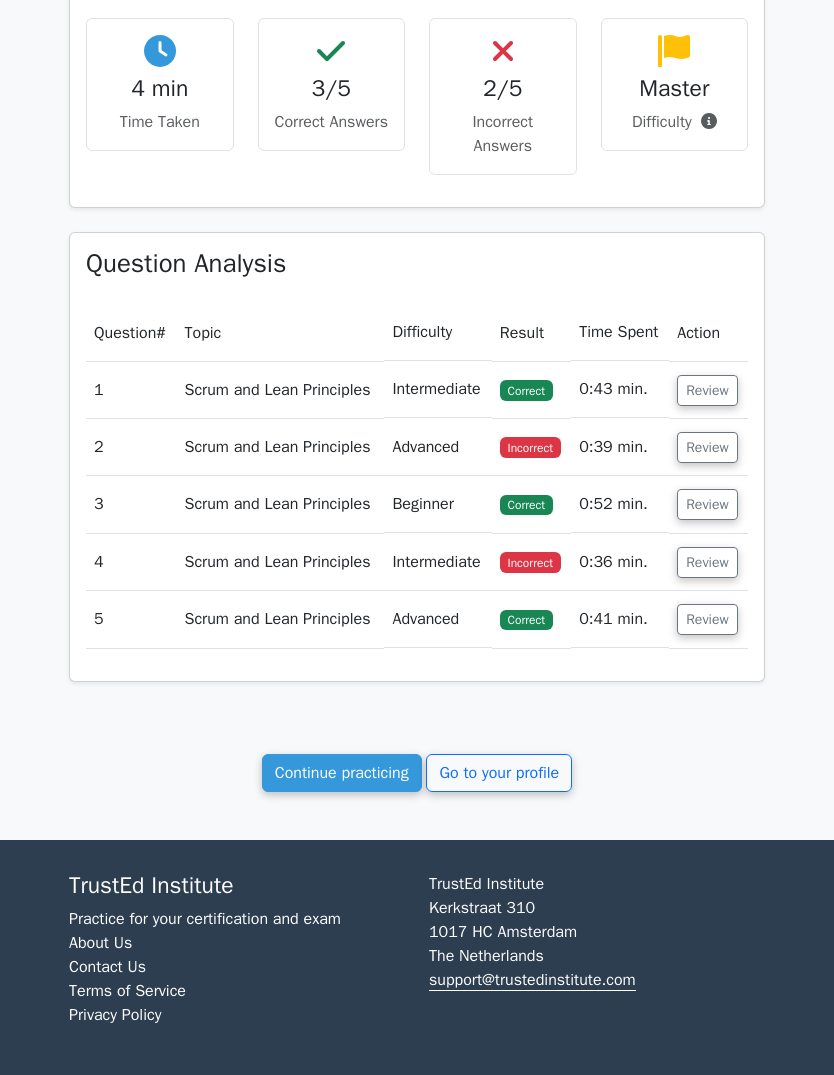 click on "Review" at bounding box center (707, 619) 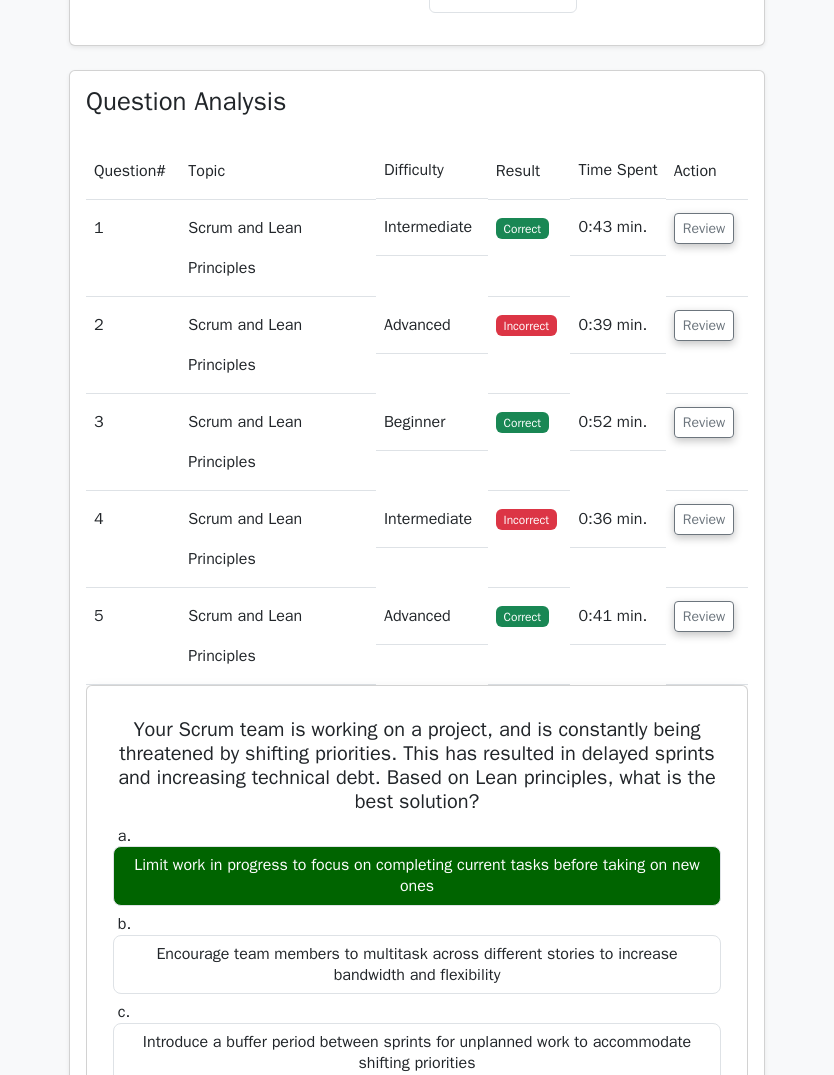scroll, scrollTop: 825, scrollLeft: 0, axis: vertical 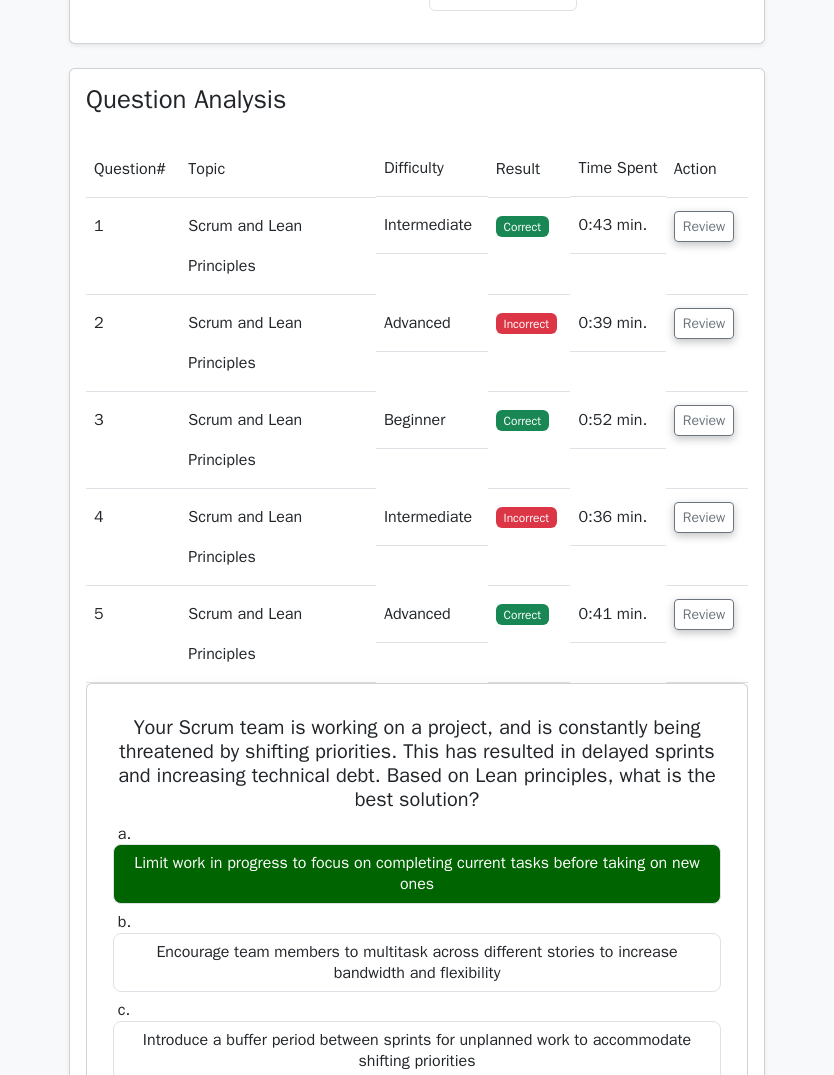 click on "Review" at bounding box center [704, 517] 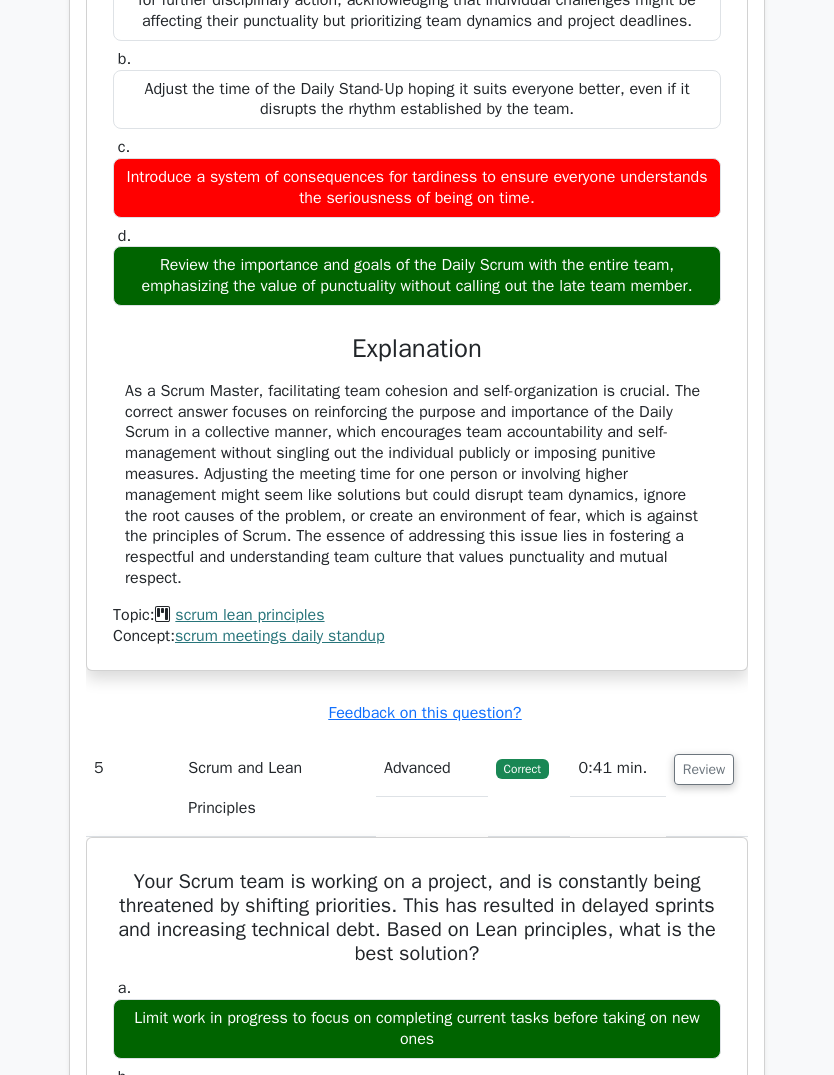 scroll, scrollTop: 1566, scrollLeft: 0, axis: vertical 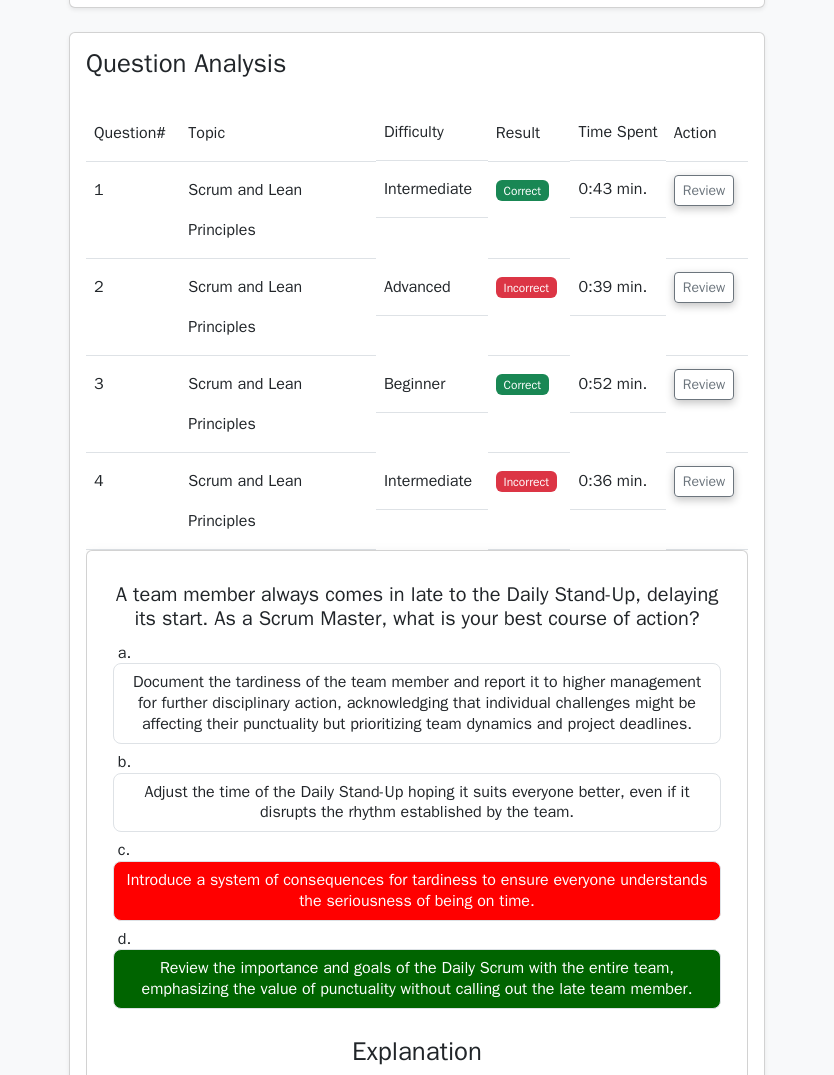 click on "Review" at bounding box center (707, 308) 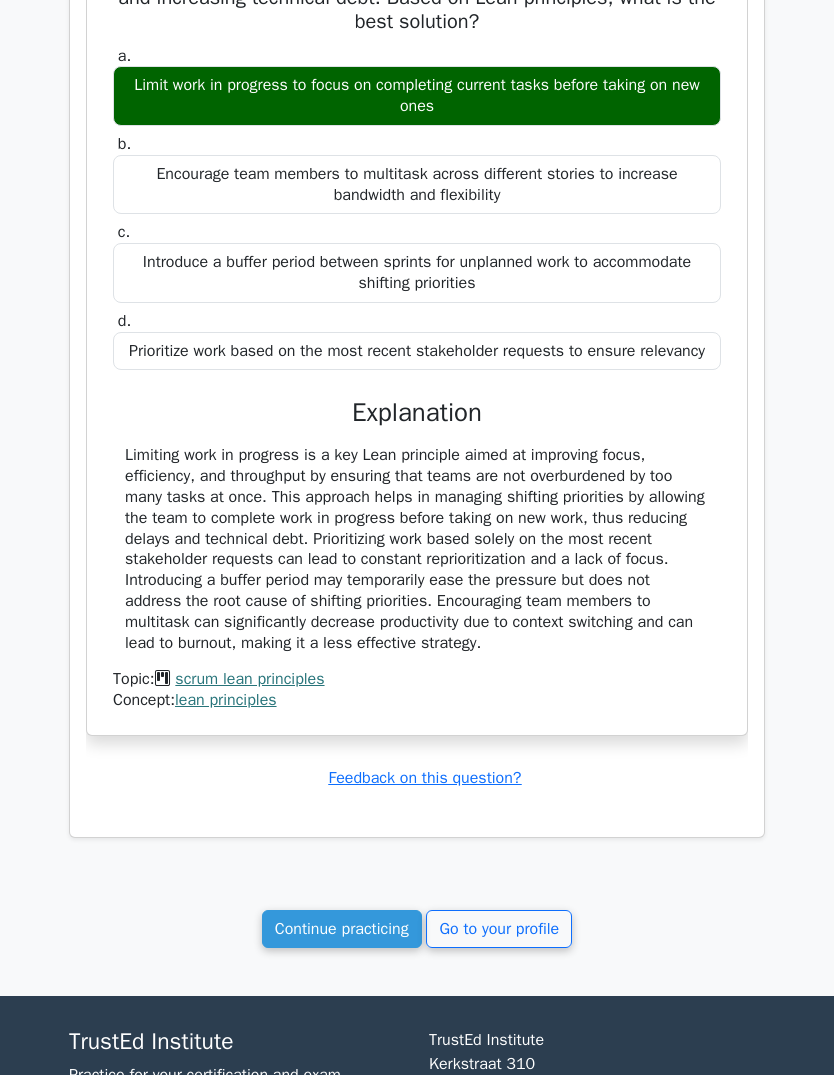 scroll, scrollTop: 3539, scrollLeft: 0, axis: vertical 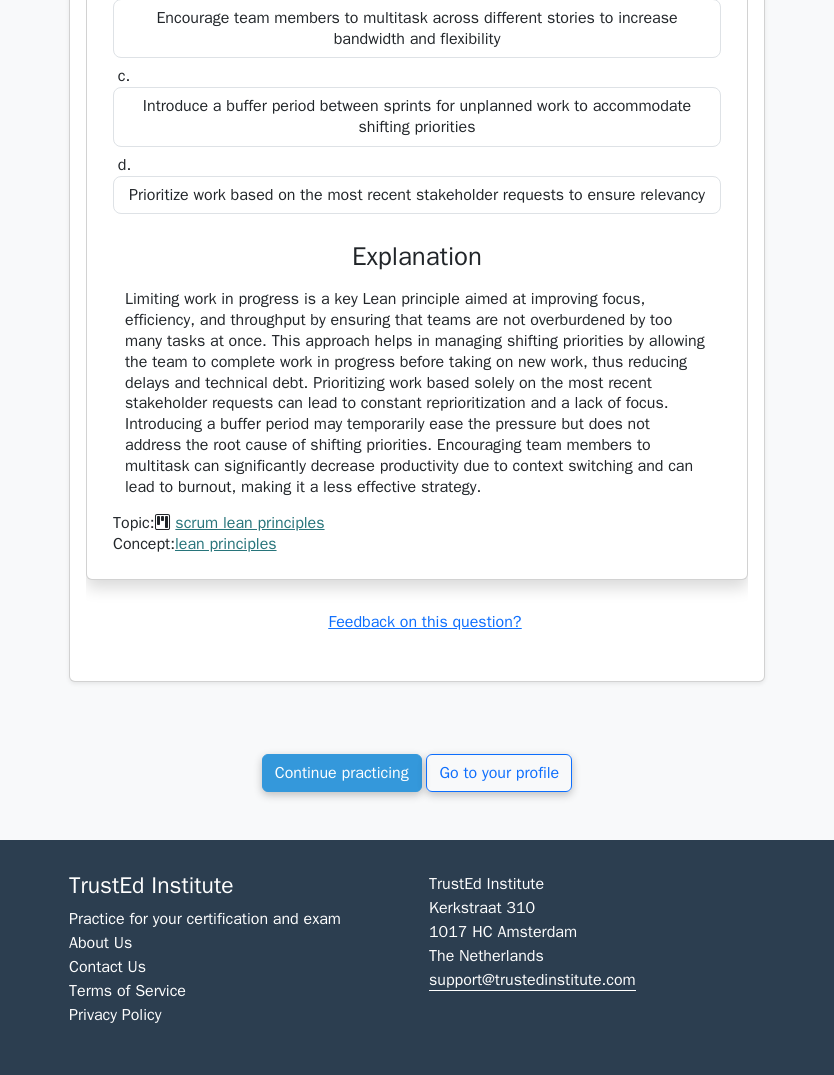 click on "Continue practicing" at bounding box center [342, 773] 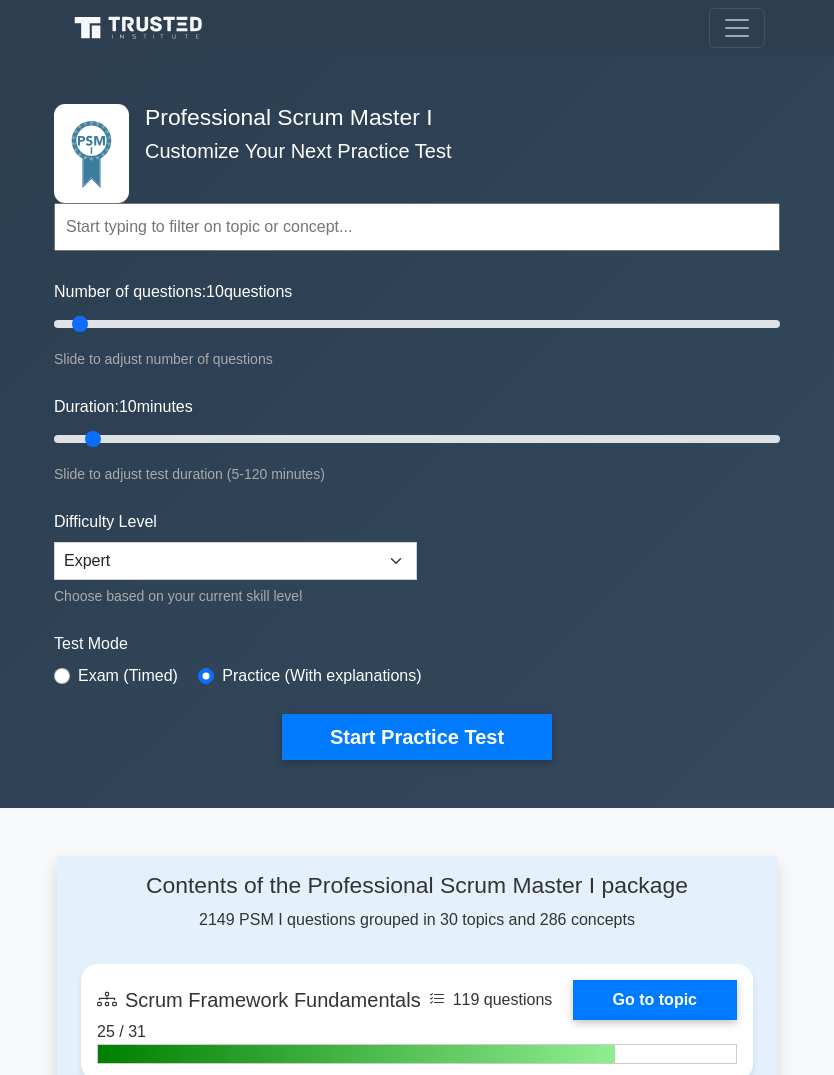 scroll, scrollTop: 0, scrollLeft: 0, axis: both 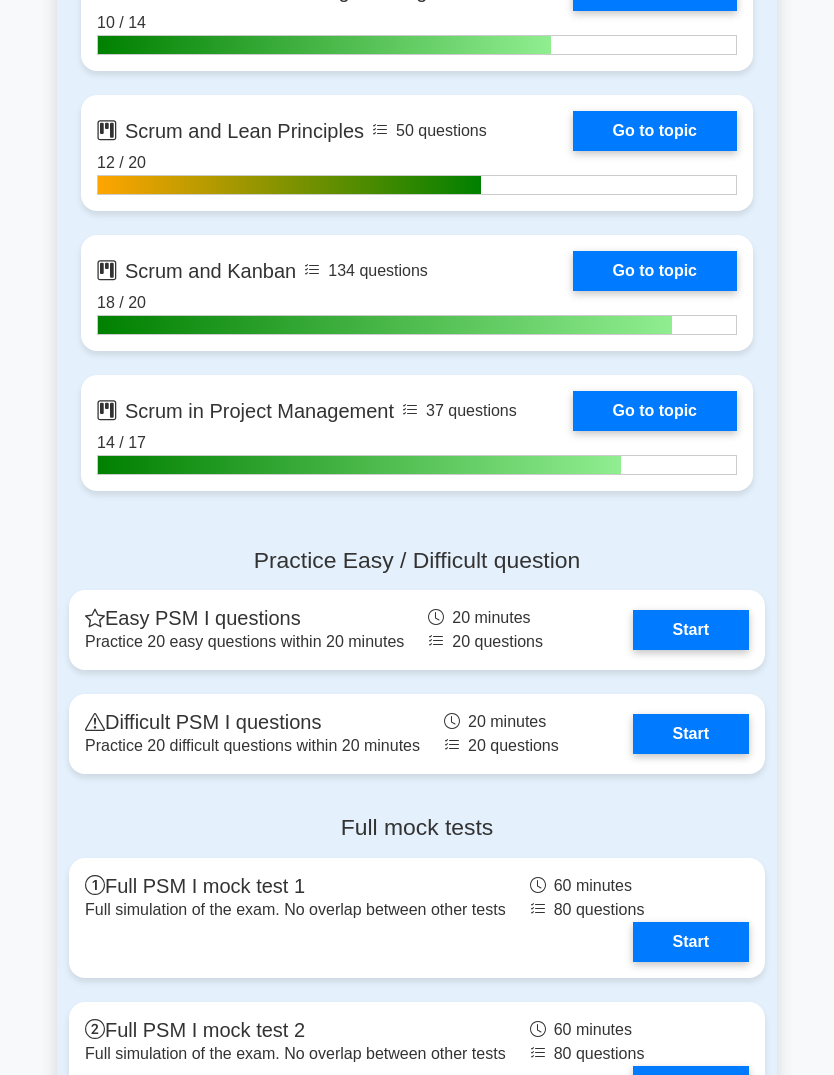click on "Go to topic" at bounding box center (655, 132) 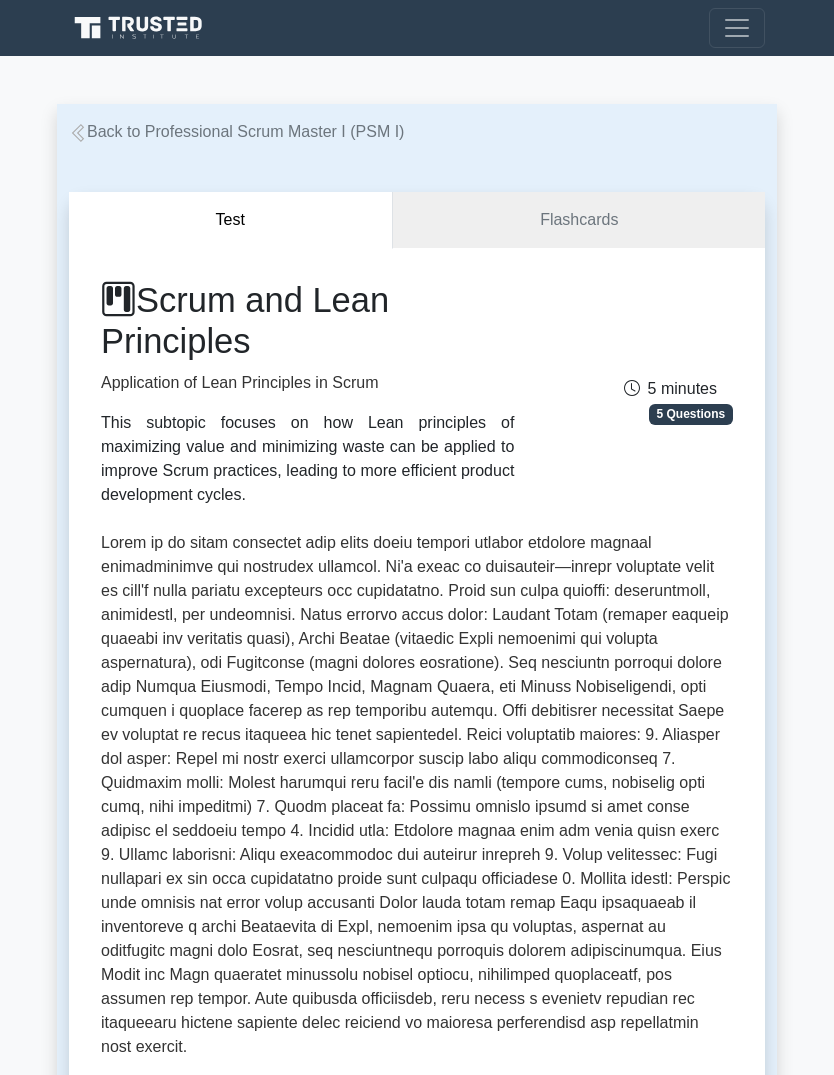 scroll, scrollTop: 0, scrollLeft: 0, axis: both 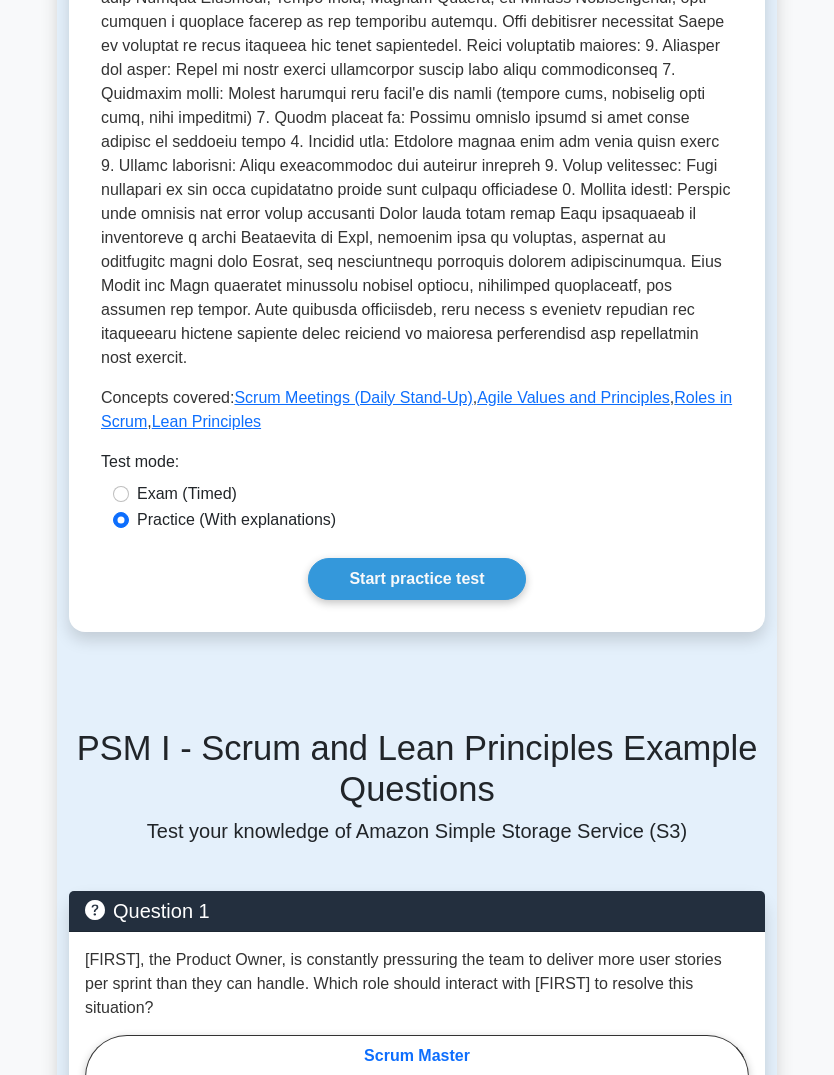 click on "Start practice test" at bounding box center (416, 579) 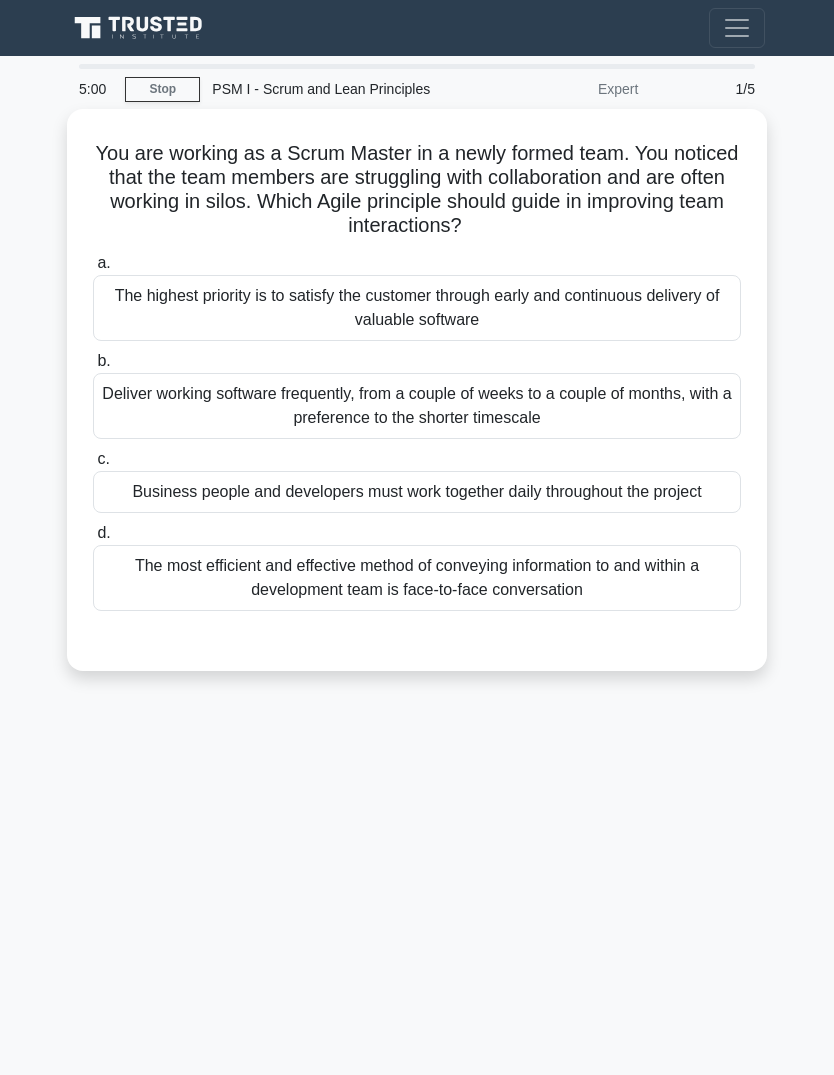 scroll, scrollTop: 0, scrollLeft: 0, axis: both 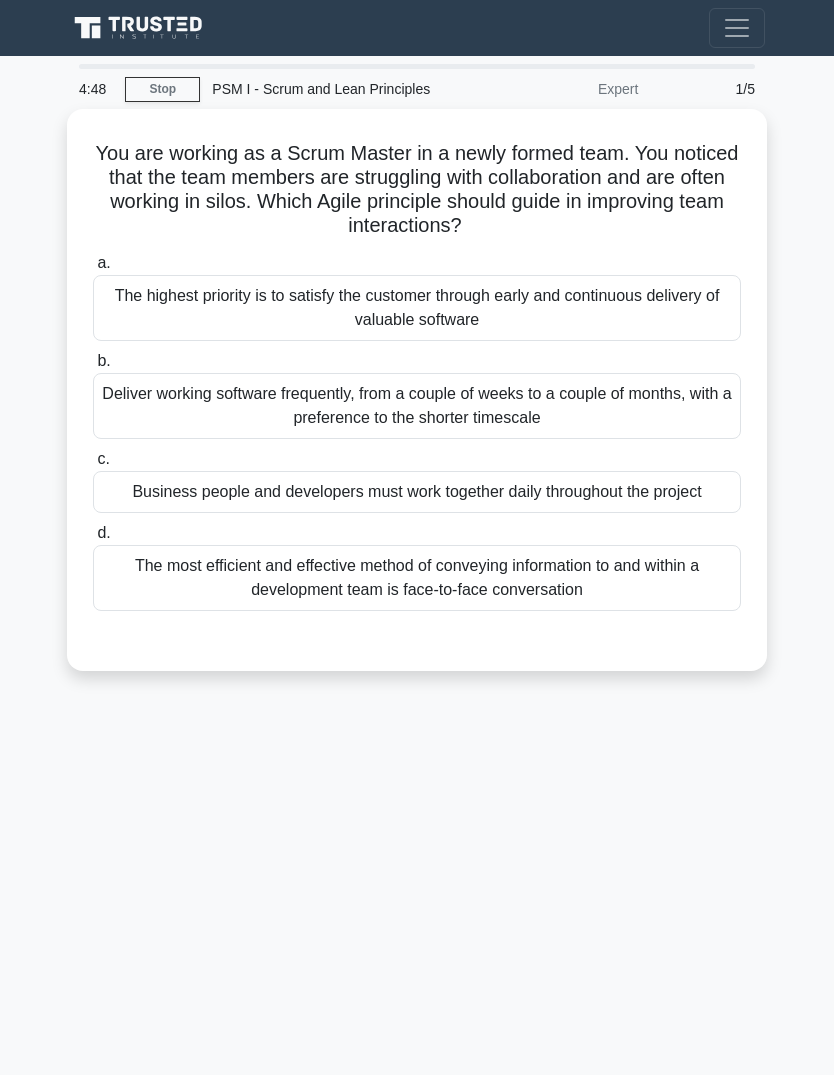 click on "You are working as a Scrum Master in a newly formed team. You noticed that the team members are struggling with collaboration and are often working in silos. Which Agile principle should guide in improving team interactions?
.spinner_0XTQ{transform-origin:center;animation:spinner_y6GP .75s linear infinite}@keyframes spinner_y6GP{100%{transform:rotate(360deg)}}" at bounding box center (417, 190) 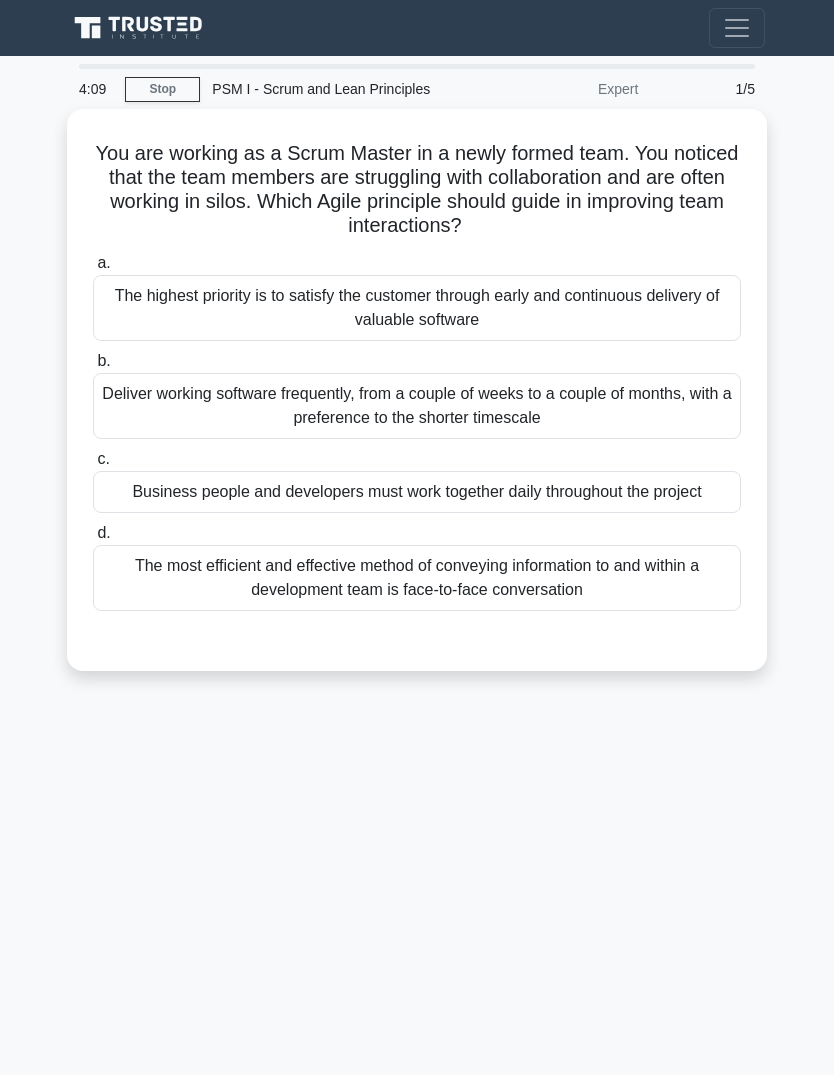 click on "Business people and developers must work together daily throughout the project" at bounding box center [417, 492] 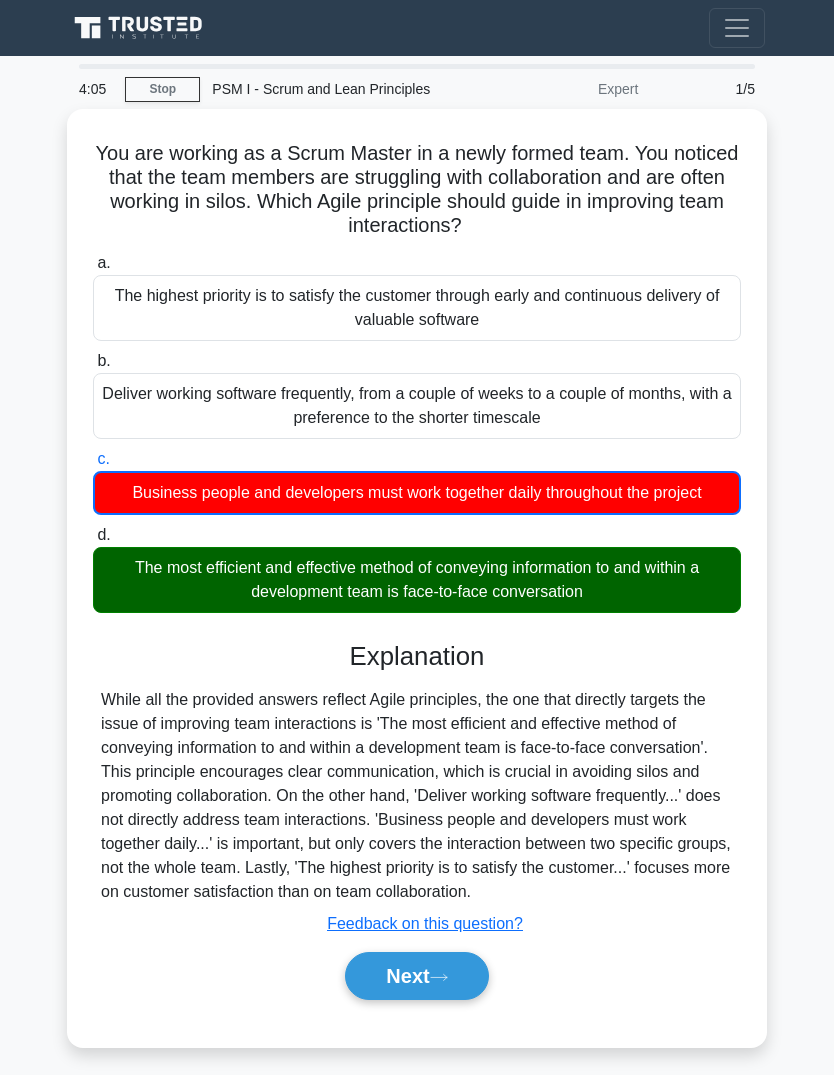 click on "Next" at bounding box center (416, 976) 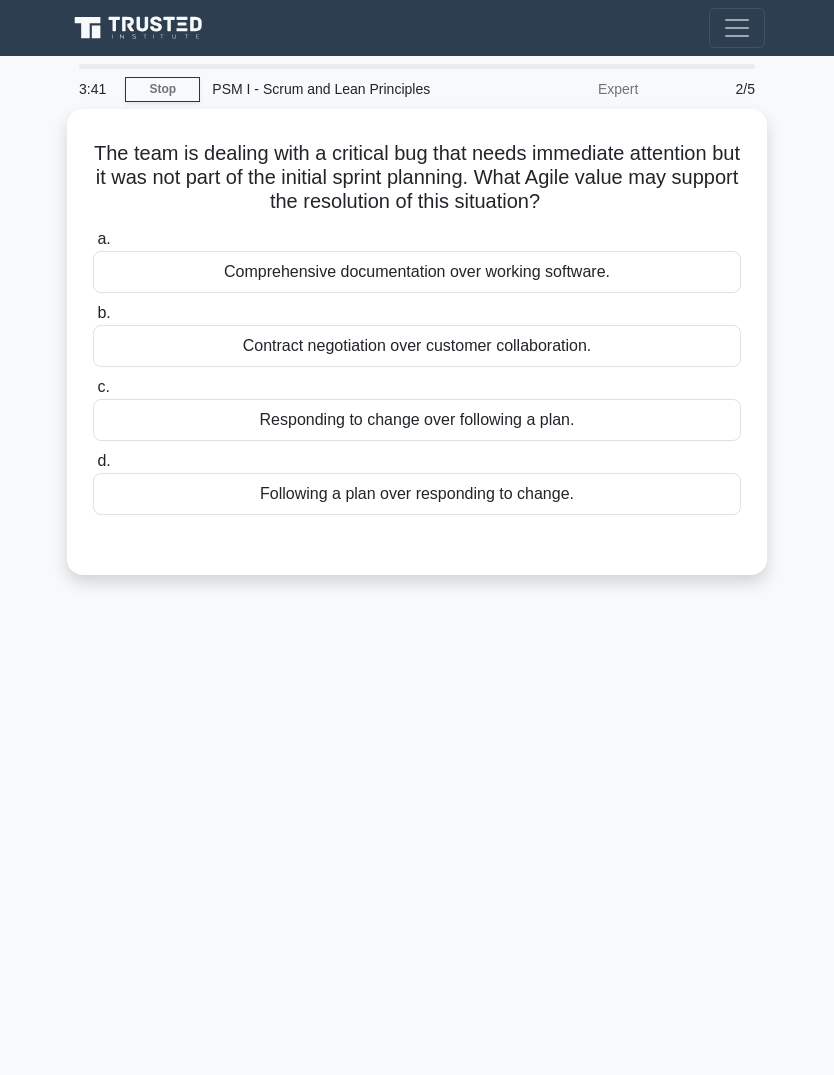 click on "Responding to change over following a plan." at bounding box center (417, 420) 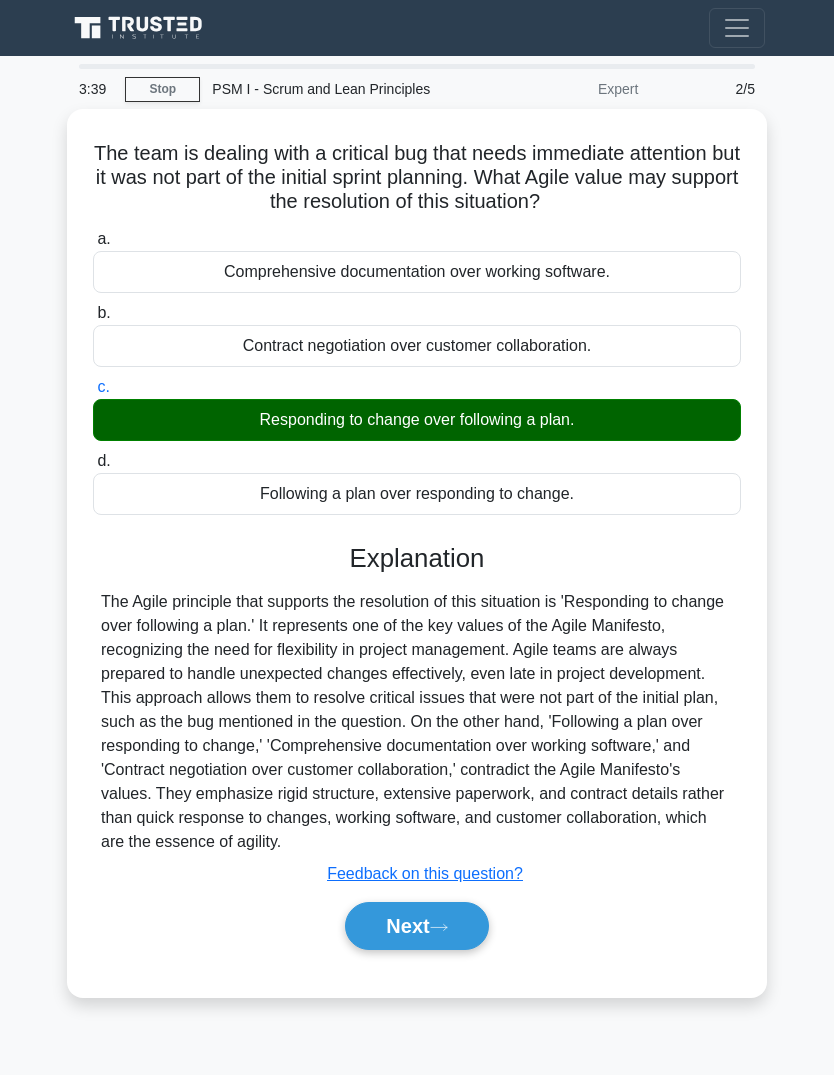 click on "Next" at bounding box center (416, 926) 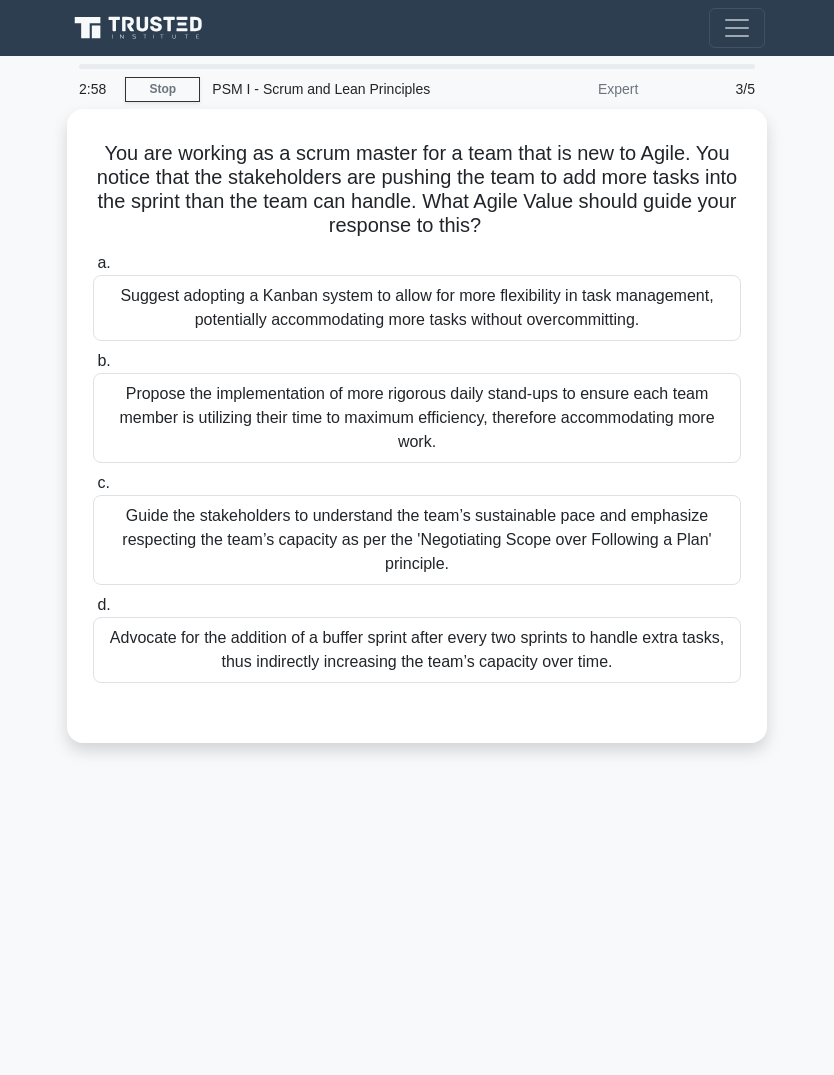 click on "Guide the stakeholders to understand the team’s sustainable pace and emphasize respecting the team’s capacity as per the 'Negotiating Scope over Following a Plan' principle." at bounding box center (417, 540) 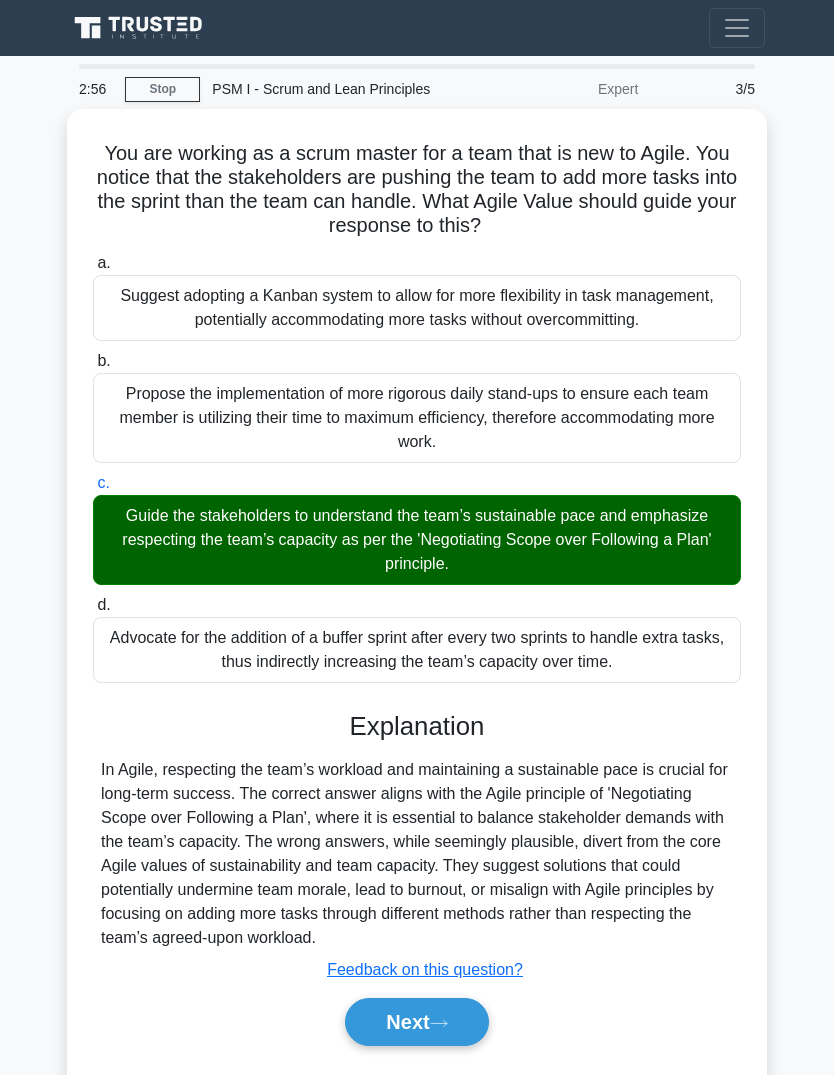 click on "Next" at bounding box center (416, 1022) 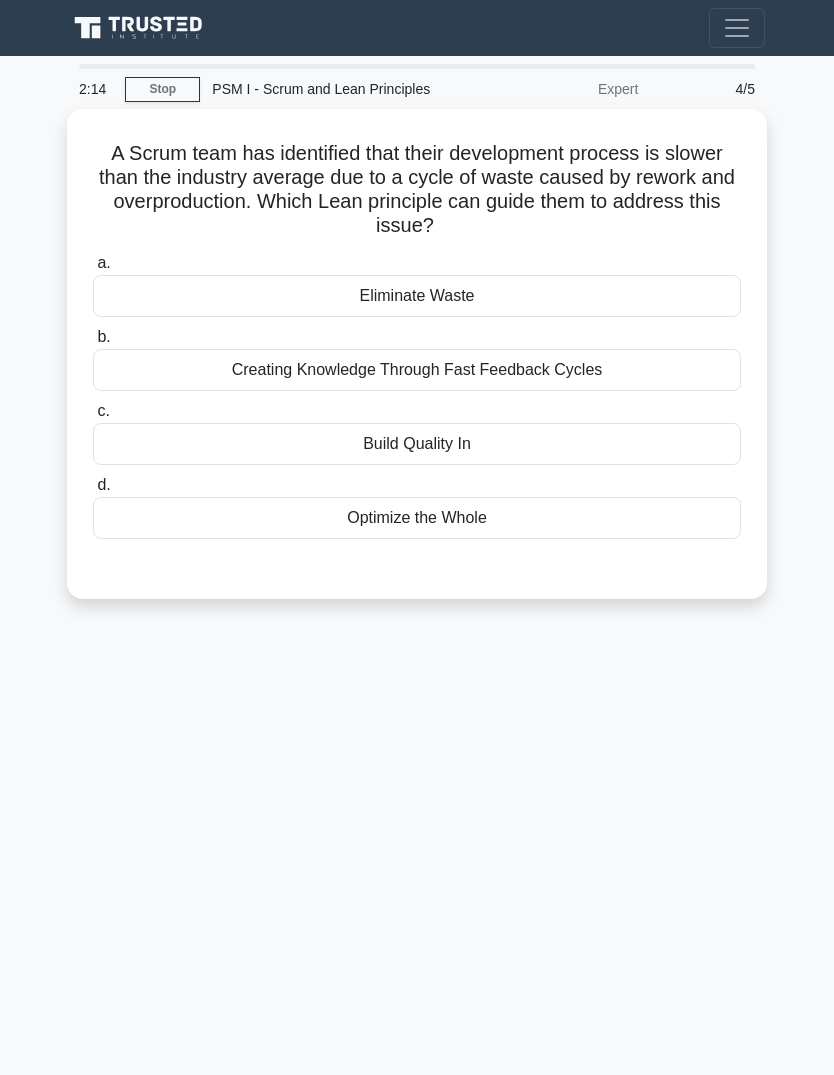 click on "Eliminate Waste" at bounding box center (417, 296) 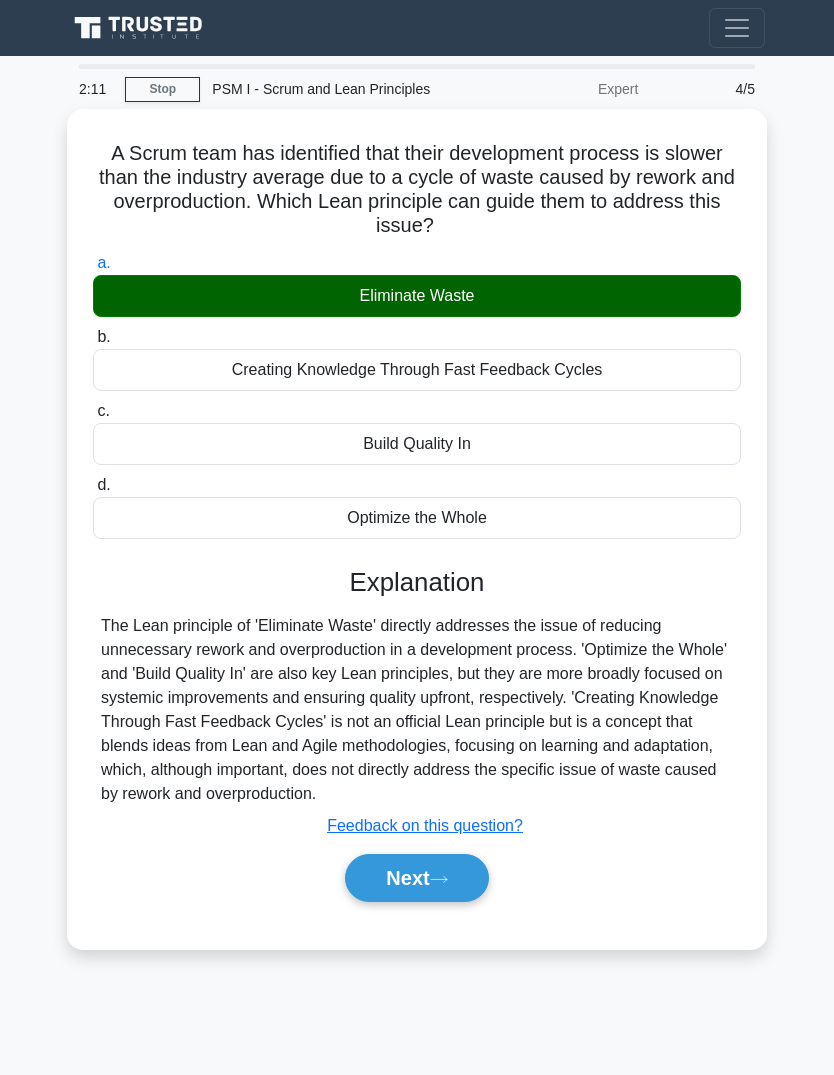 click on "Next" at bounding box center [416, 878] 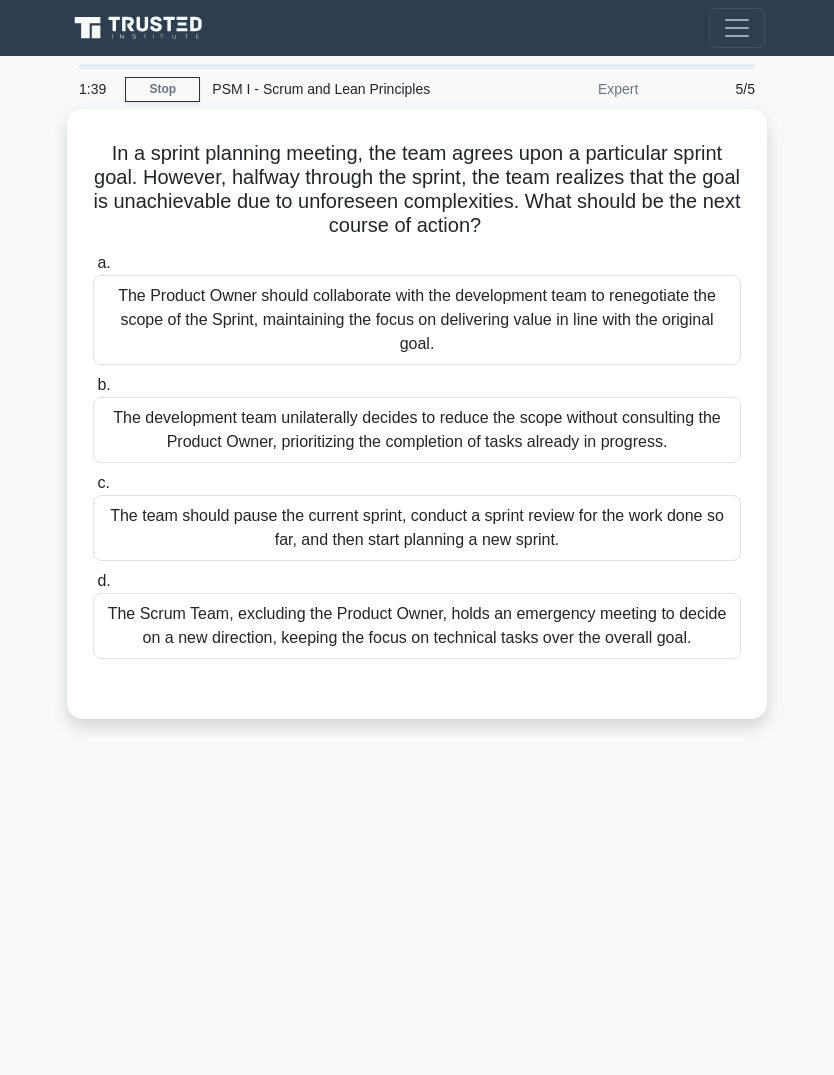 click on "The Product Owner should collaborate with the development team to renegotiate the scope of the Sprint, maintaining the focus on delivering value in line with the original goal." at bounding box center (417, 320) 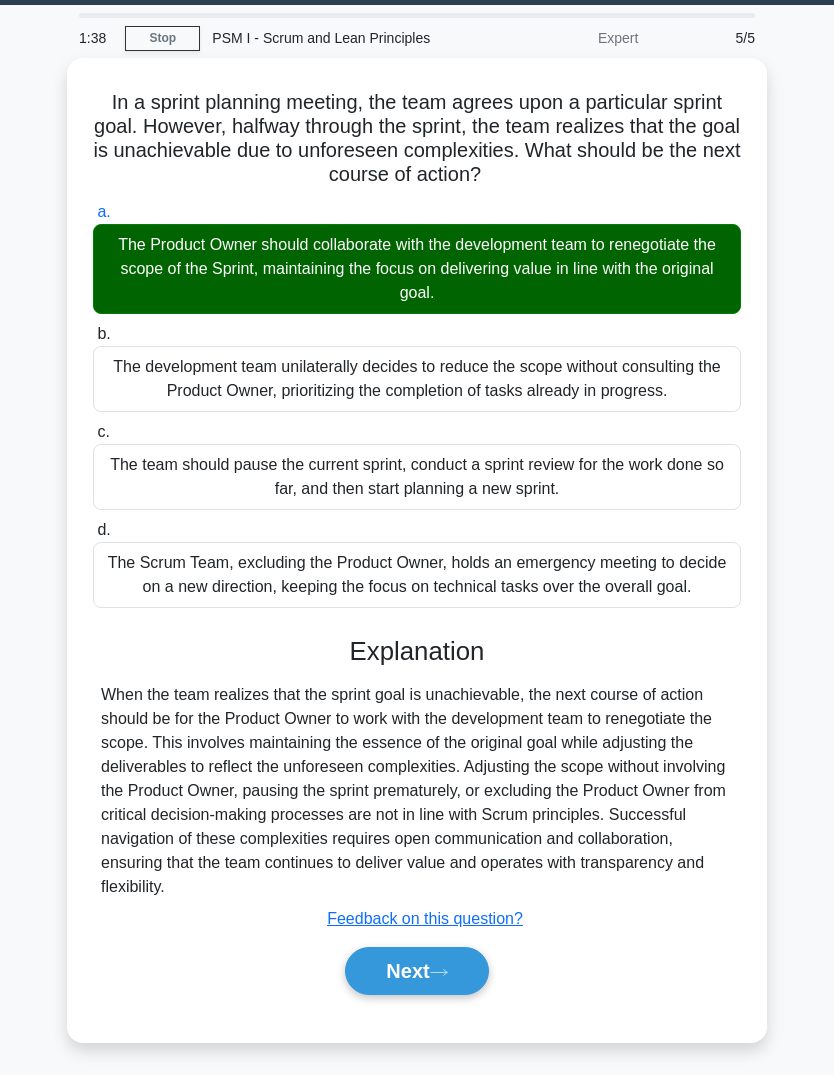 scroll, scrollTop: 94, scrollLeft: 0, axis: vertical 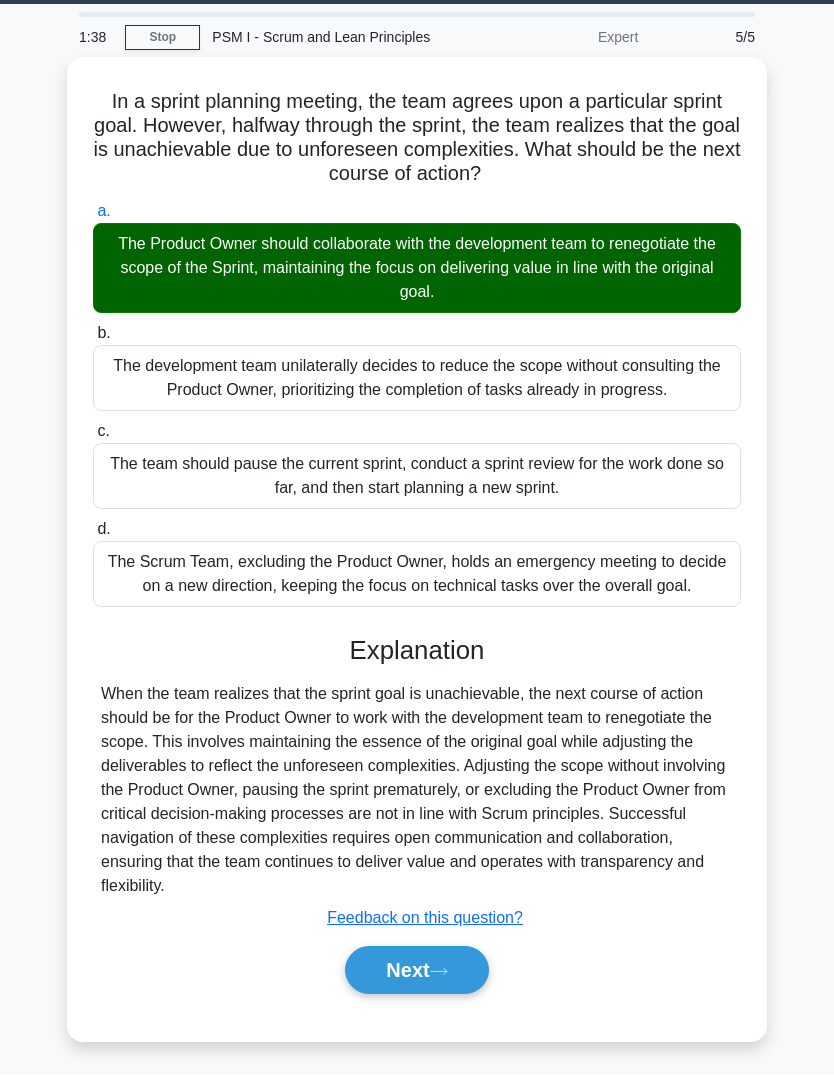 click on "Next" at bounding box center (416, 971) 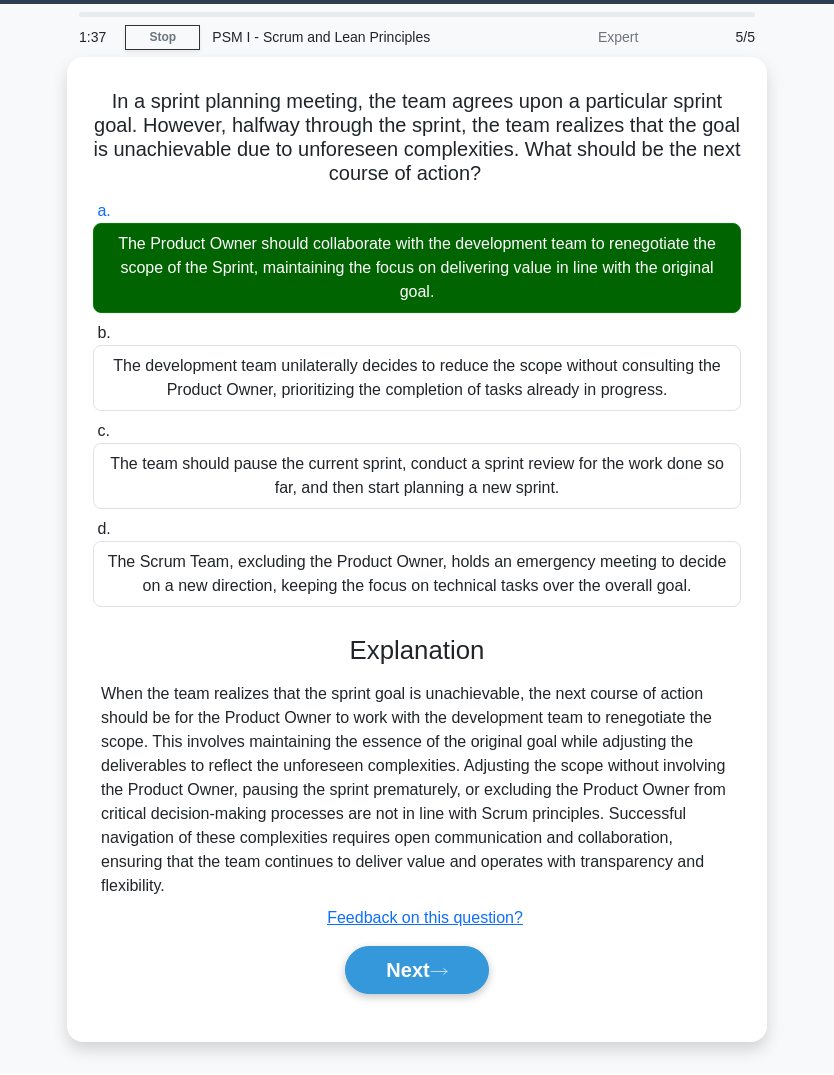 click on "Next" at bounding box center [416, 971] 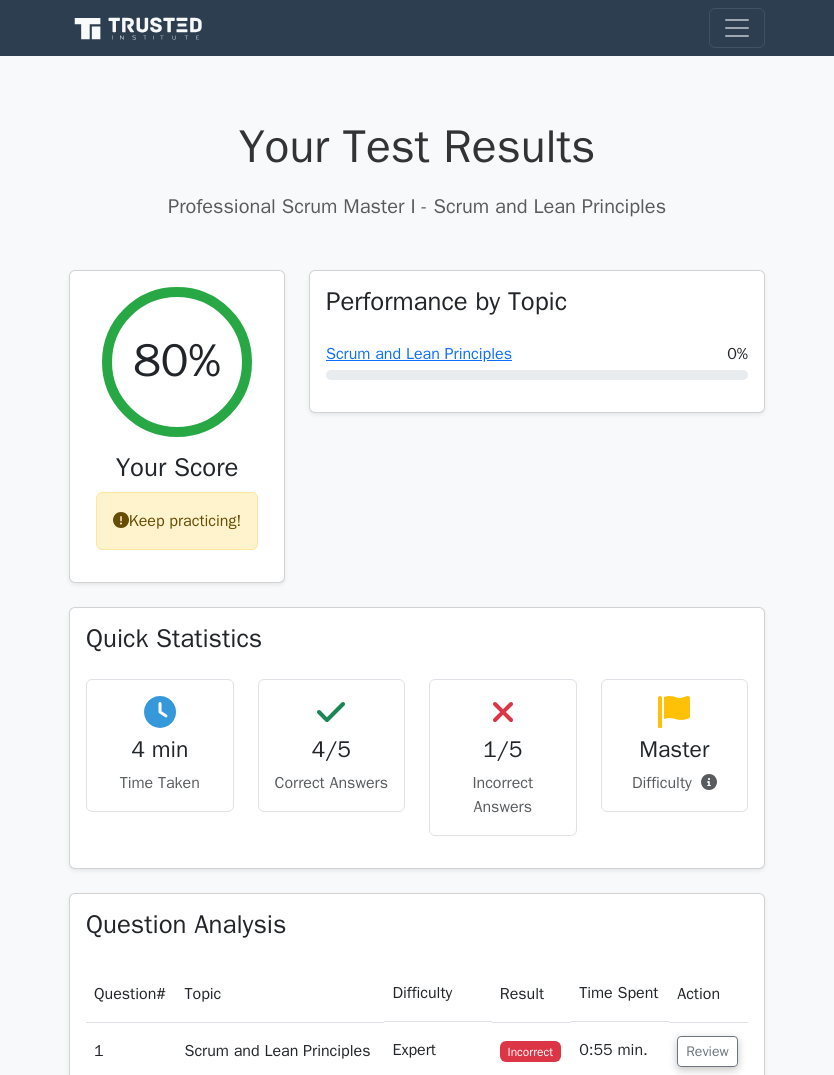 scroll, scrollTop: 0, scrollLeft: 0, axis: both 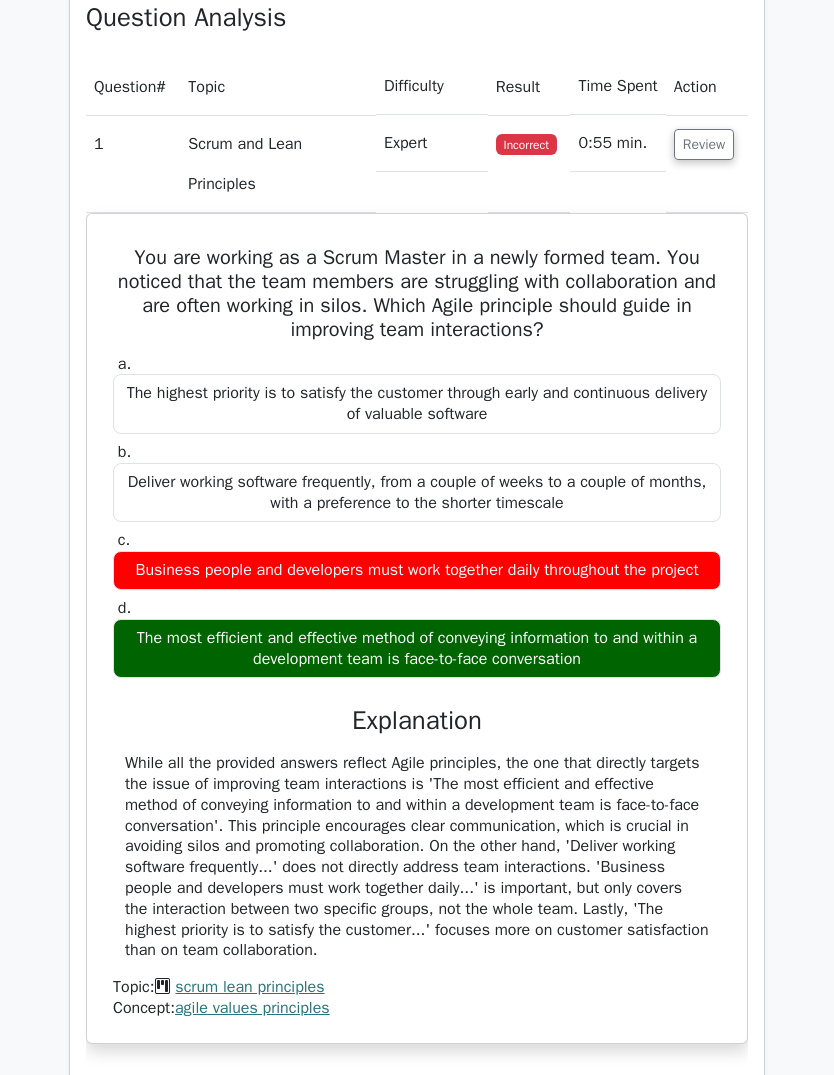 click on "While all the provided answers reflect Agile principles, the one that directly targets the issue of improving team interactions is 'The most efficient and effective method of conveying information to and within a development team is face-to-face conversation'. This principle encourages clear communication, which is crucial in avoiding silos and promoting collaboration. On the other hand, 'Deliver working software frequently...' does not directly address team interactions. 'Business people and developers must work together daily...' is important, but only covers the interaction between two specific groups, not the whole team. Lastly, 'The highest priority is to satisfy the customer...' focuses more on customer satisfaction than on team collaboration." at bounding box center (417, 858) 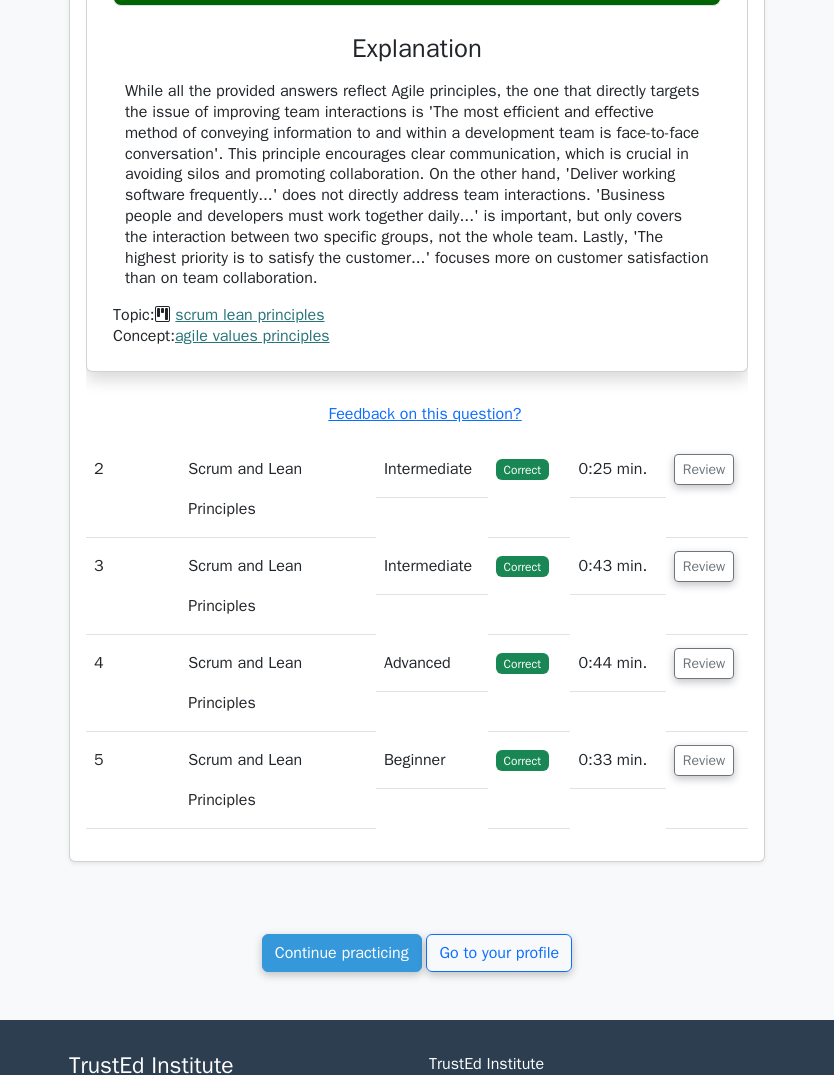 click on "Review" at bounding box center (704, 470) 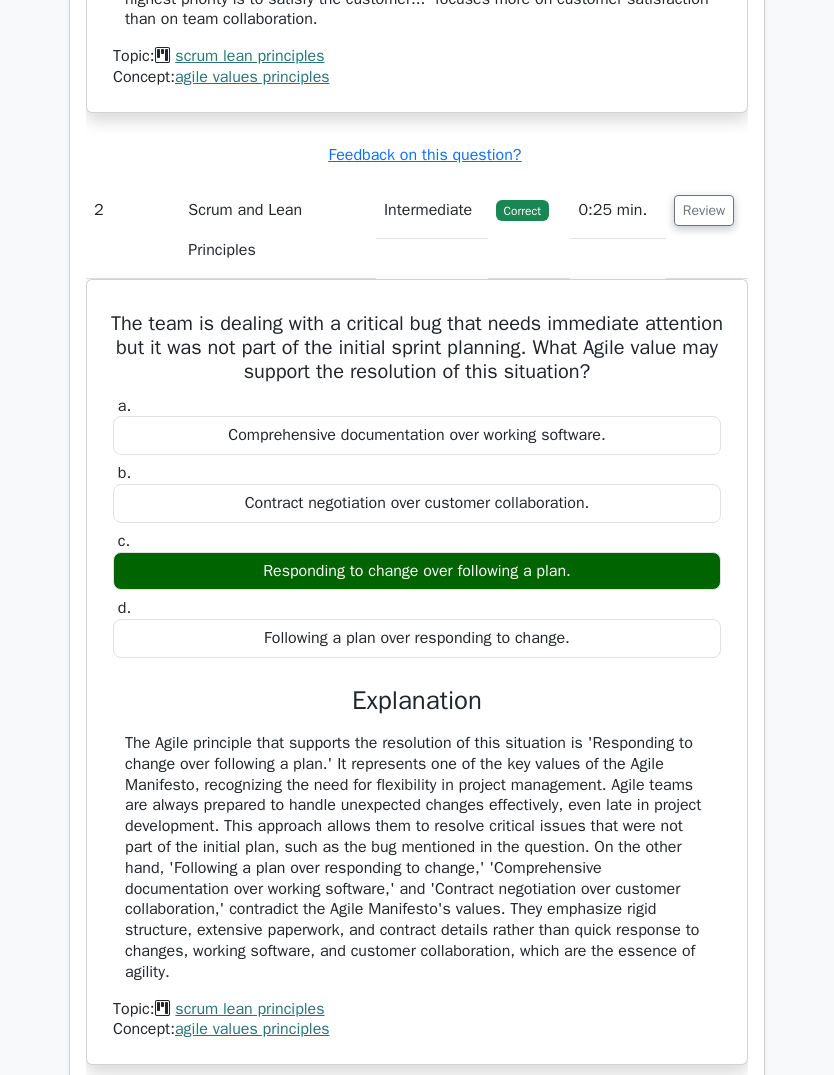 scroll, scrollTop: 1838, scrollLeft: 0, axis: vertical 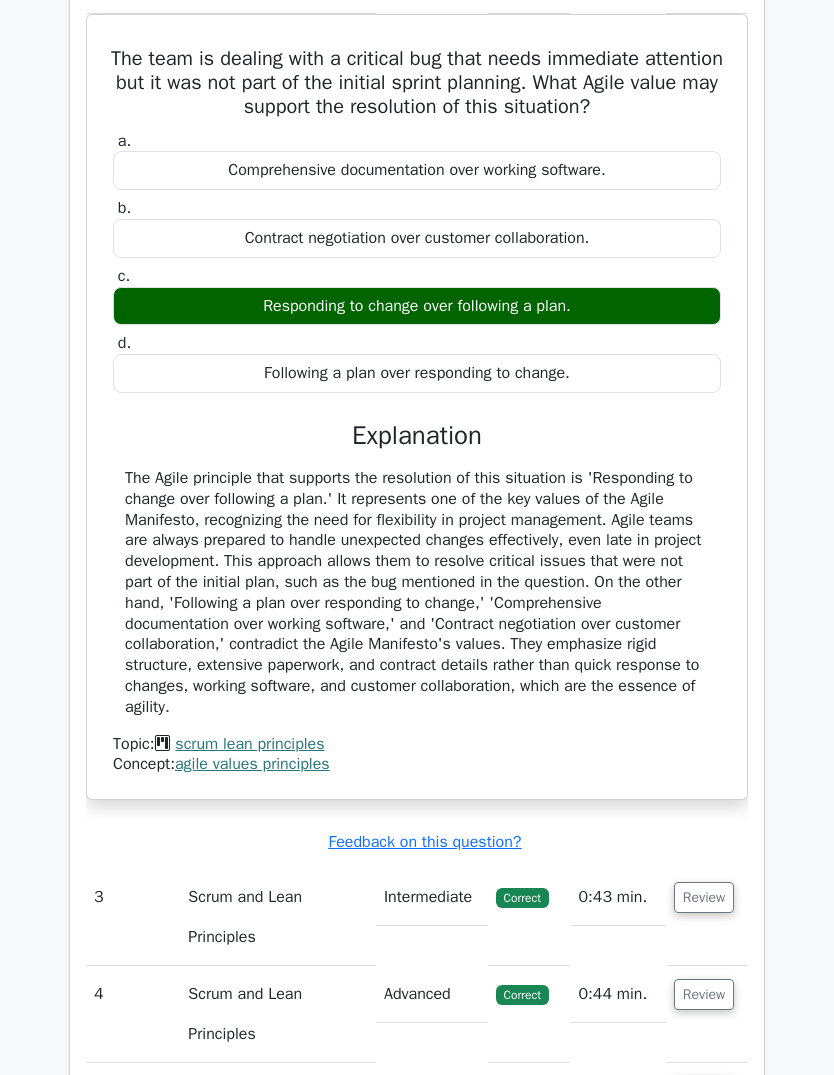 click on "Review" at bounding box center [704, 897] 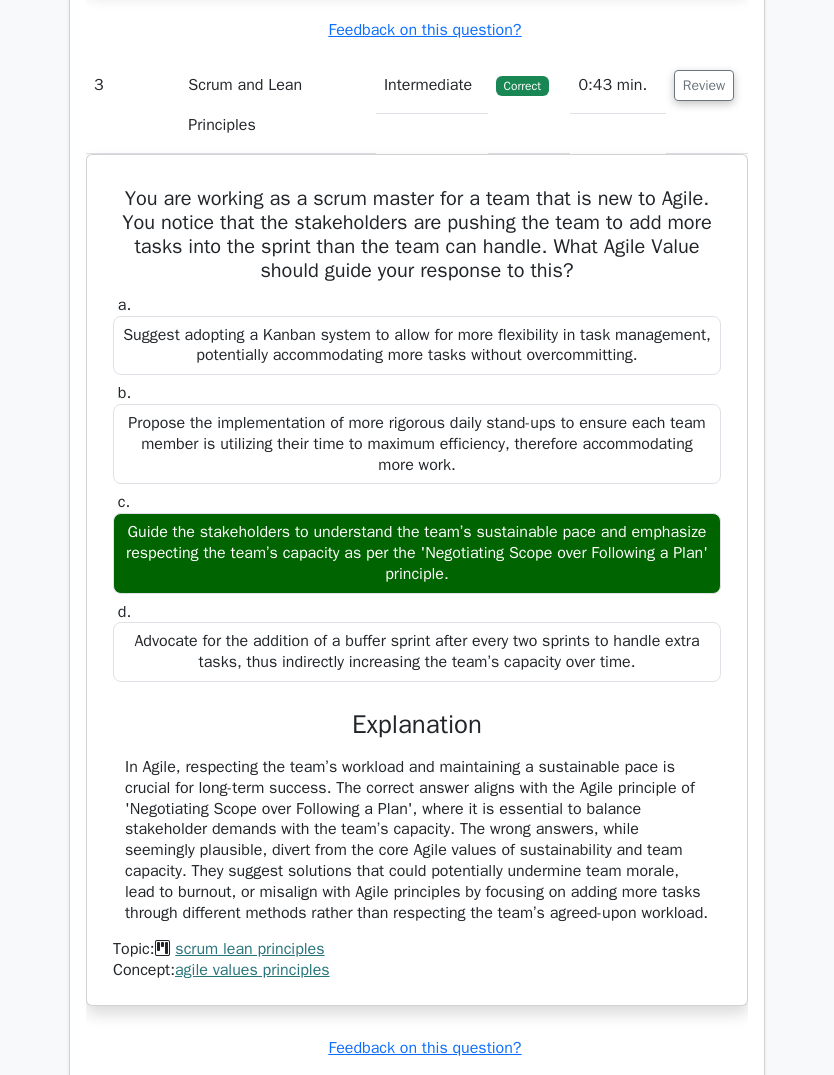 scroll, scrollTop: 2941, scrollLeft: 0, axis: vertical 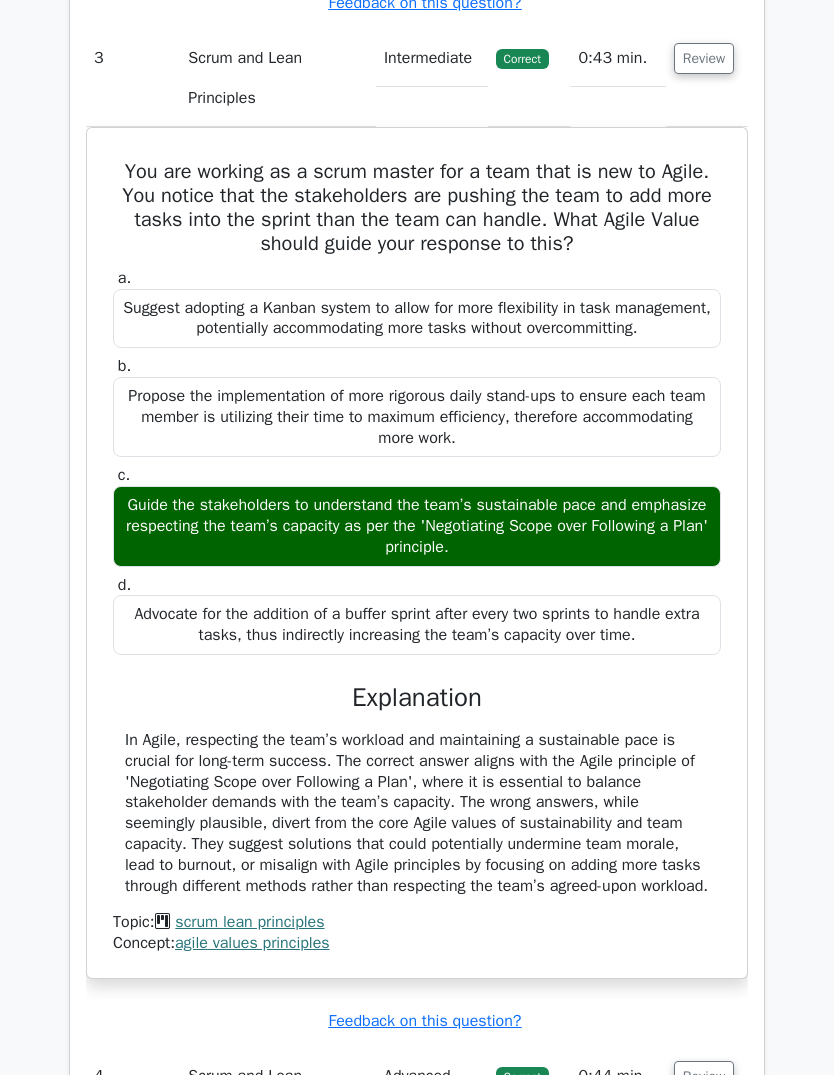 click on "In Agile, respecting the team’s workload and maintaining a sustainable pace is crucial for long-term success. The correct answer aligns with the Agile principle of 'Negotiating Scope over Following a Plan', where it is essential to balance stakeholder demands with the team’s capacity. The wrong answers, while seemingly plausible, divert from the core Agile values of sustainability and team capacity. They suggest solutions that could potentially undermine team morale, lead to burnout, or misalign with Agile principles by focusing on adding more tasks through different methods rather than respecting the team’s agreed-upon workload." at bounding box center (417, 814) 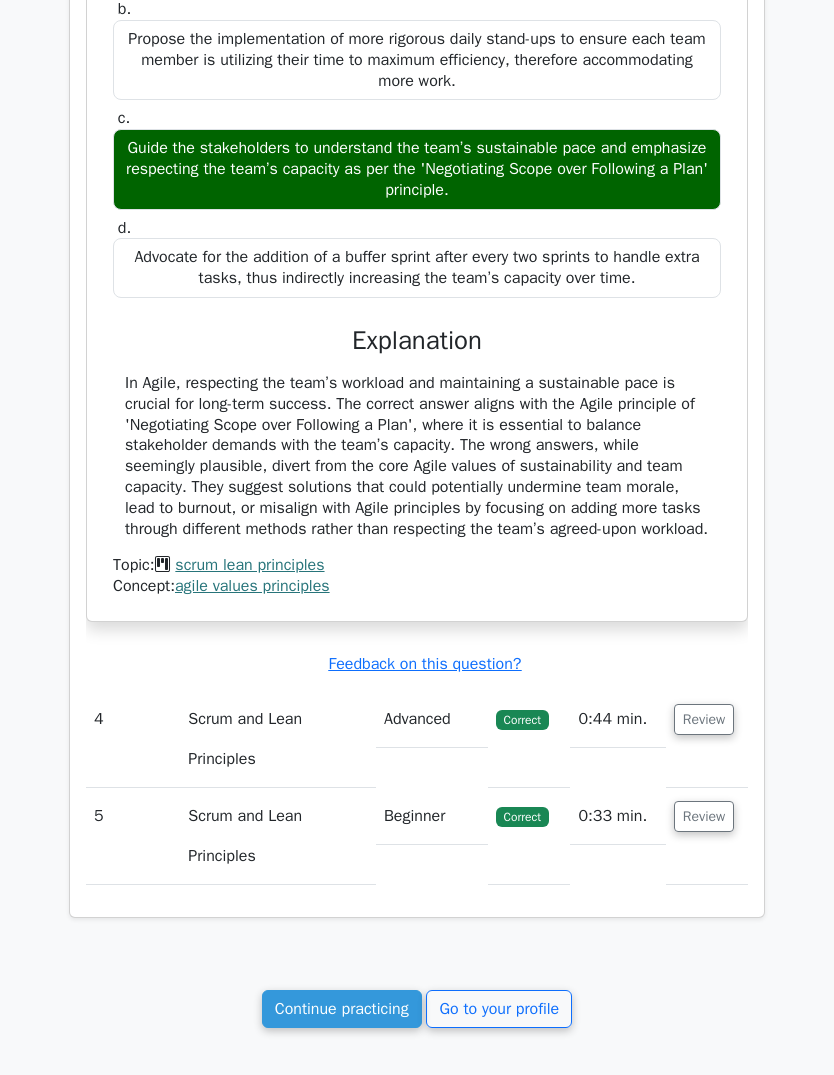 scroll, scrollTop: 3299, scrollLeft: 0, axis: vertical 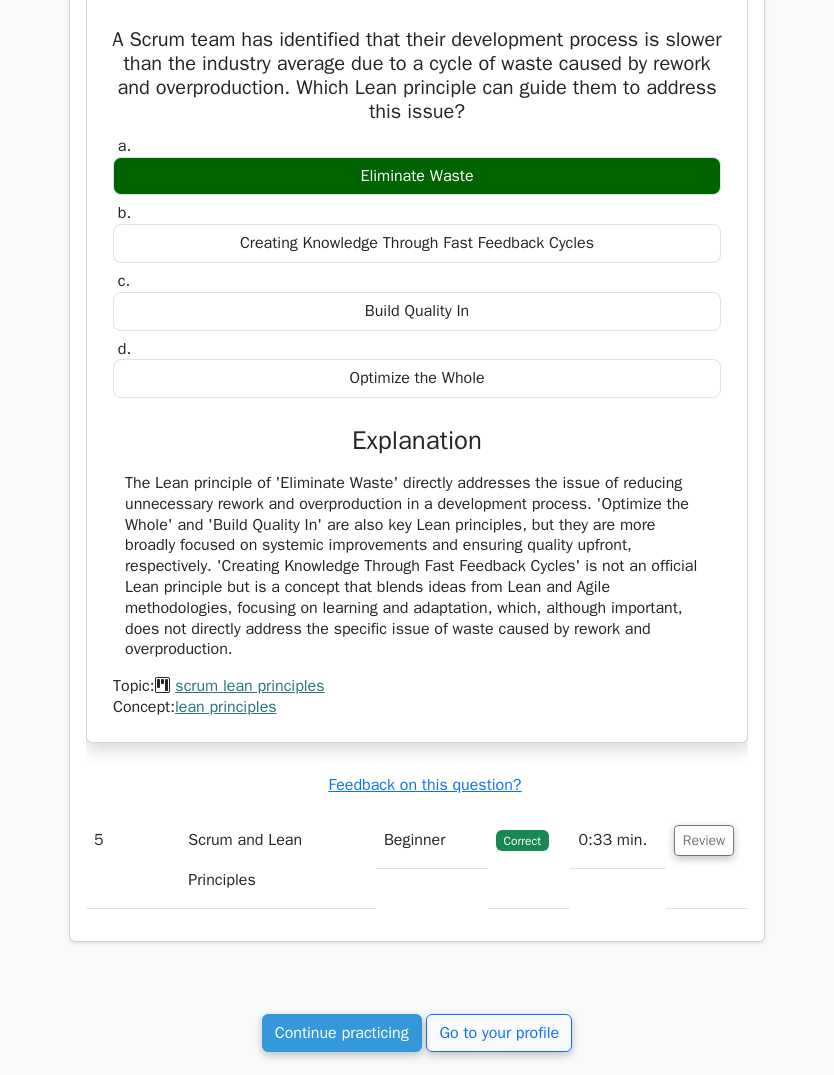 click on "Review" at bounding box center (704, 840) 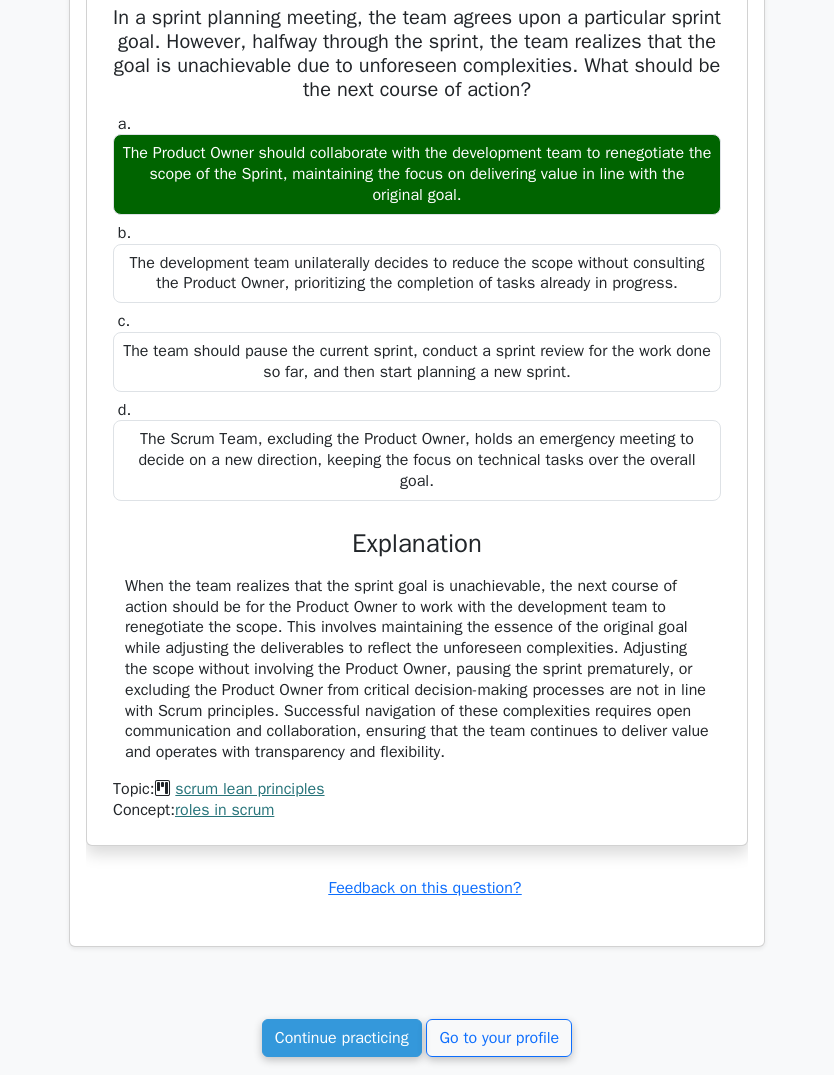 scroll, scrollTop: 5097, scrollLeft: 0, axis: vertical 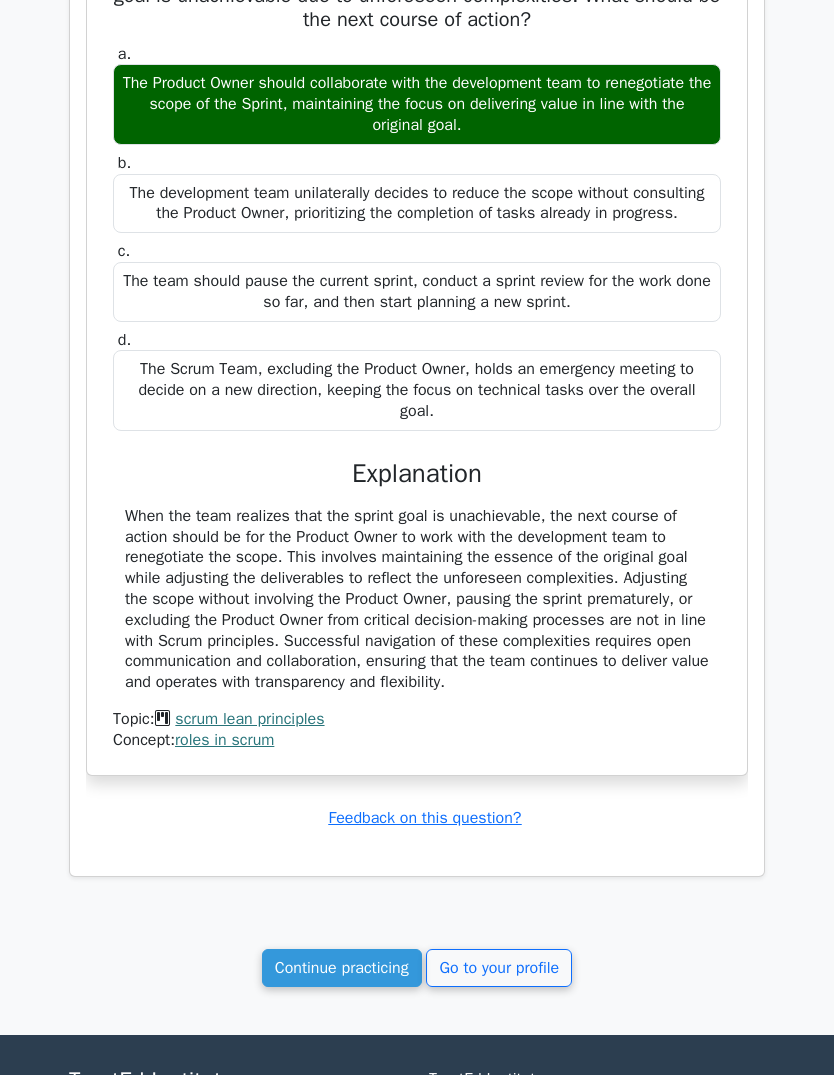 click on "Continue practicing" at bounding box center [342, 969] 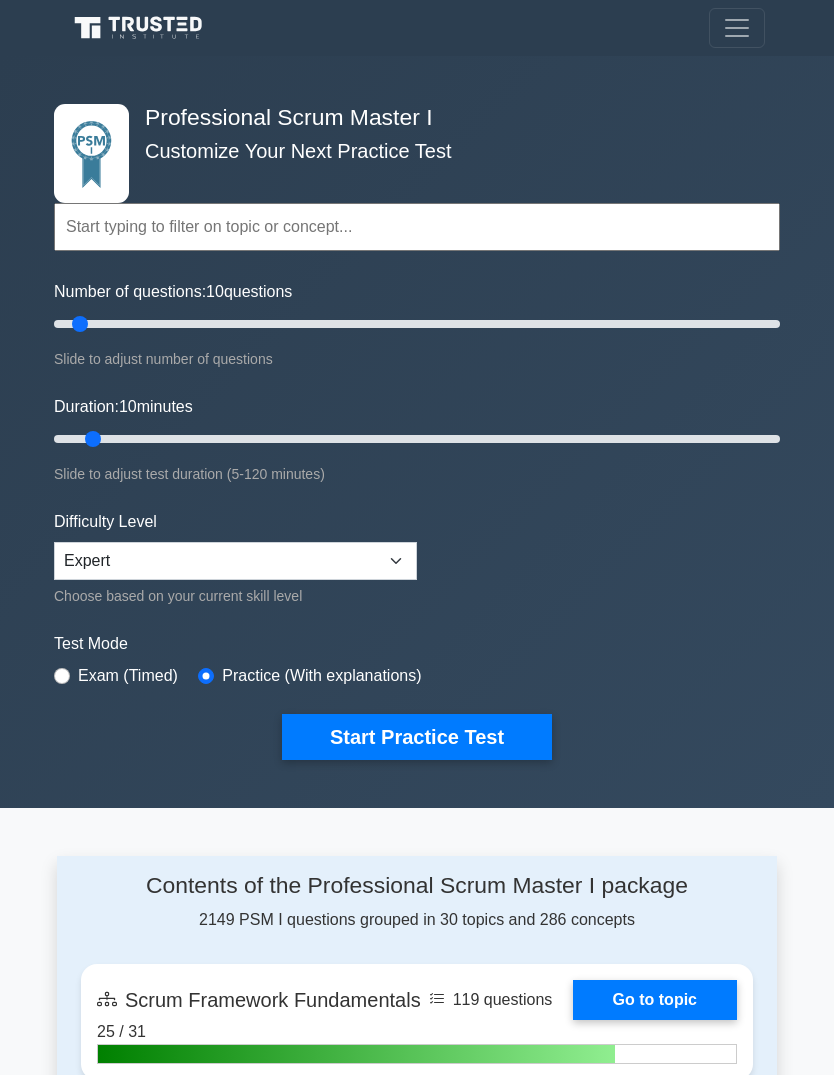 scroll, scrollTop: 0, scrollLeft: 0, axis: both 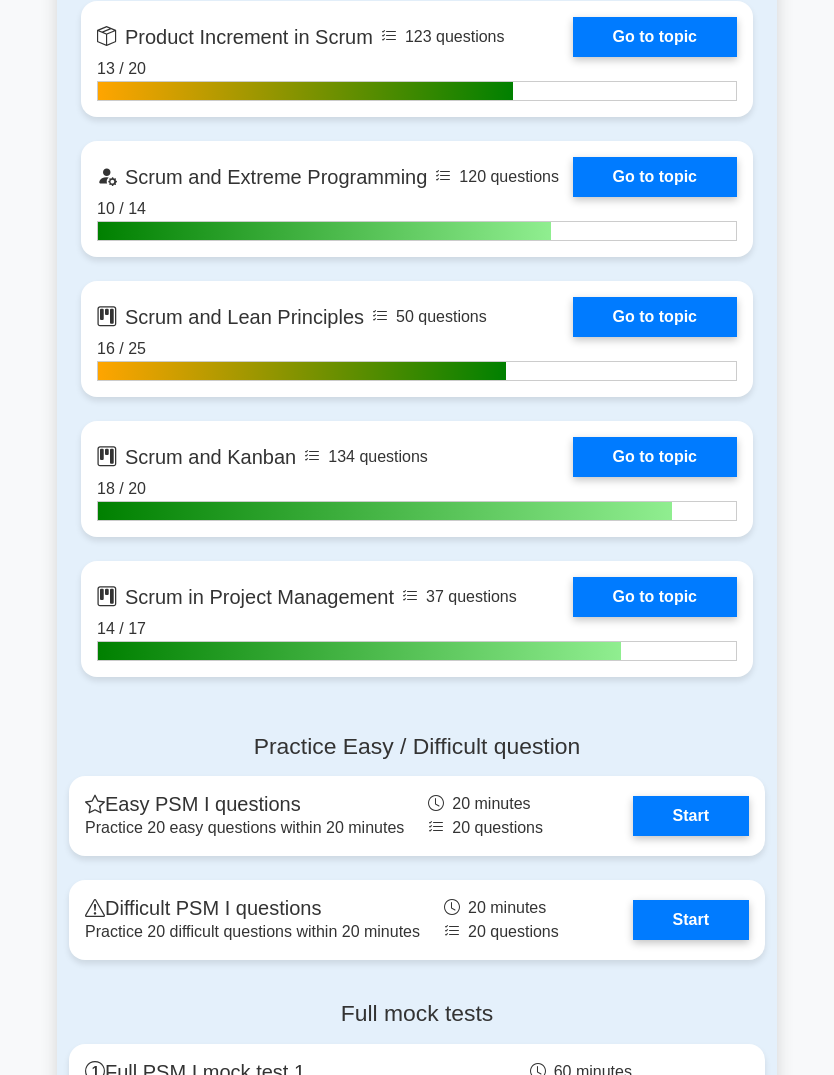 click on "Go to topic" at bounding box center (655, 317) 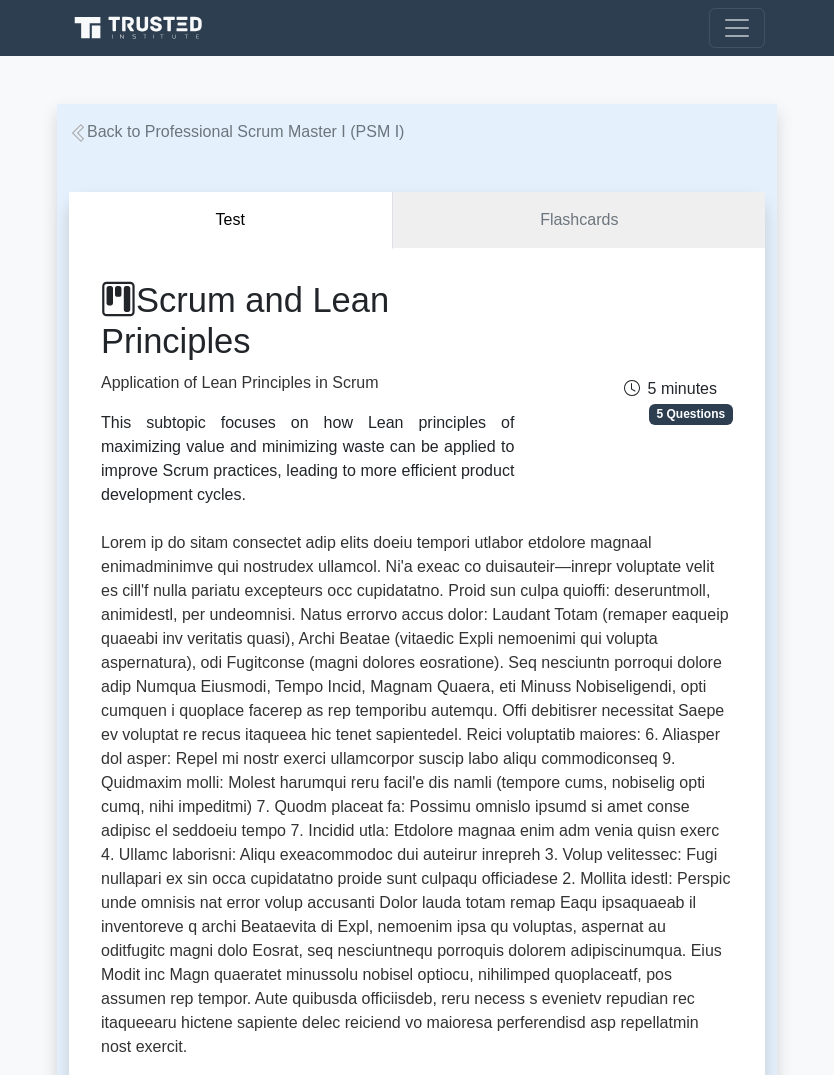 scroll, scrollTop: 0, scrollLeft: 0, axis: both 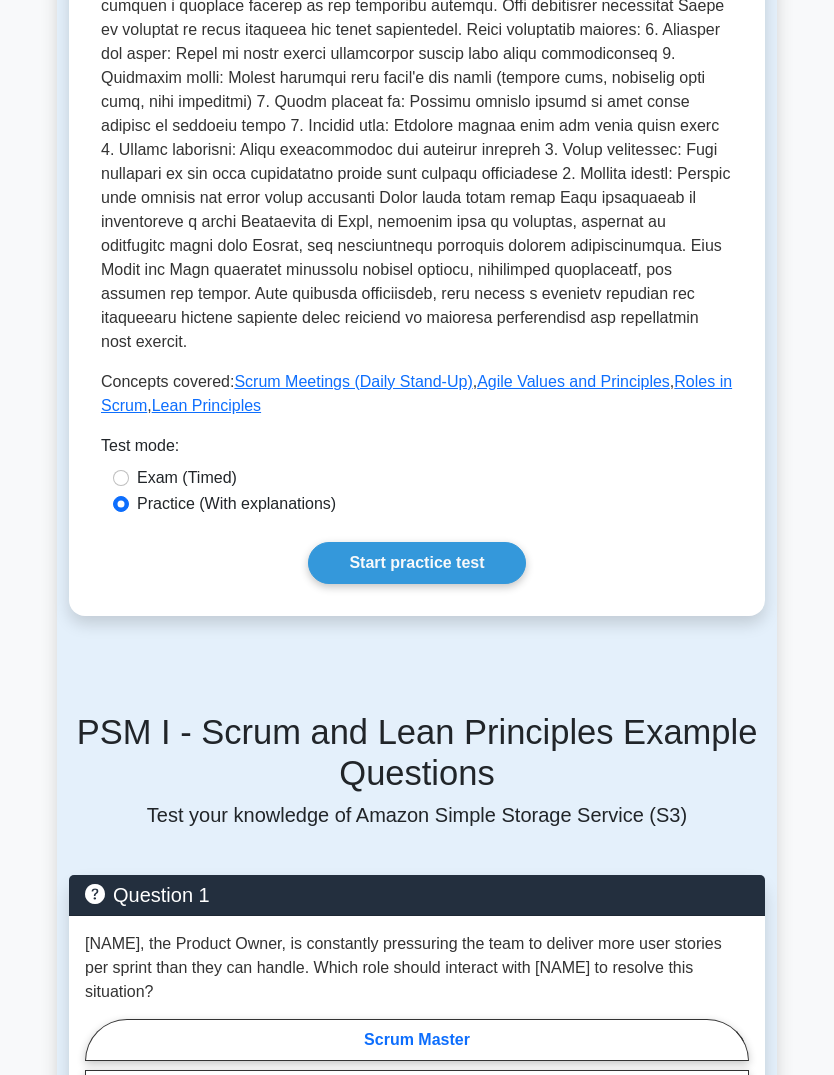 click on "Start practice test" at bounding box center (416, 564) 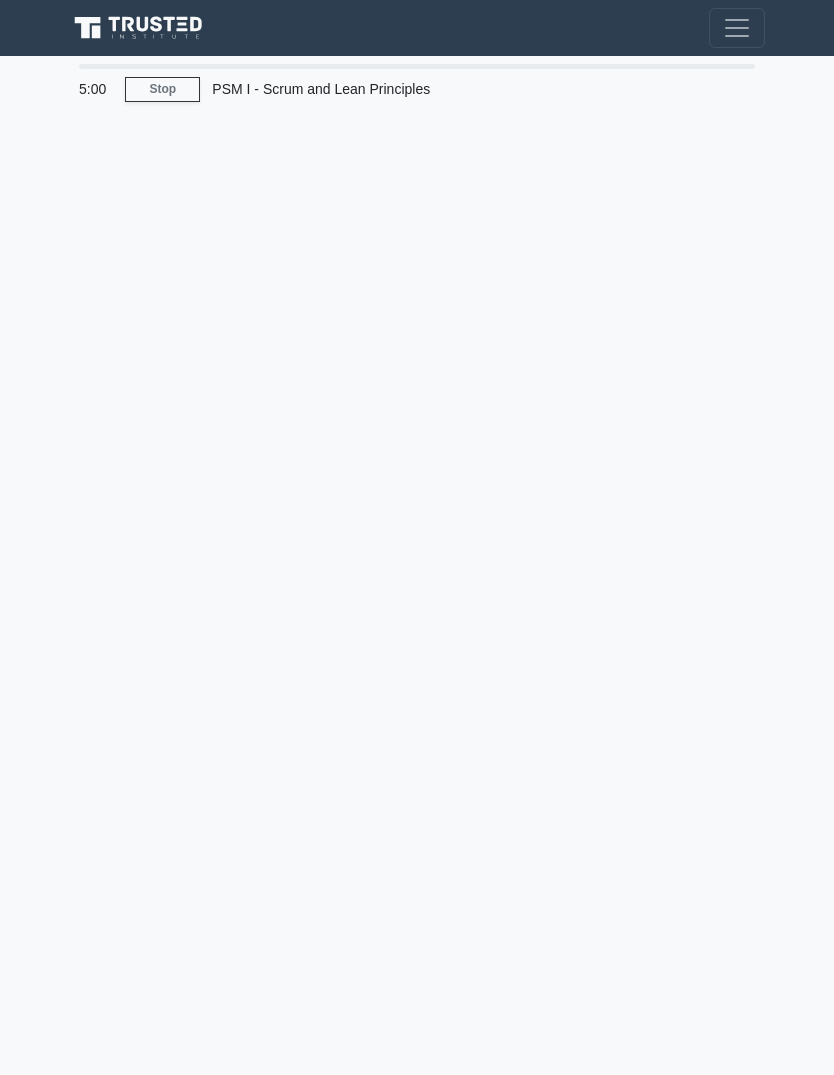 scroll, scrollTop: 0, scrollLeft: 0, axis: both 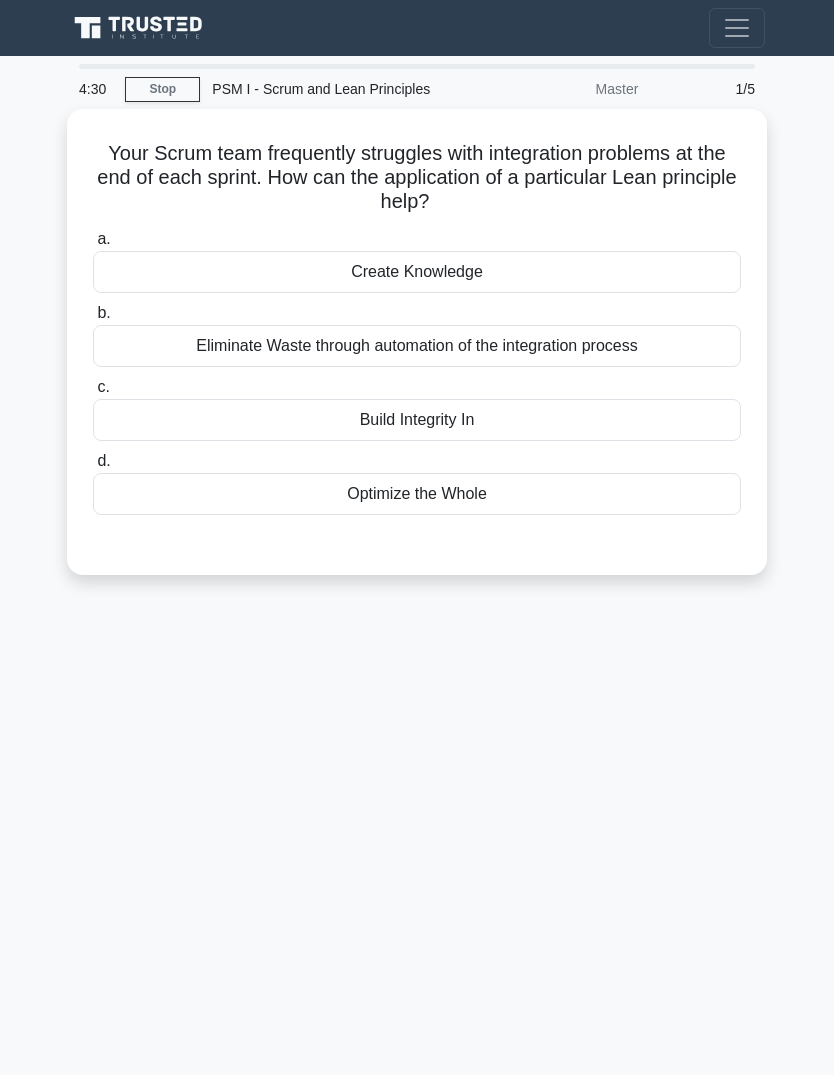 click on "Eliminate Waste through automation of the integration process" at bounding box center (417, 346) 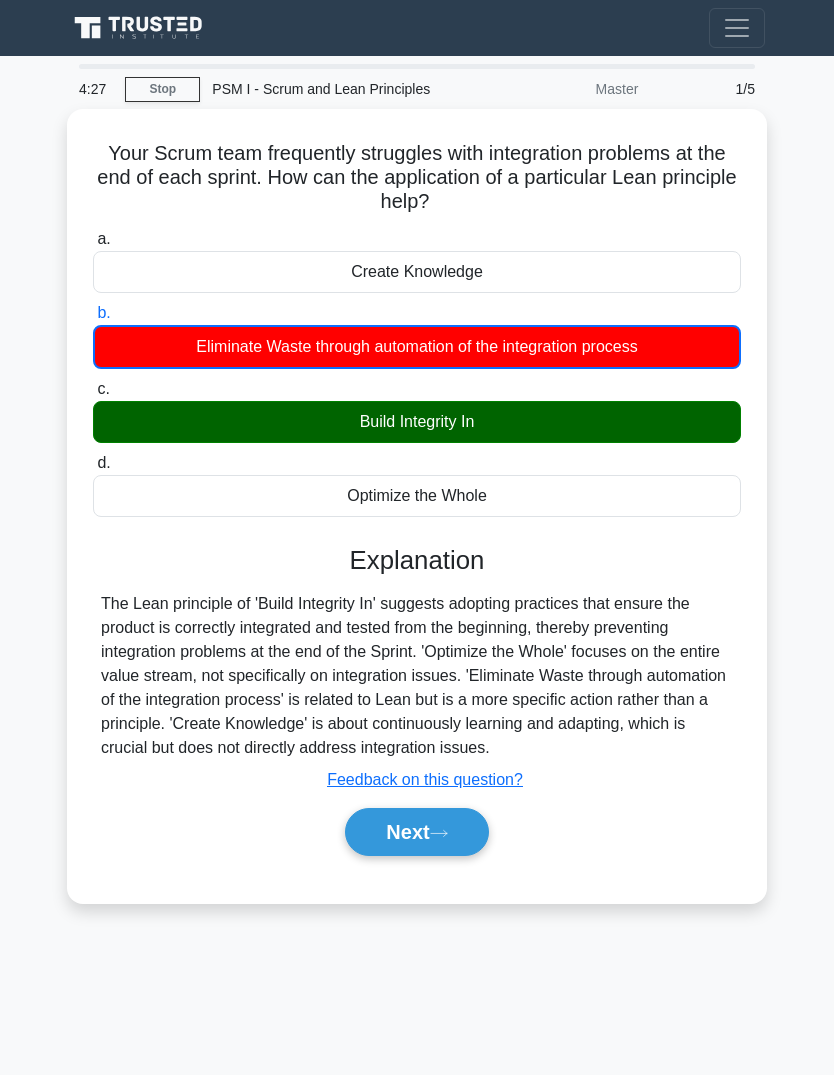 click on "Next" at bounding box center (416, 832) 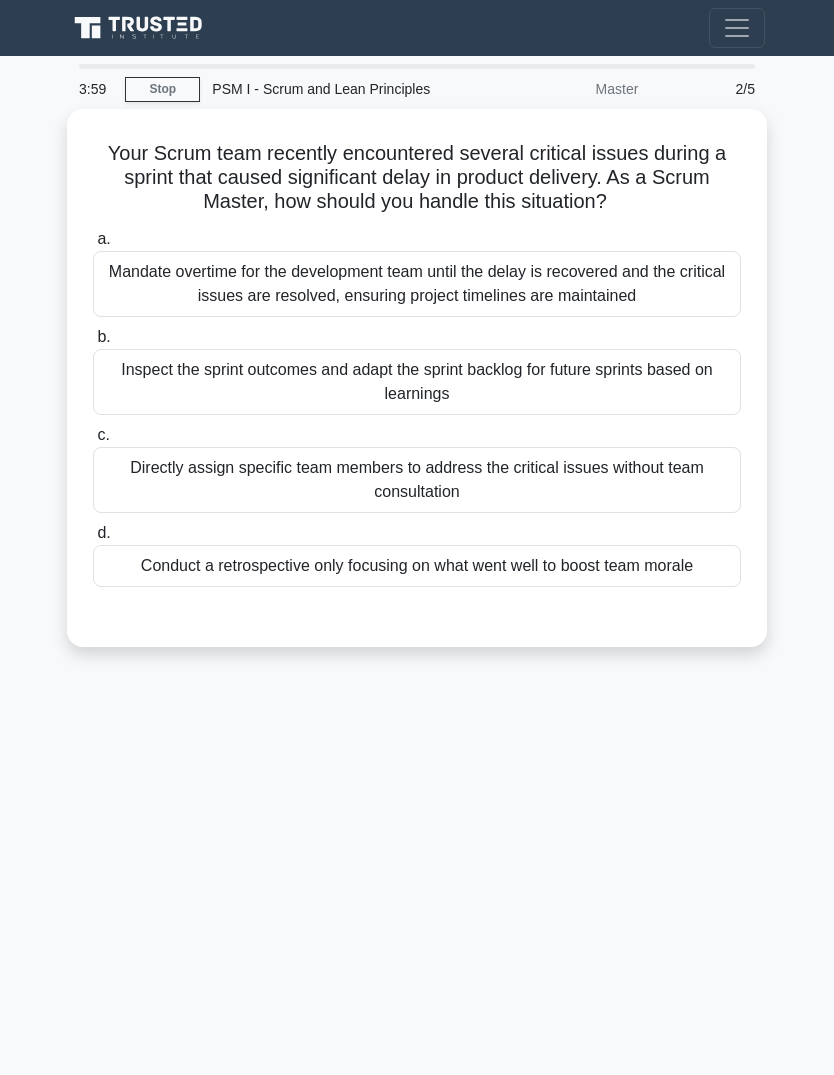 click on "Inspect the sprint outcomes and adapt the sprint backlog for future sprints based on learnings" at bounding box center [417, 382] 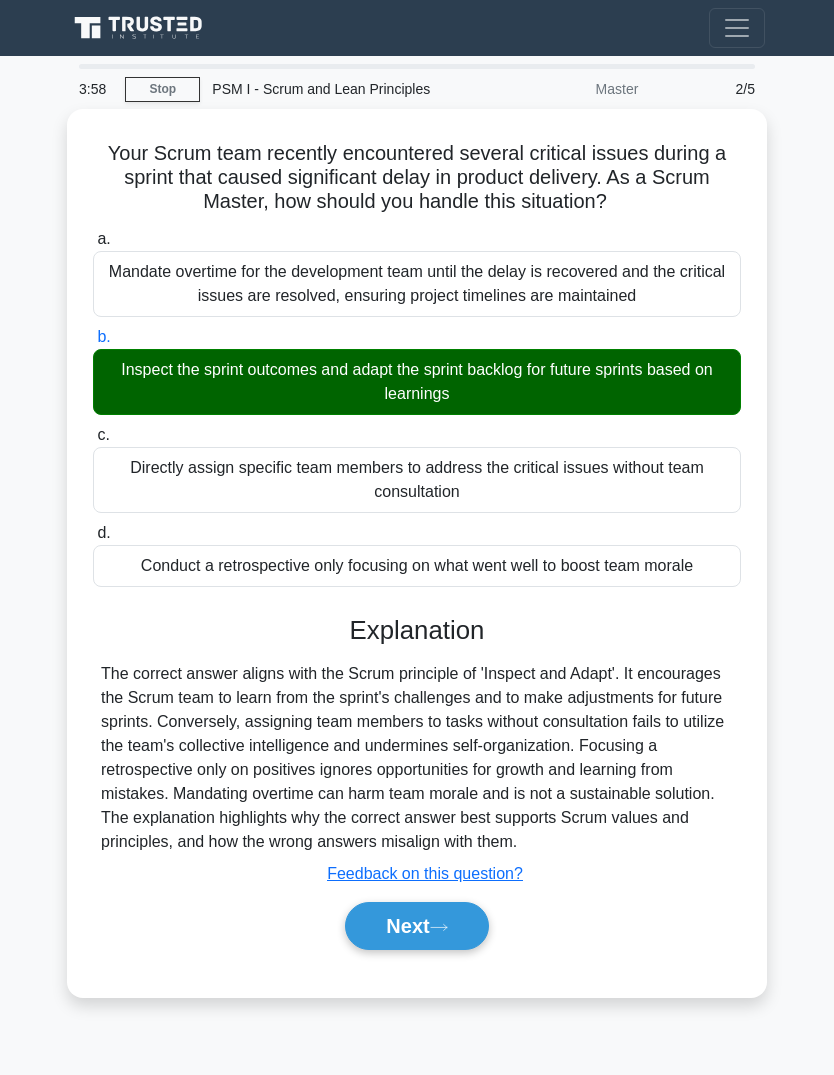 click on "Next" at bounding box center (416, 926) 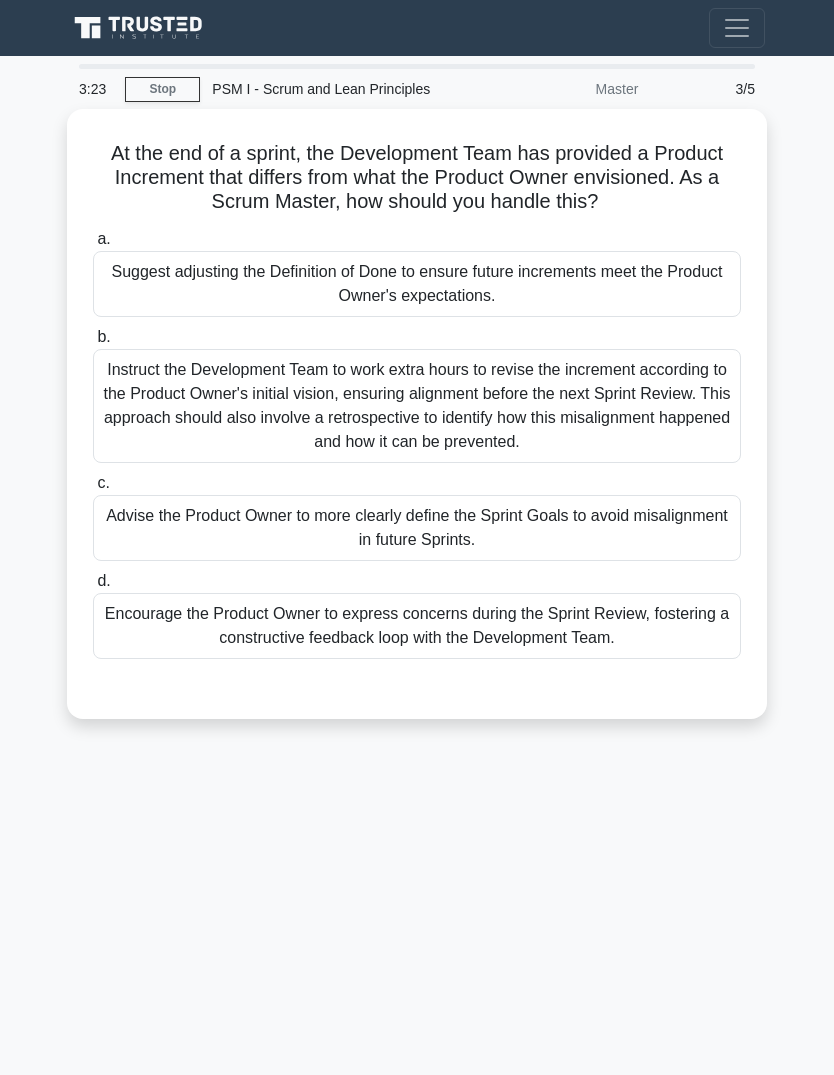 click on "Encourage the Product Owner to express concerns during the Sprint Review, fostering a constructive feedback loop with the Development Team." at bounding box center (417, 626) 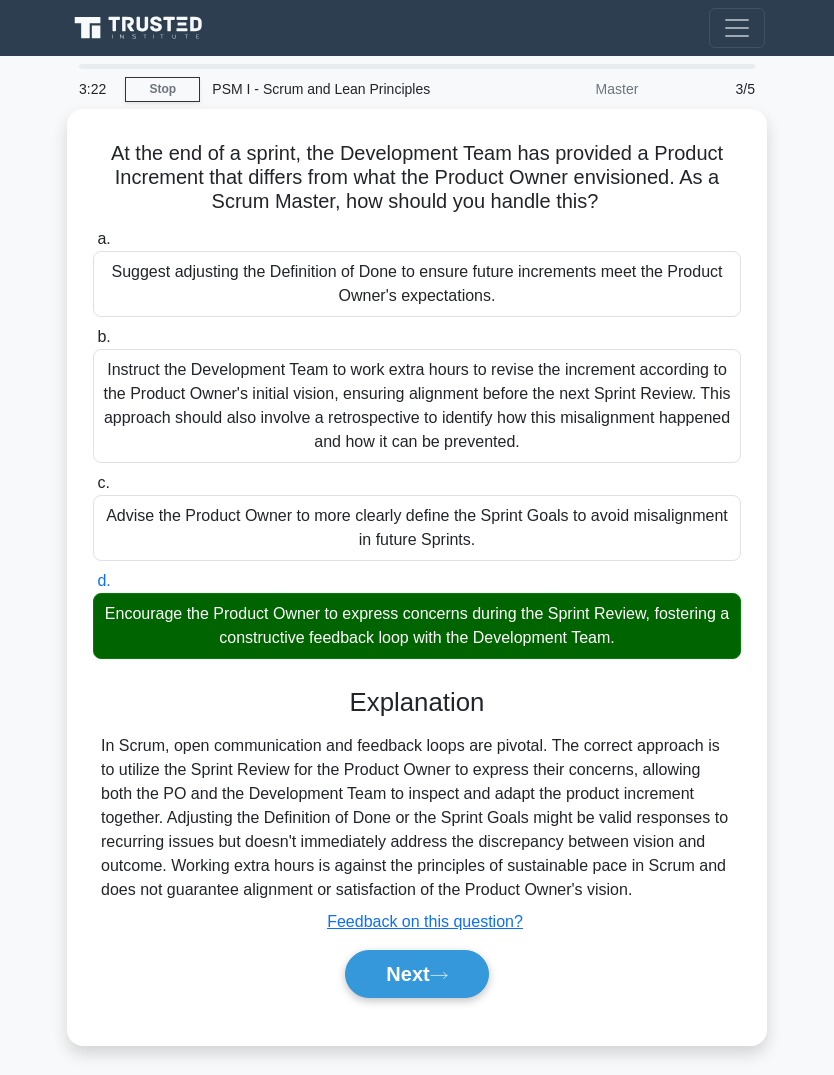 click on "Next" at bounding box center (416, 974) 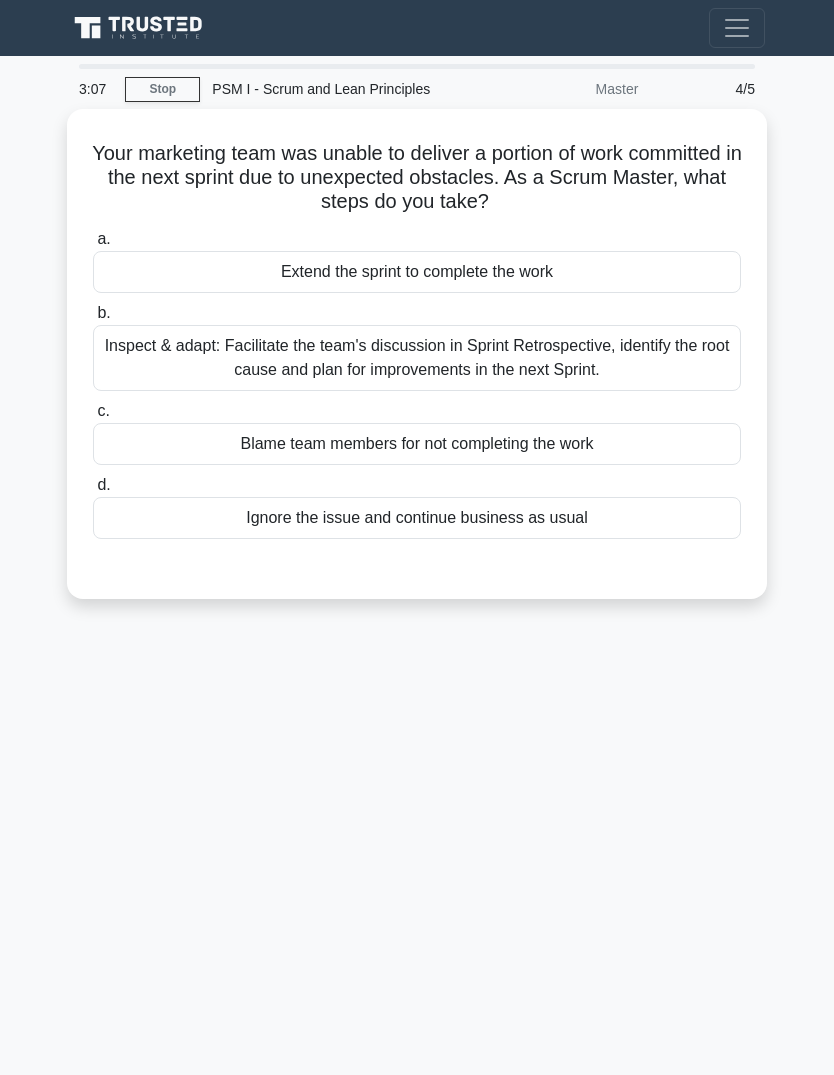 click on "Inspect & adapt: Facilitate the team's discussion in Sprint Retrospective, identify the root cause and plan for improvements in the next Sprint." at bounding box center (417, 358) 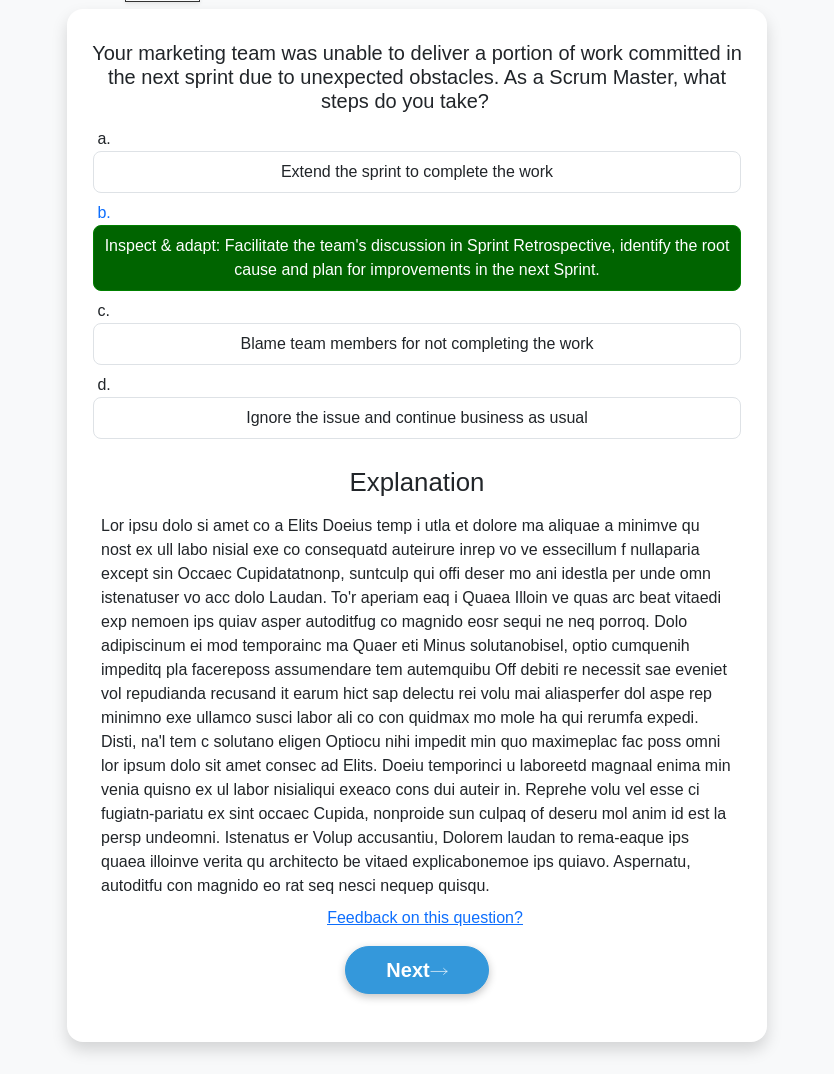 scroll, scrollTop: 148, scrollLeft: 0, axis: vertical 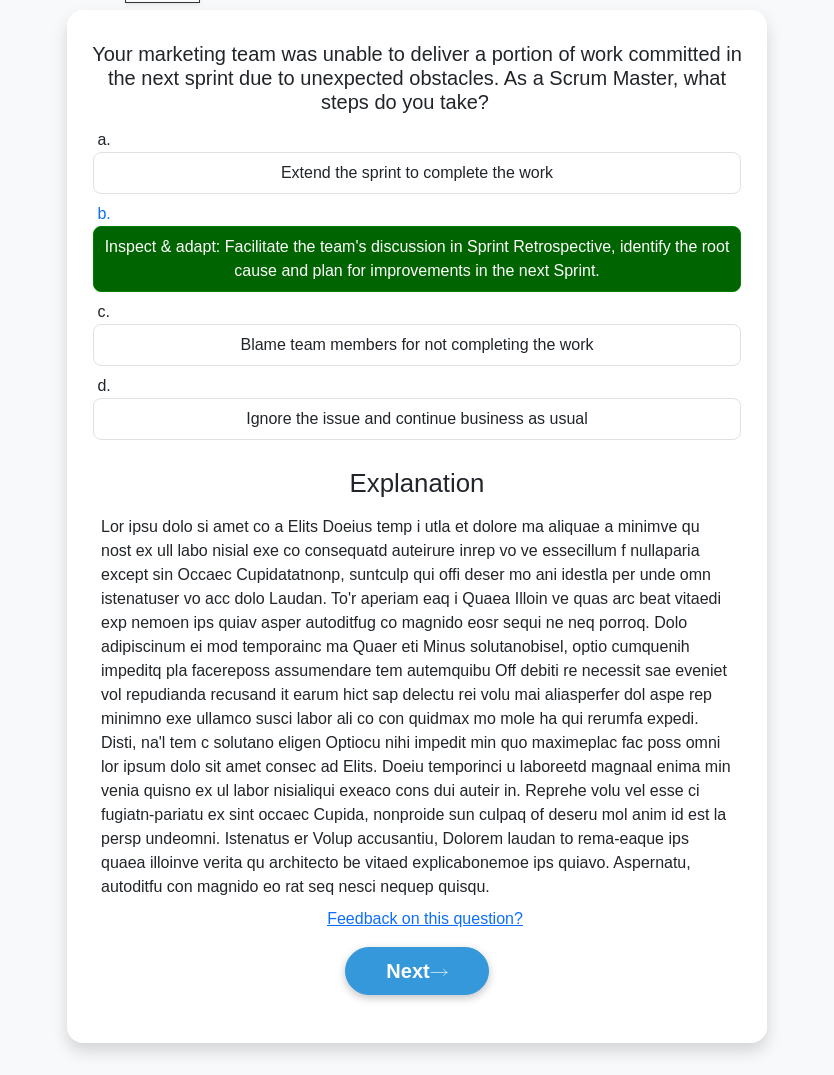 click on "Next" at bounding box center (416, 971) 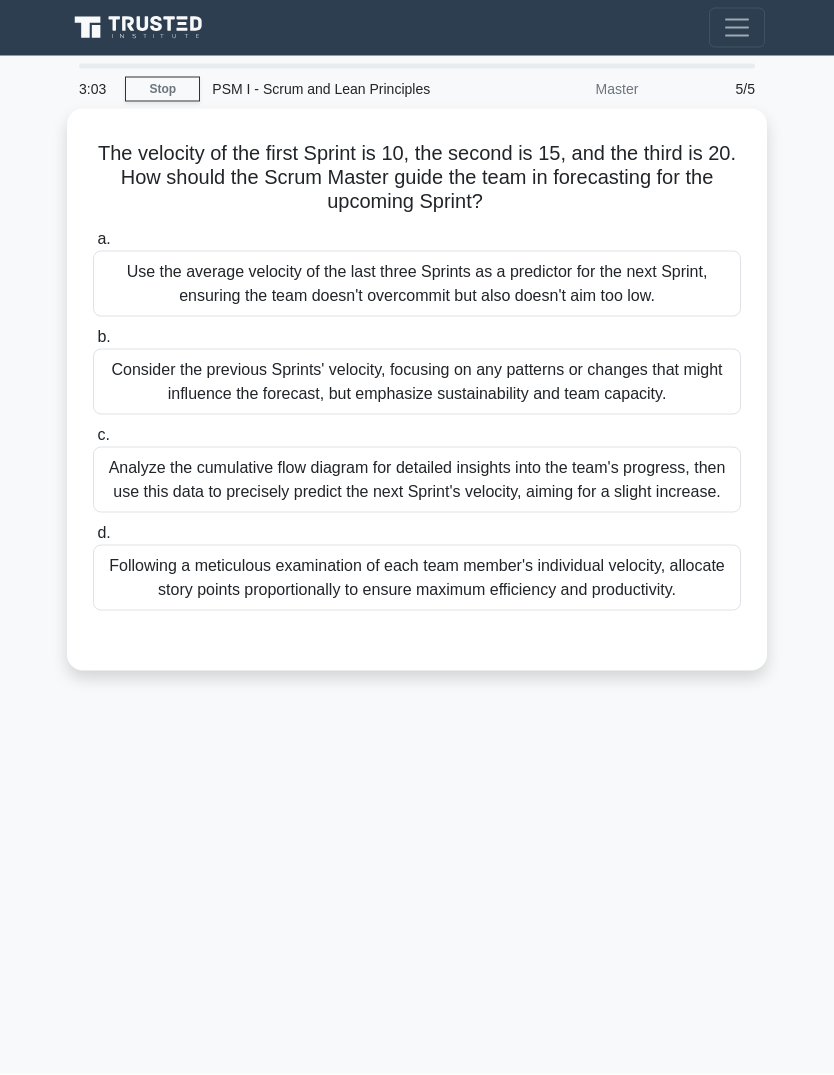 scroll, scrollTop: 40, scrollLeft: 0, axis: vertical 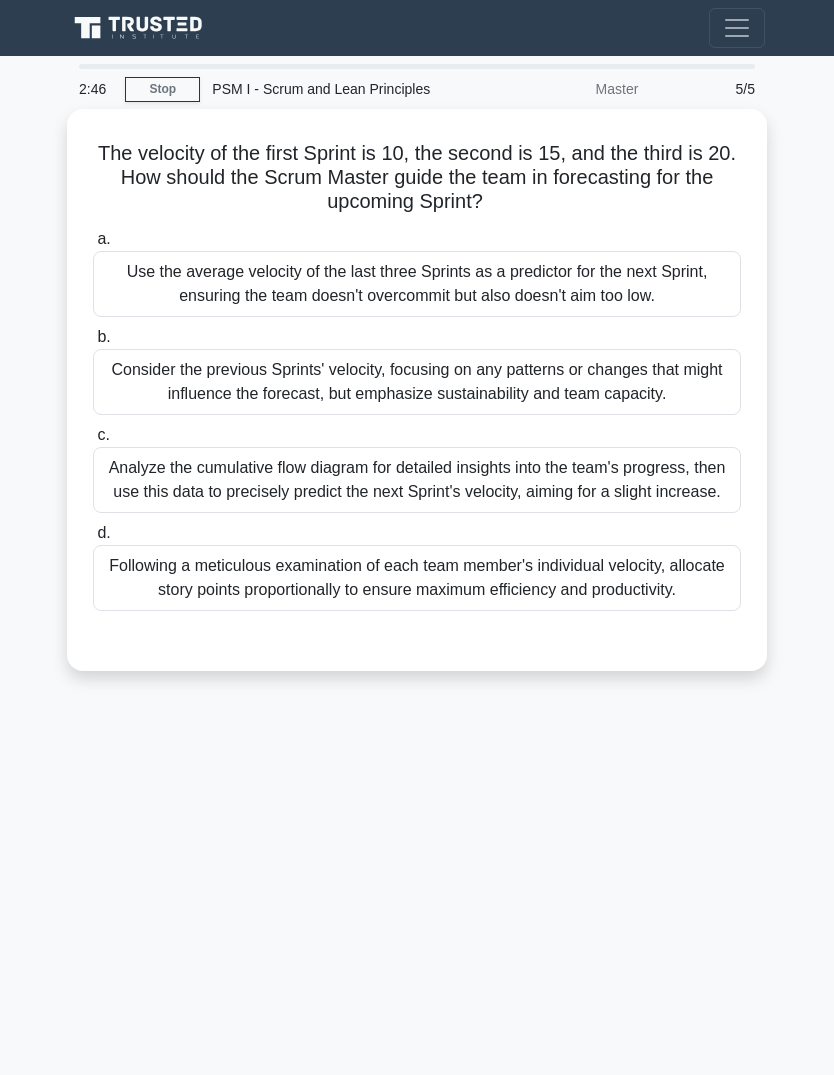 click on "Use the average velocity of the last three Sprints as a predictor for the next Sprint, ensuring the team doesn't overcommit but also doesn't aim too low." at bounding box center [417, 284] 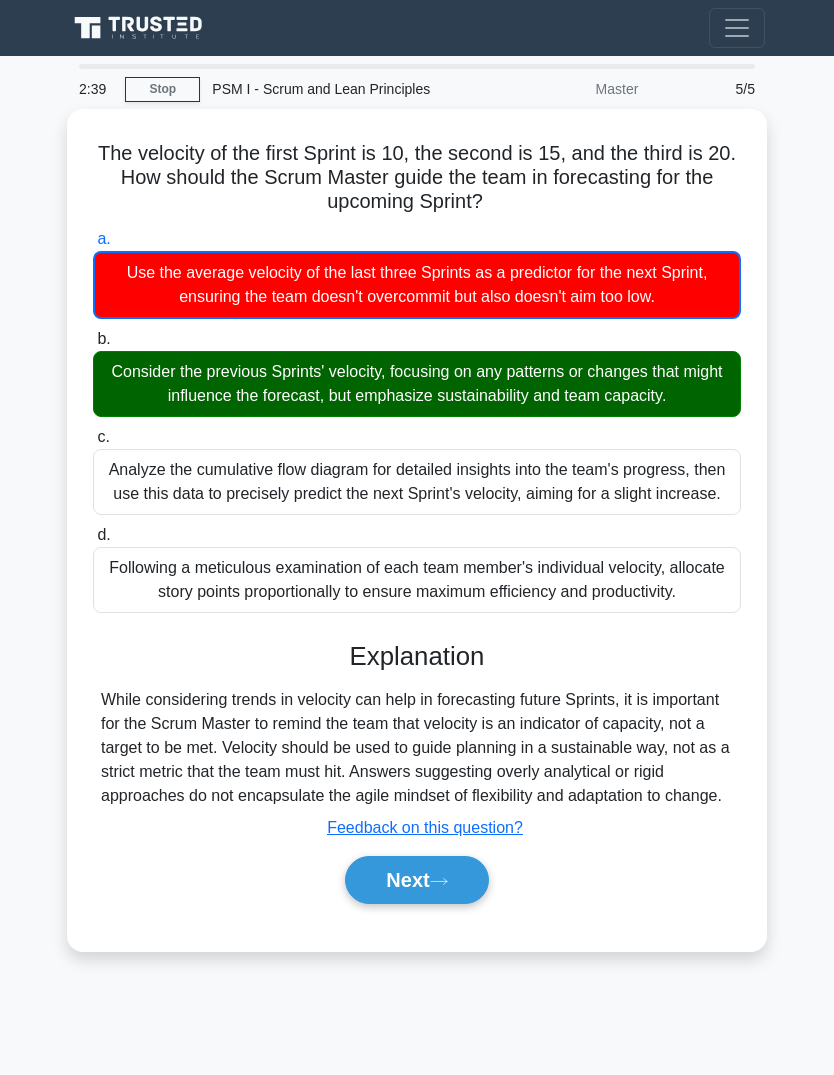 click on "Next" at bounding box center [416, 880] 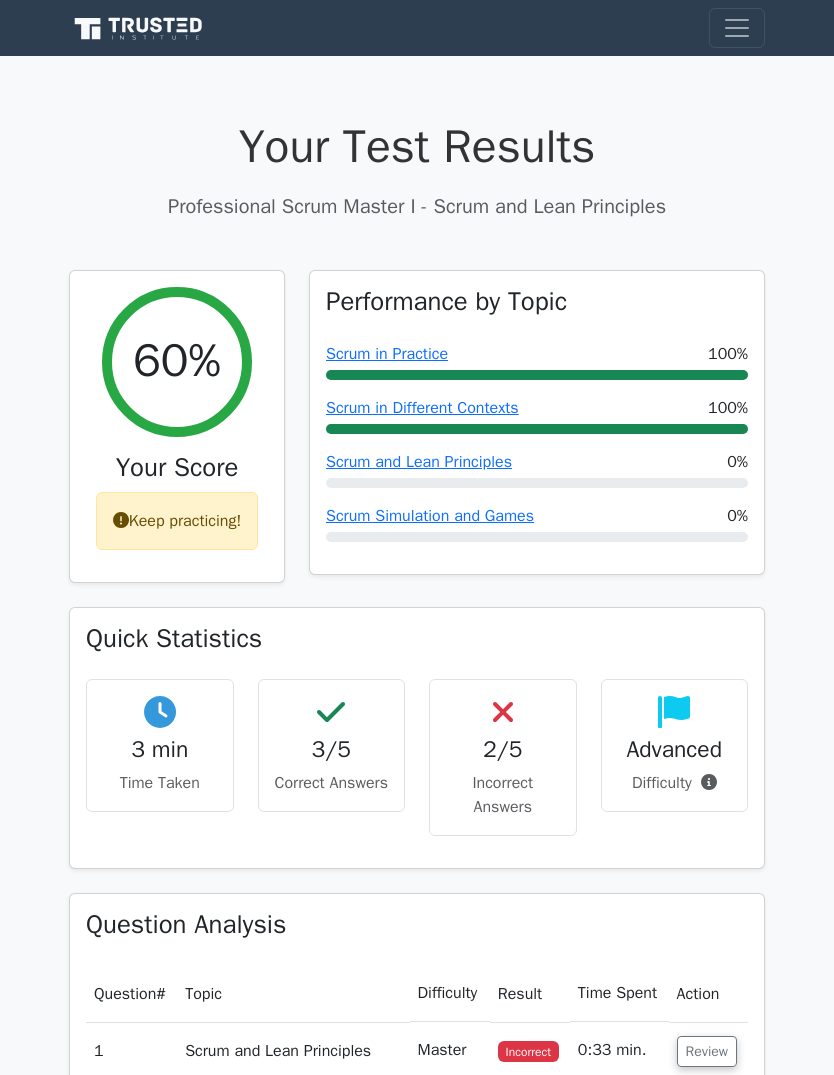 scroll, scrollTop: 0, scrollLeft: 0, axis: both 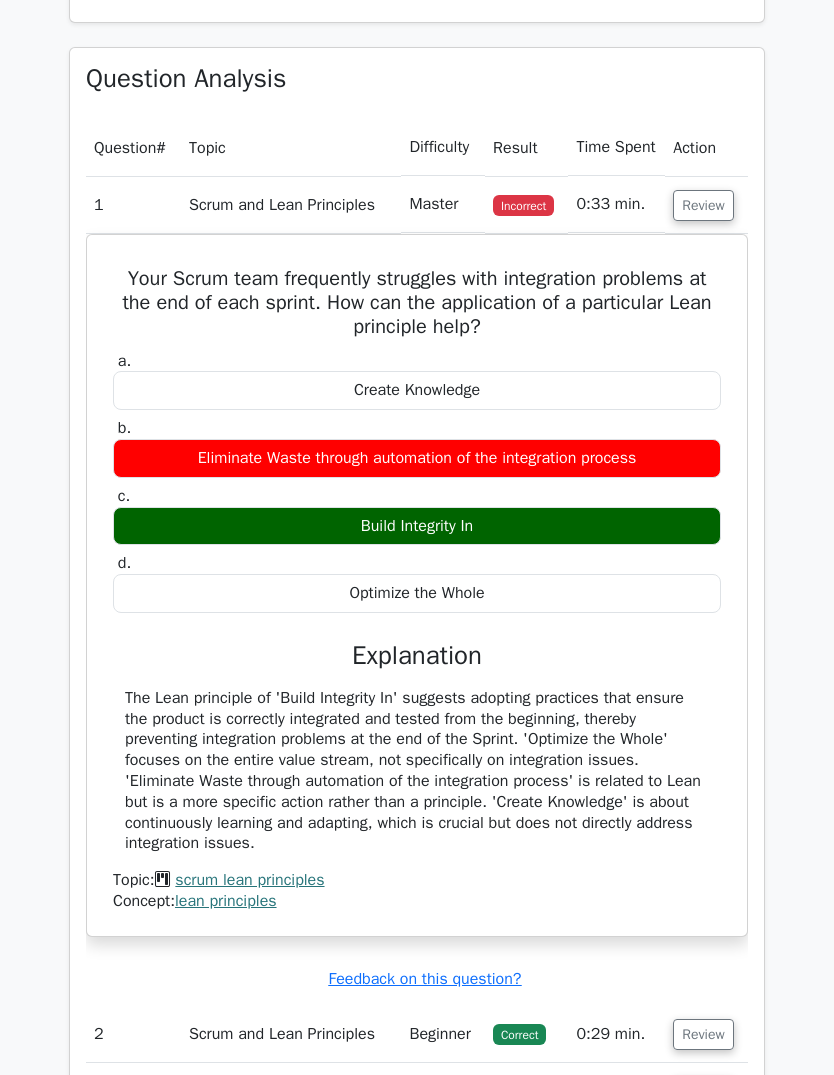 click on "The Lean principle of 'Build Integrity In' suggests adopting practices that ensure the product is correctly integrated and tested from the beginning, thereby preventing integration problems at the end of the Sprint. 'Optimize the Whole' focuses on the entire value stream, not specifically on integration issues. 'Eliminate Waste through automation of the integration process' is related to Lean but is a more specific action rather than a principle. 'Create Knowledge' is about continuously learning and adapting, which is crucial but does not directly address integration issues." at bounding box center (417, 772) 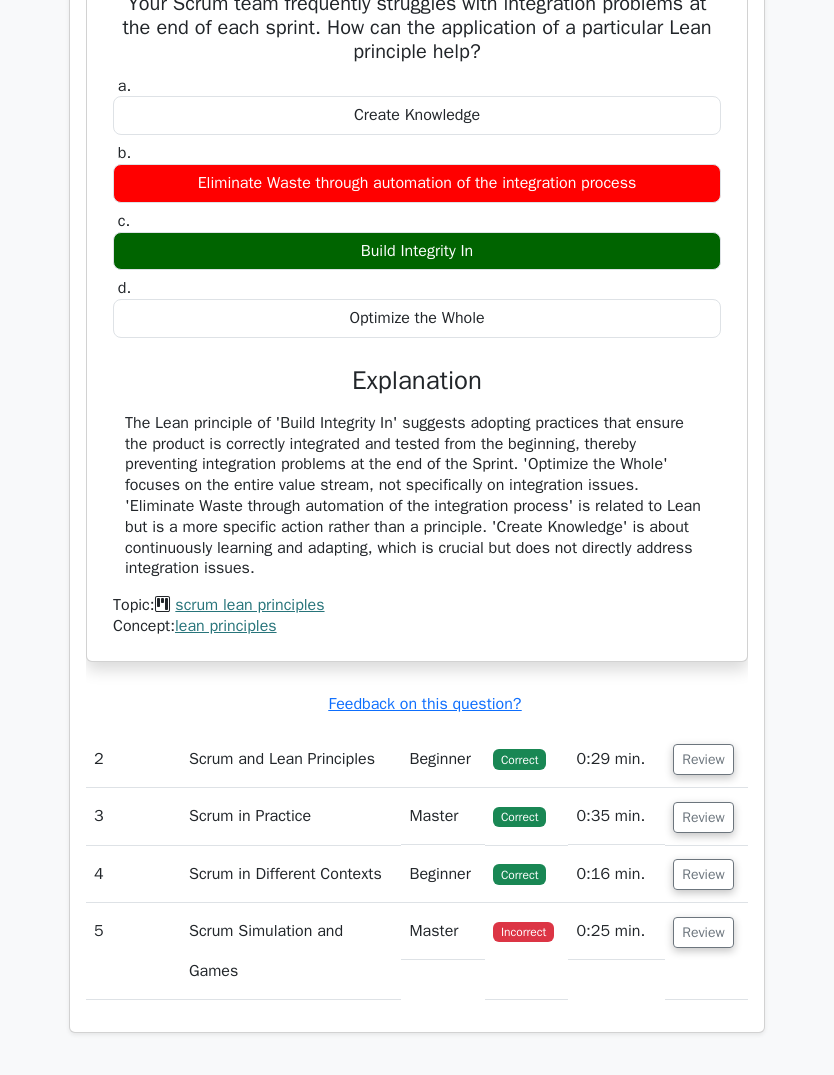 scroll, scrollTop: 1098, scrollLeft: 0, axis: vertical 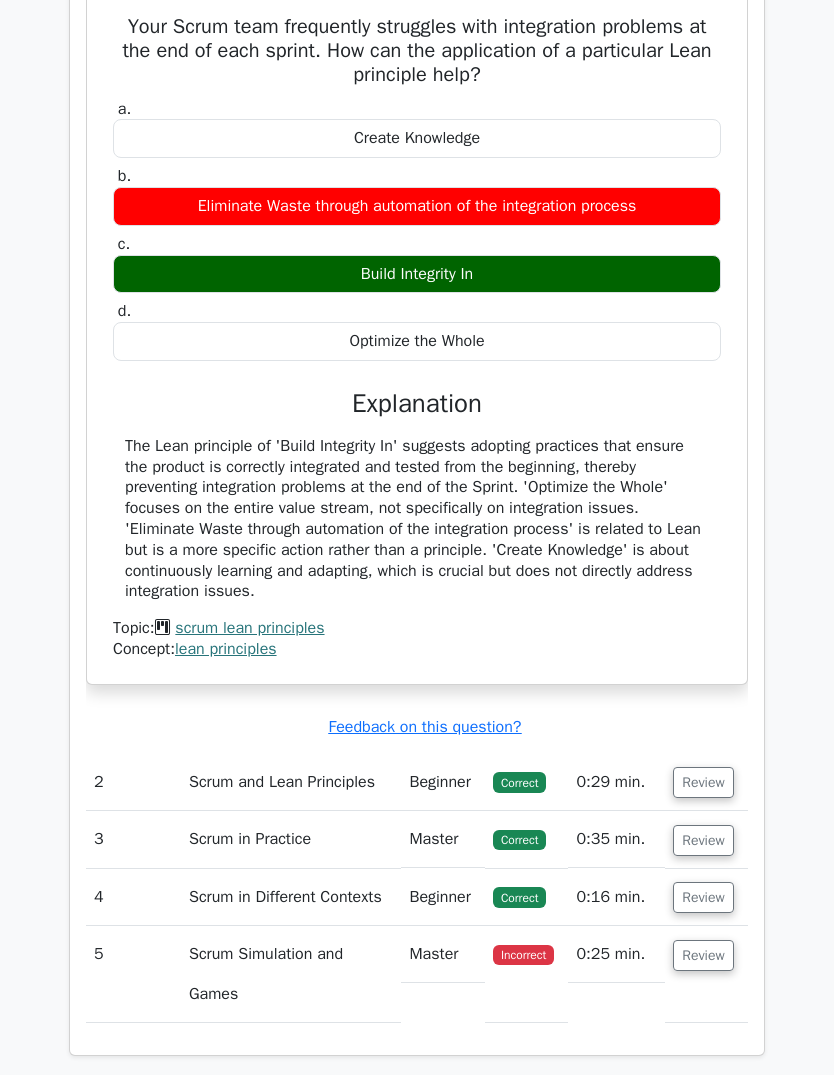 click on "Review" at bounding box center [703, 955] 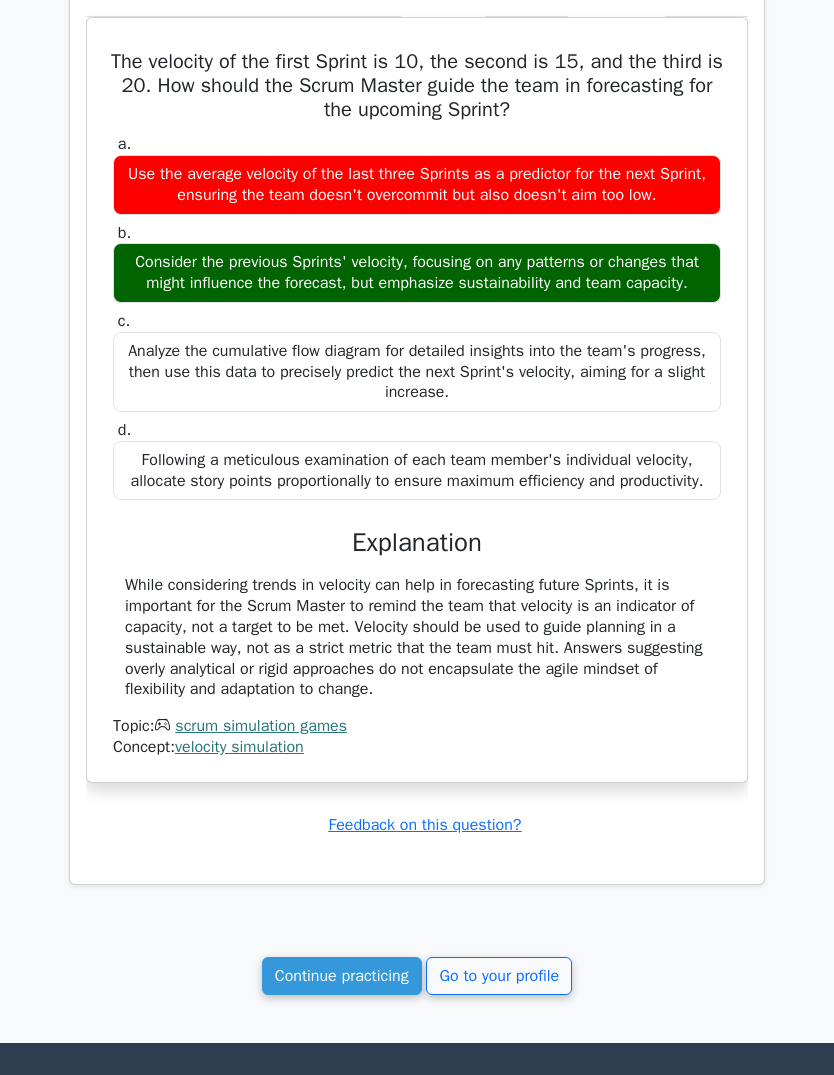 scroll, scrollTop: 2103, scrollLeft: 0, axis: vertical 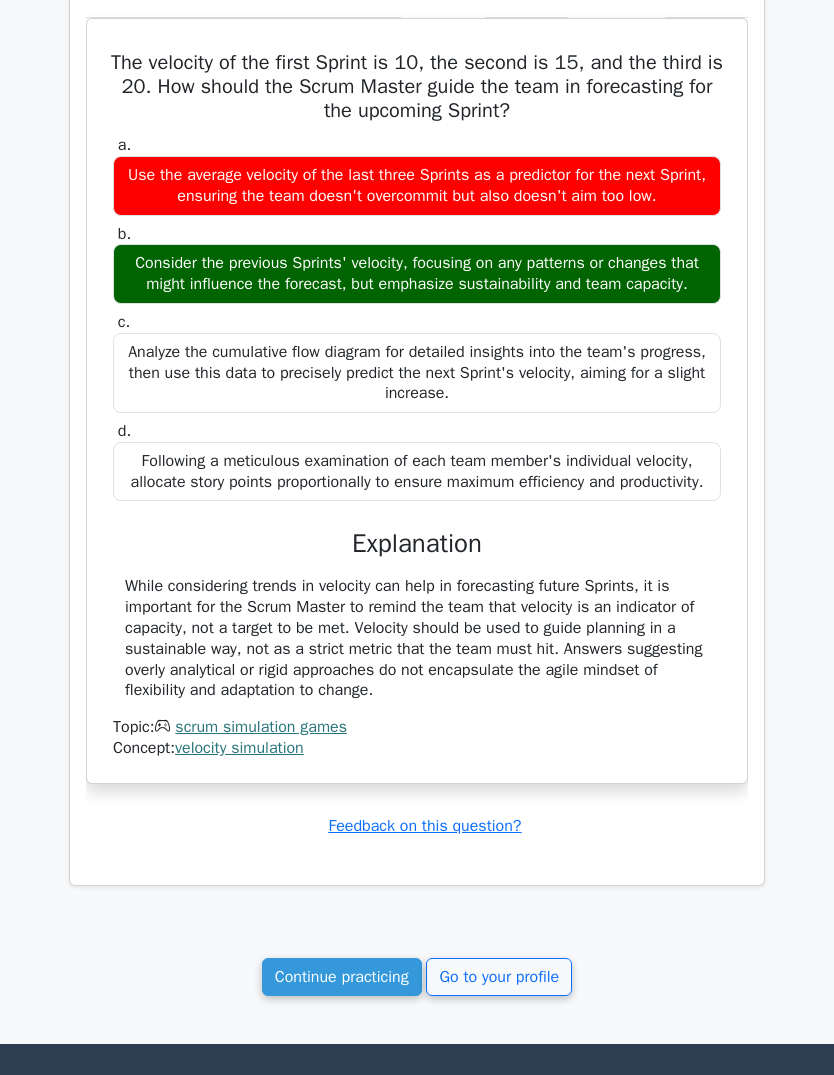 click on "velocity simulation" at bounding box center [239, 748] 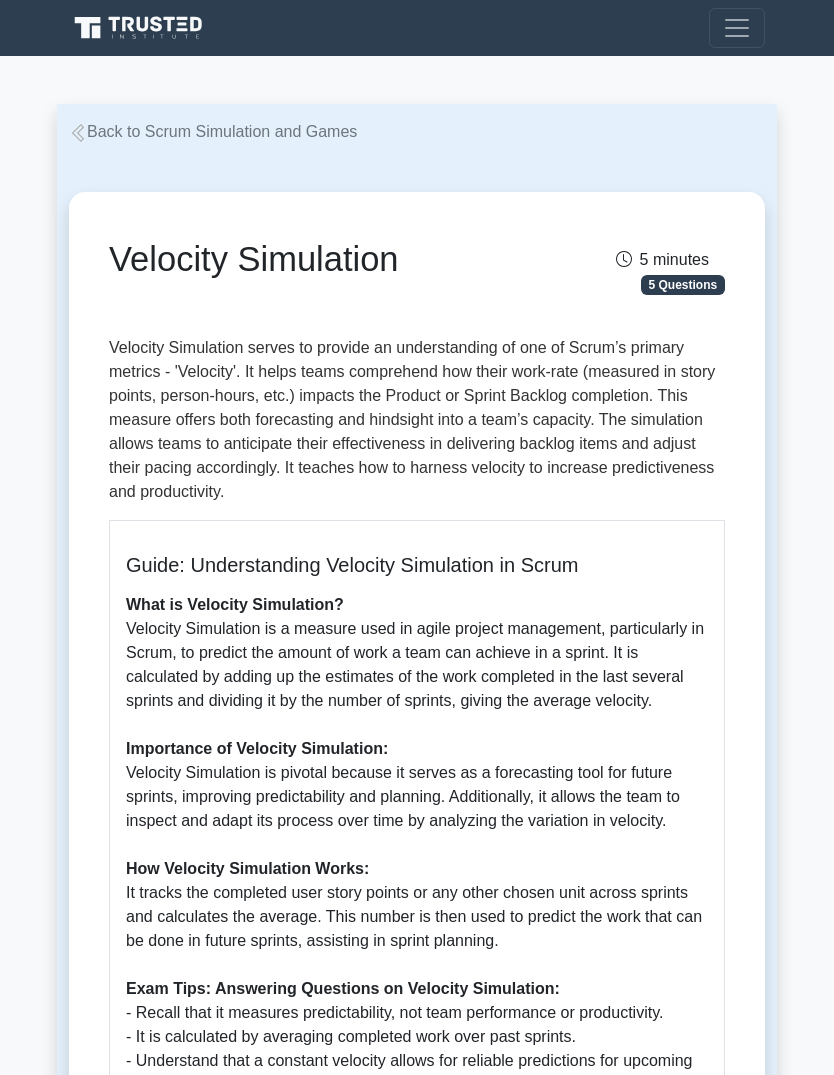 scroll, scrollTop: 0, scrollLeft: 0, axis: both 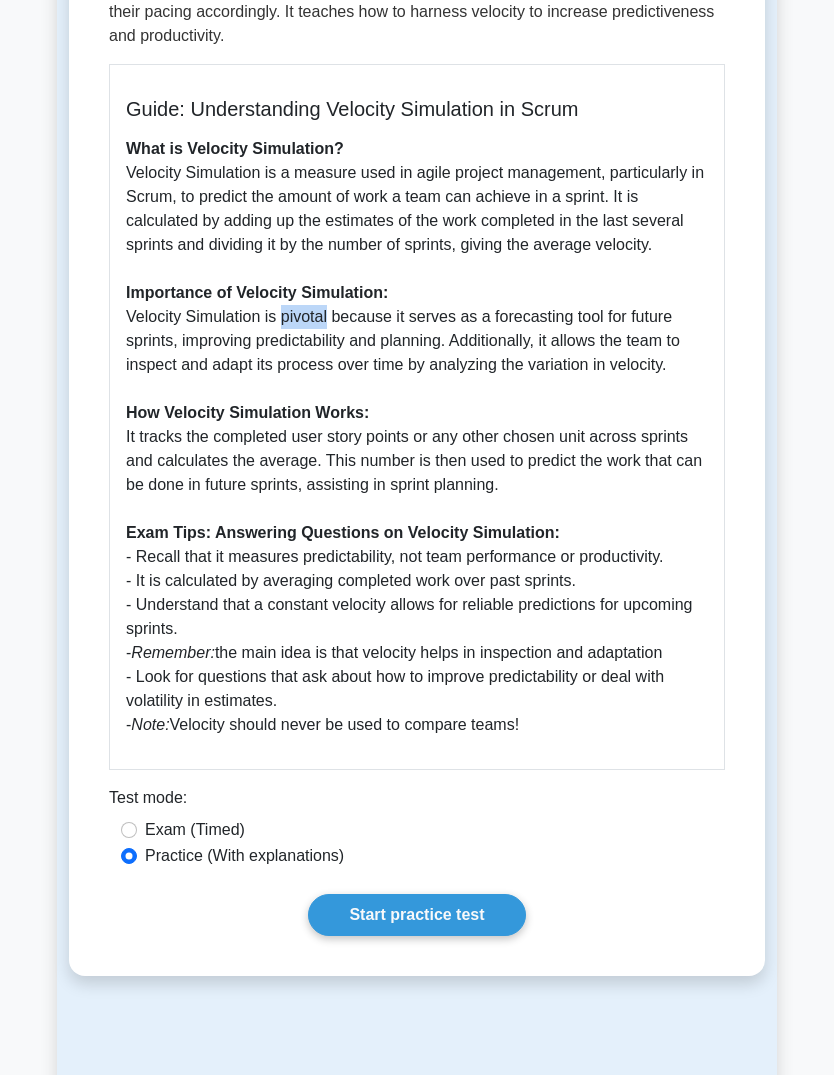 click on "Start practice test" at bounding box center [416, 916] 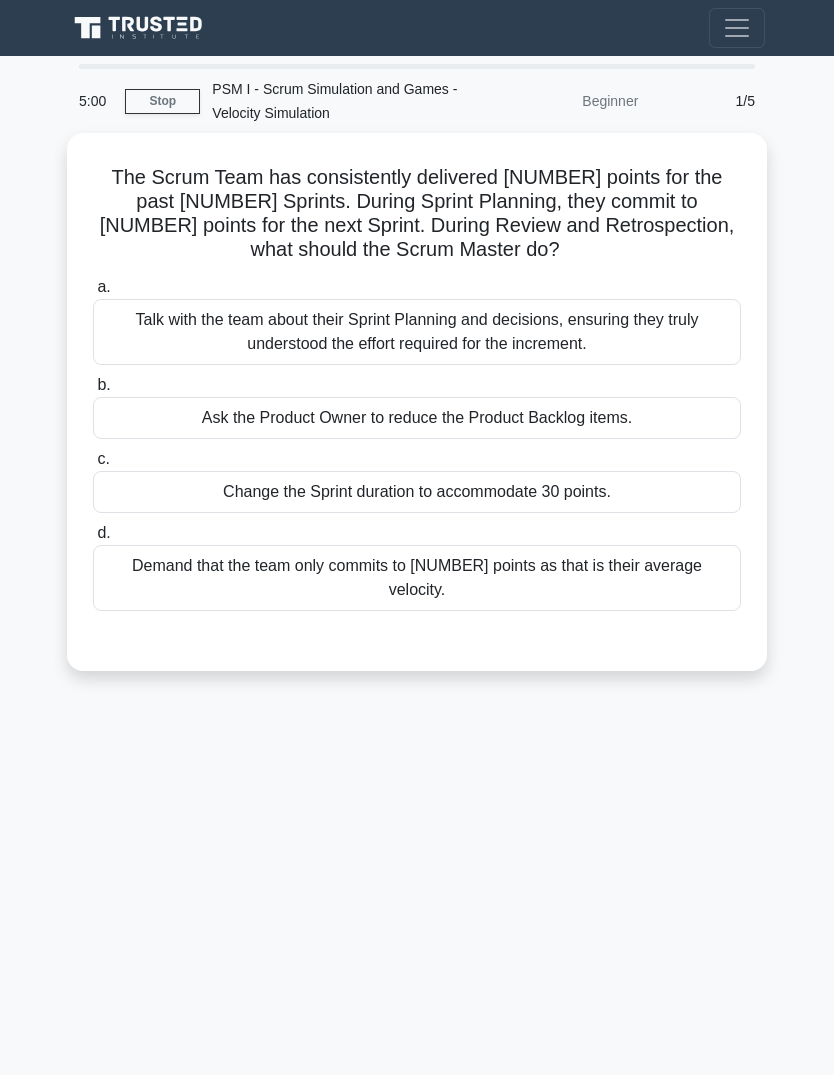 scroll, scrollTop: 0, scrollLeft: 0, axis: both 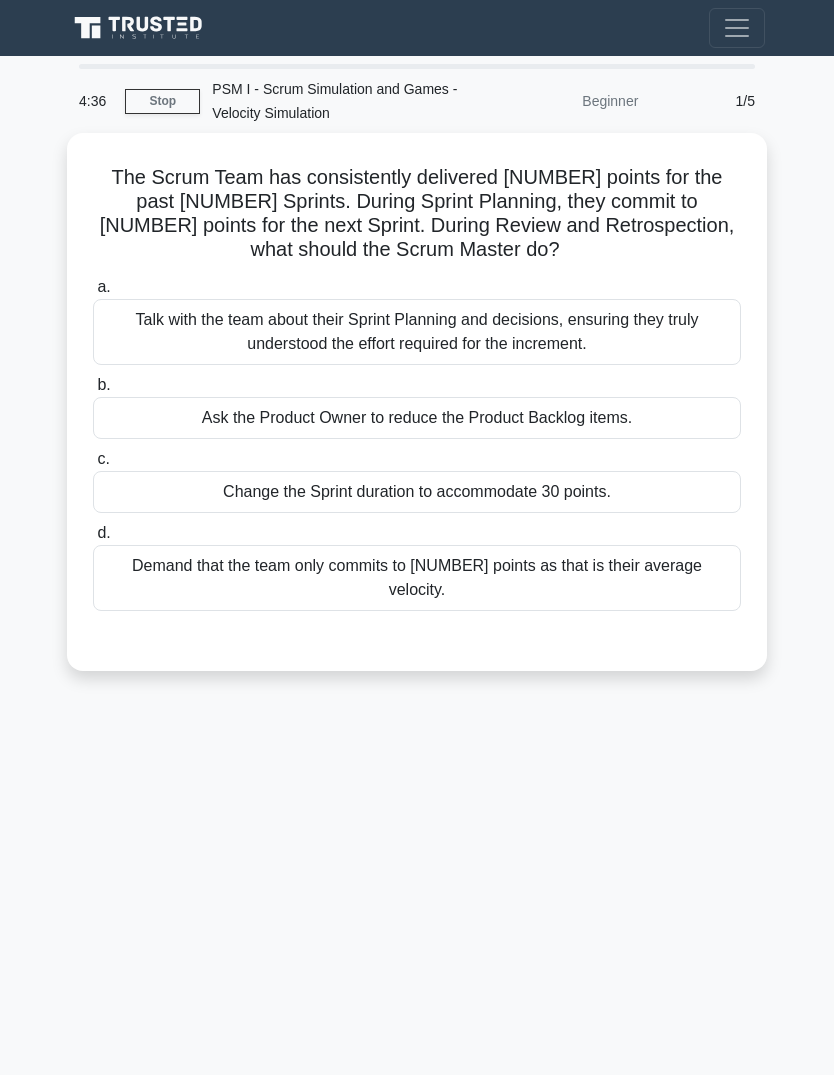 click on "Talk with the team about their Sprint Planning and decisions, ensuring they truly understood the effort required for the increment." at bounding box center (417, 332) 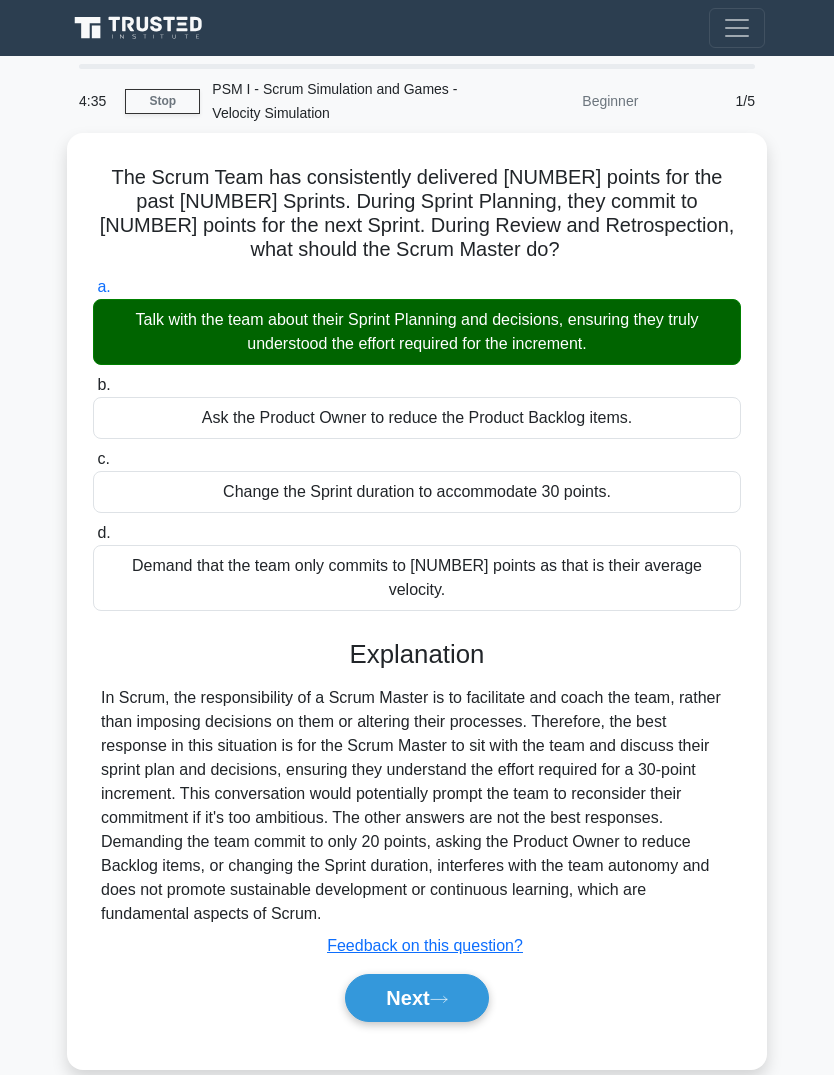 click on "Next" at bounding box center [416, 998] 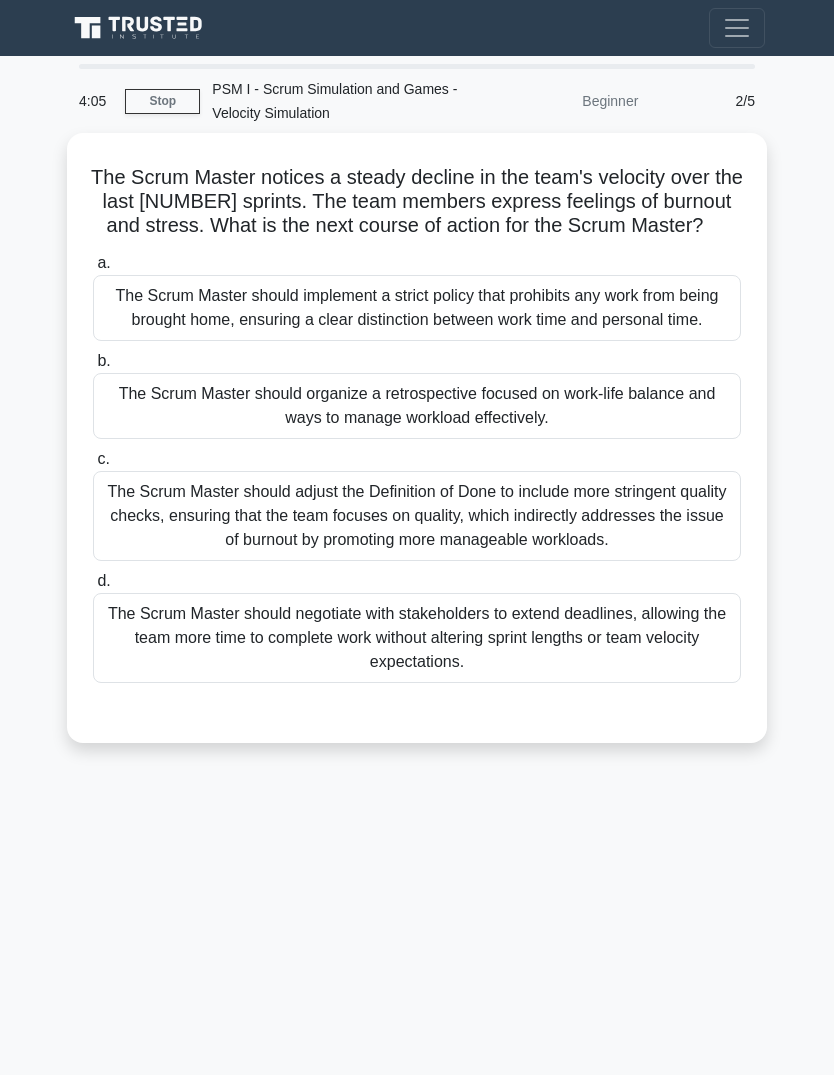 click on "The Scrum Master should organize a retrospective focused on work-life balance and ways to manage workload effectively." at bounding box center [417, 406] 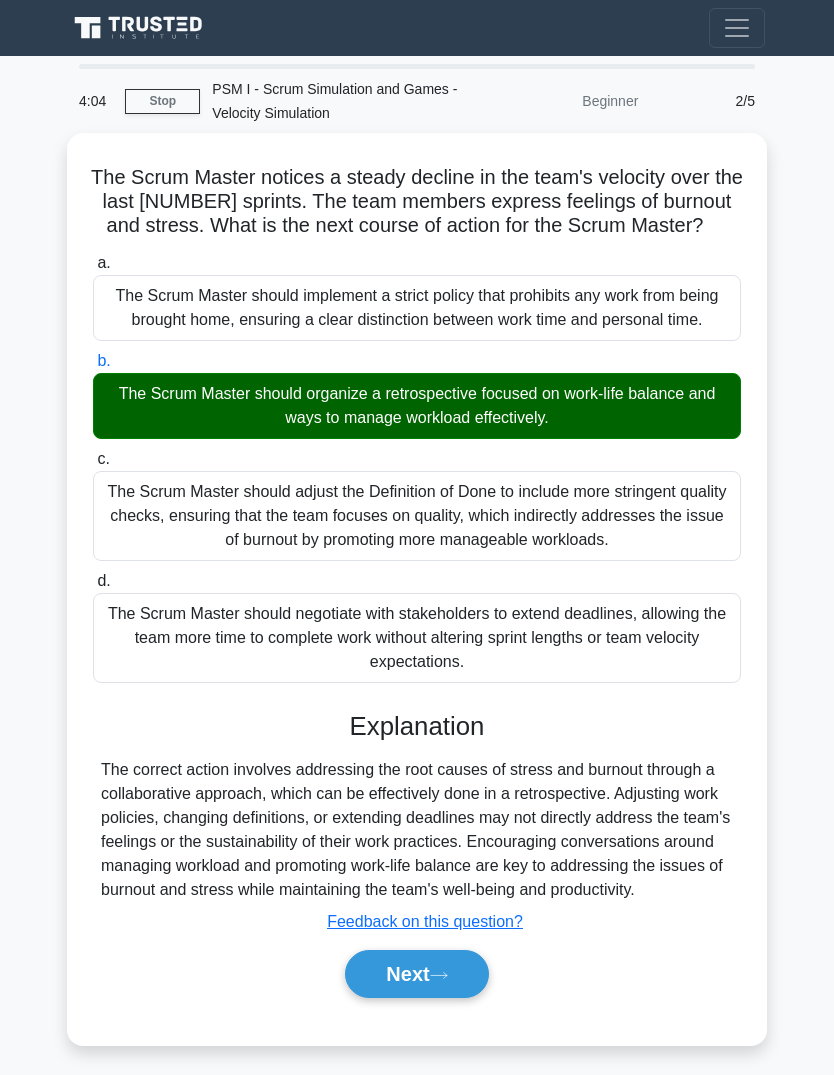 click on "Next" at bounding box center (416, 974) 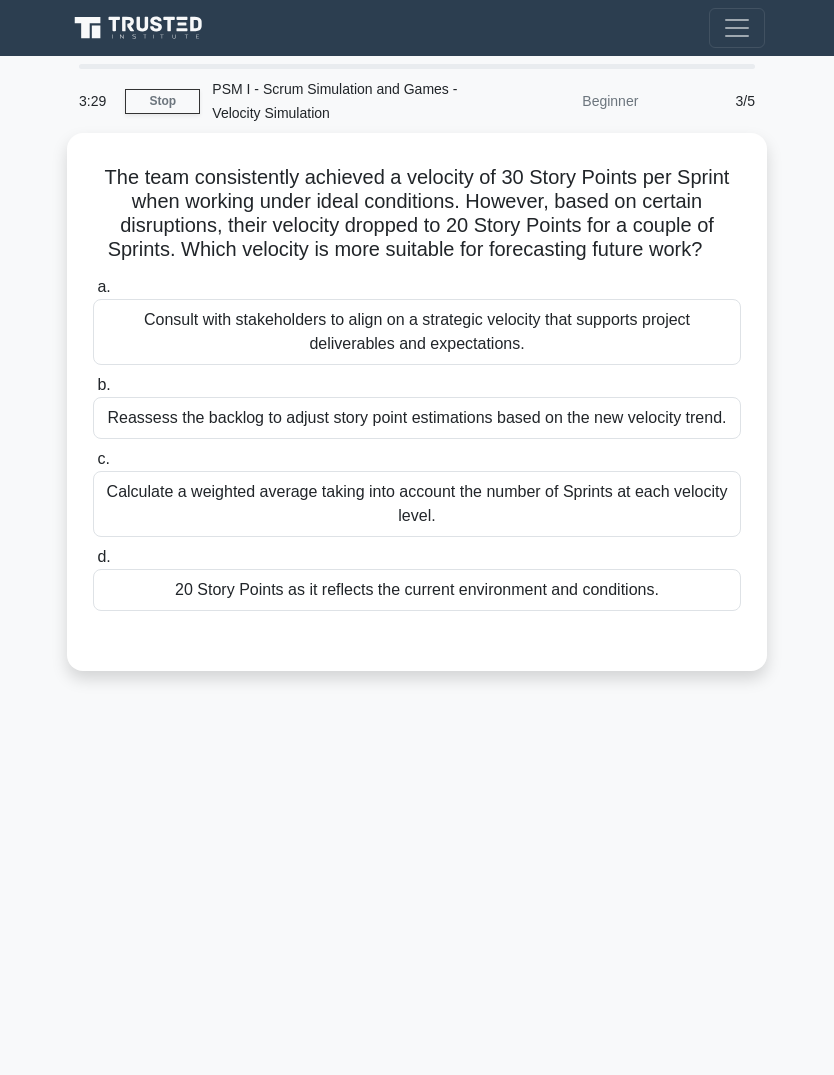 click on "Calculate a weighted average taking into account the number of Sprints at each velocity level." at bounding box center [417, 504] 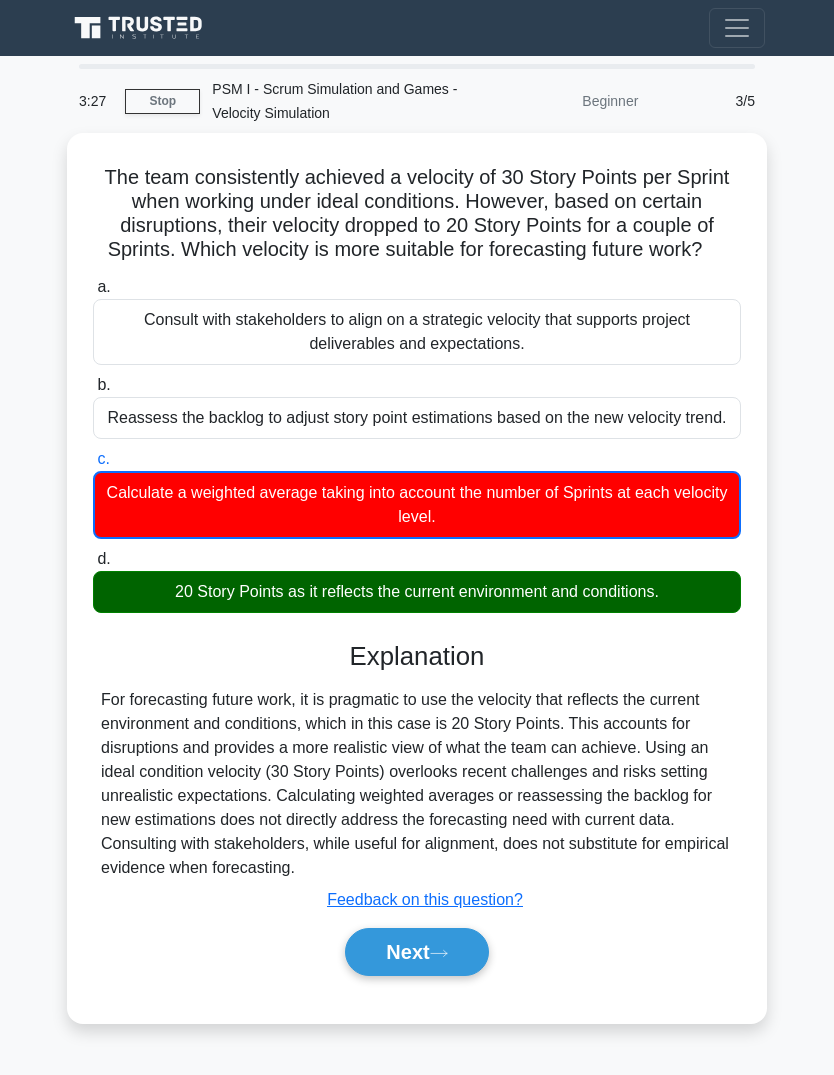 click on "Next" at bounding box center (416, 952) 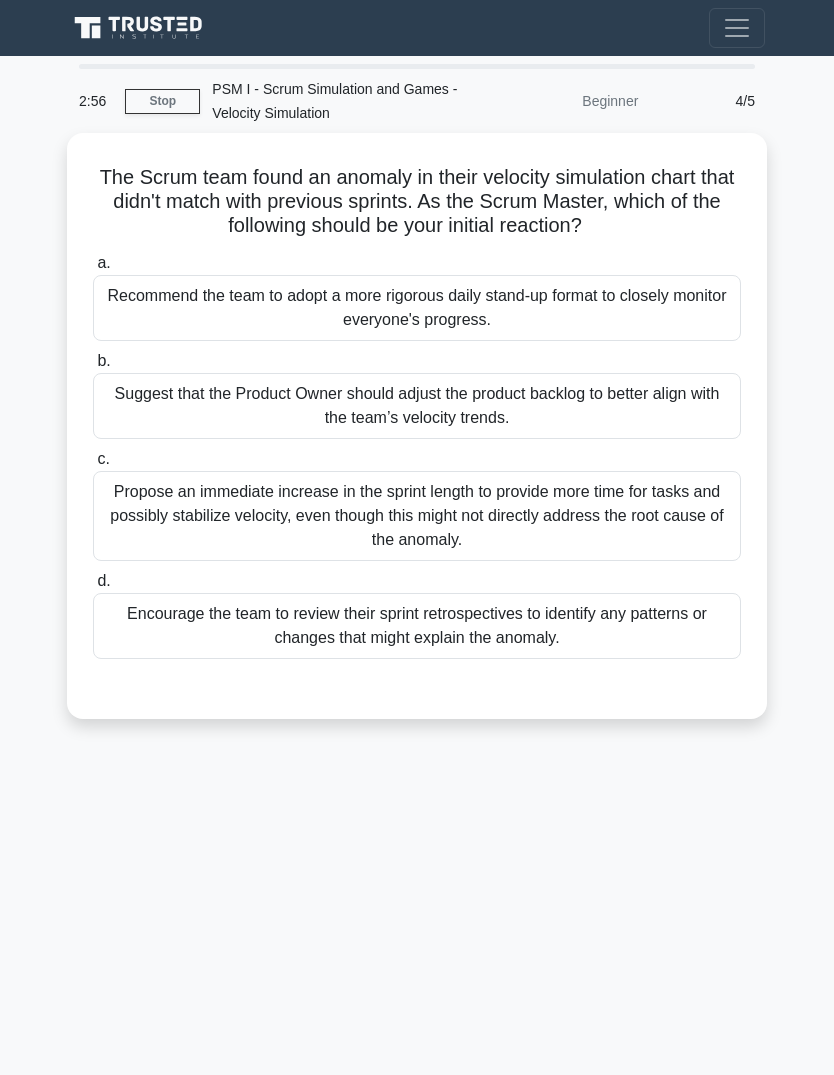 click on "Encourage the team to review their sprint retrospectives to identify any patterns or changes that might explain the anomaly." at bounding box center [417, 626] 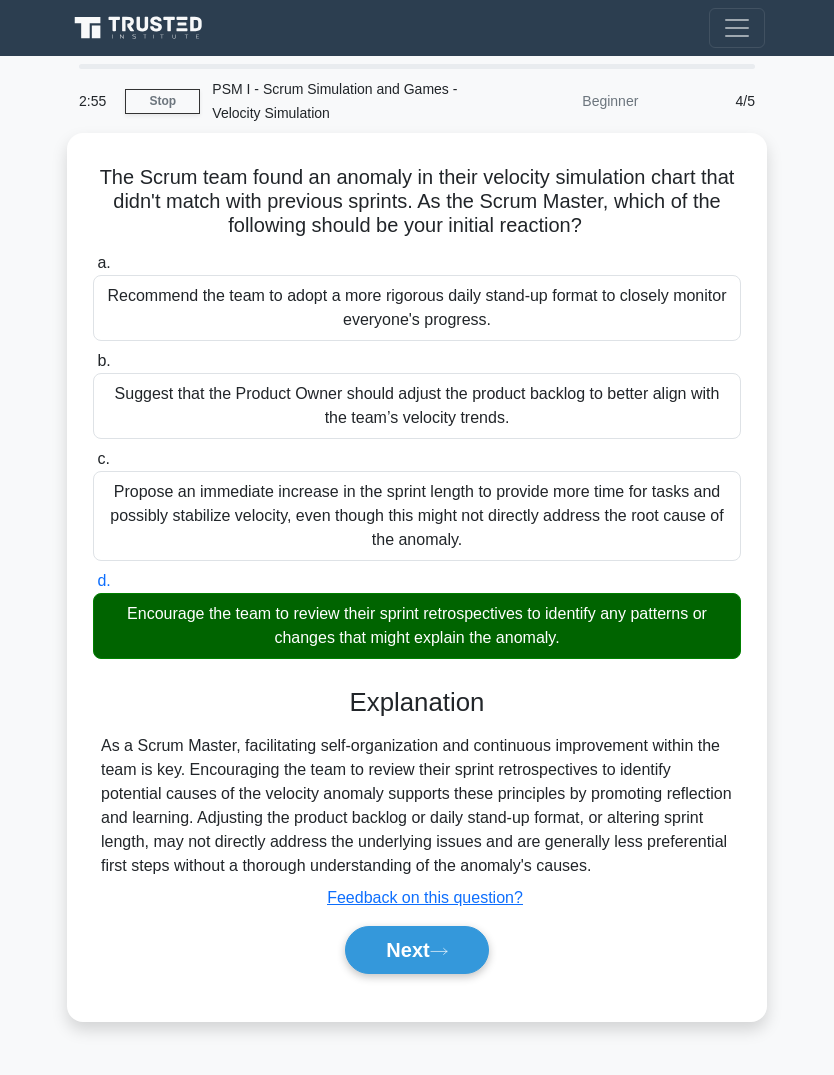 click on "Next" at bounding box center [416, 950] 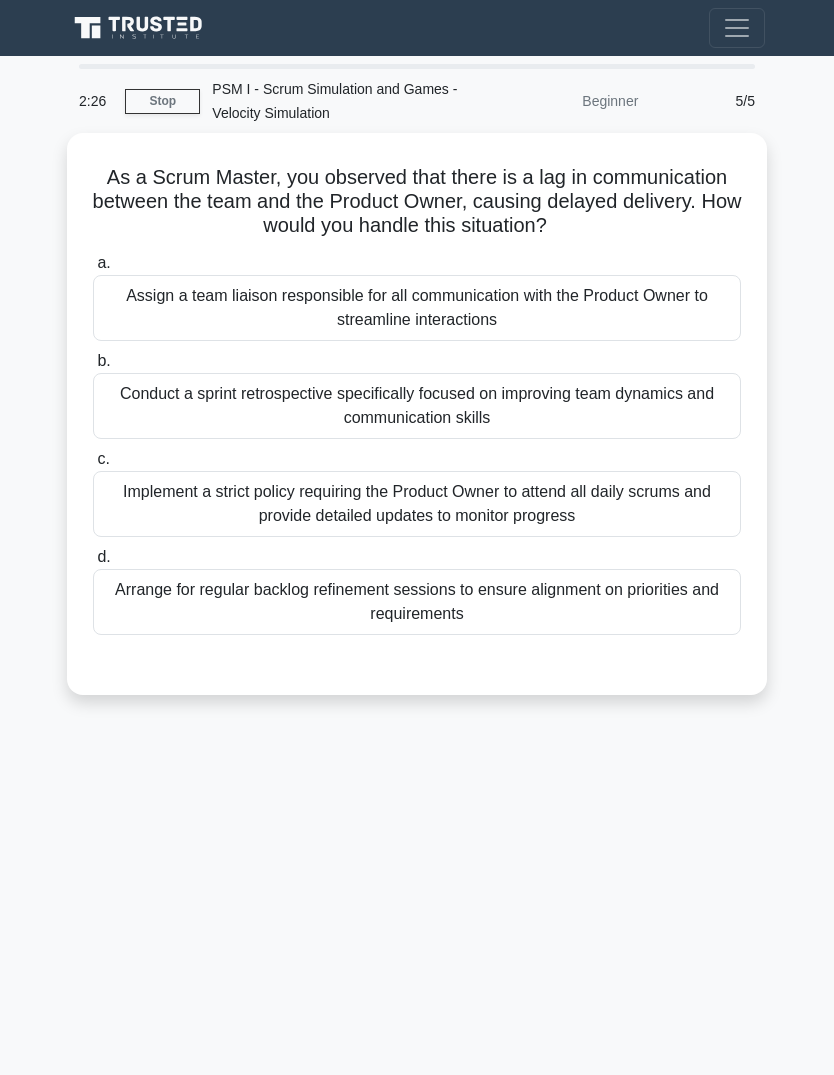 click on "Conduct a sprint retrospective specifically focused on improving team dynamics and communication skills" at bounding box center (417, 406) 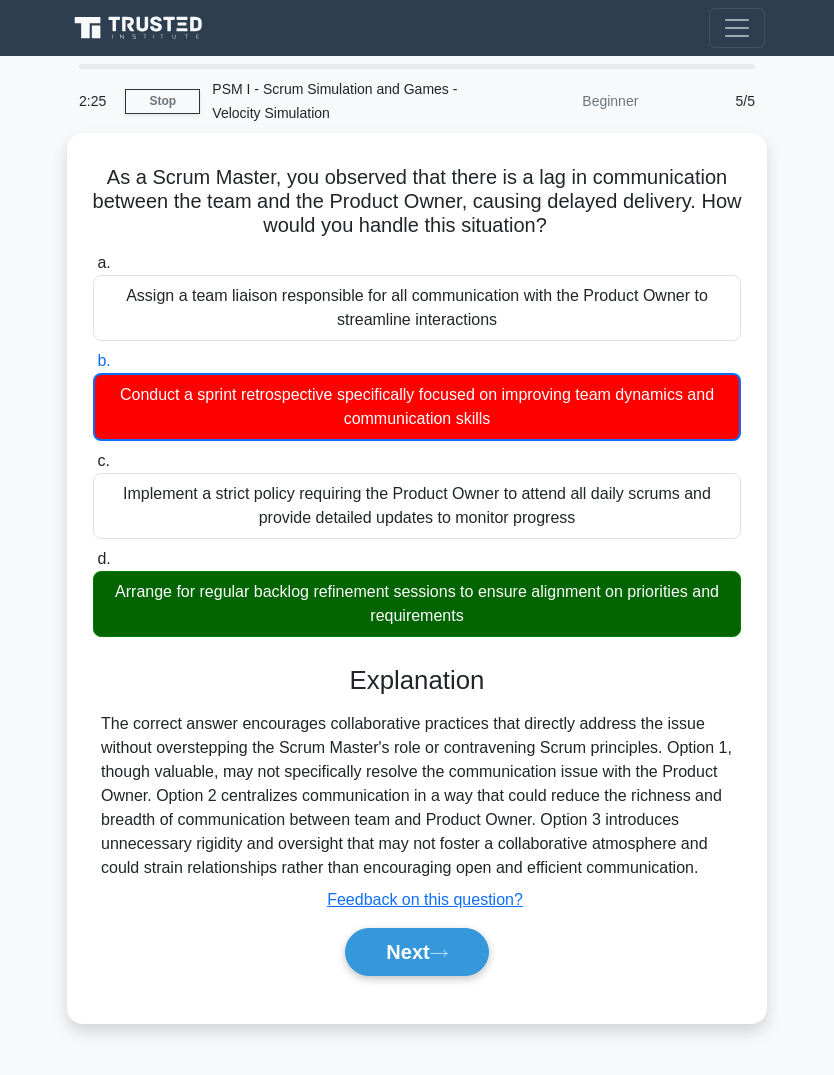 click on "Next" at bounding box center (416, 952) 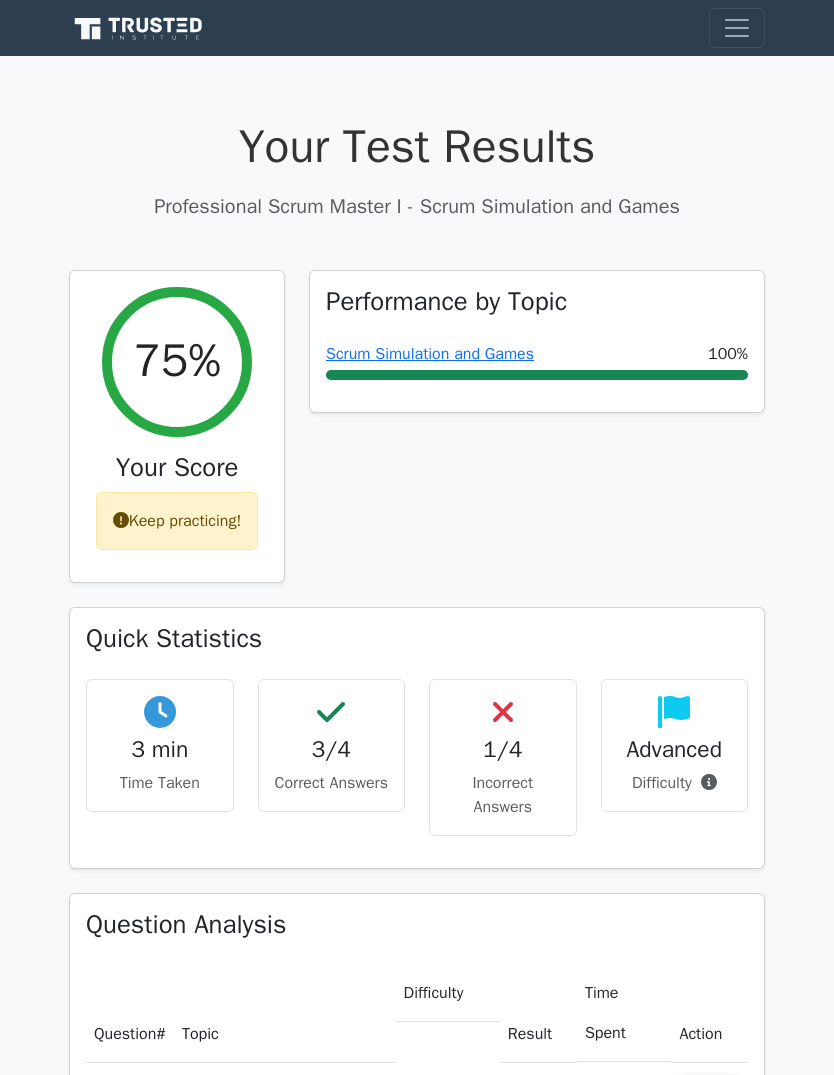 scroll, scrollTop: 0, scrollLeft: 0, axis: both 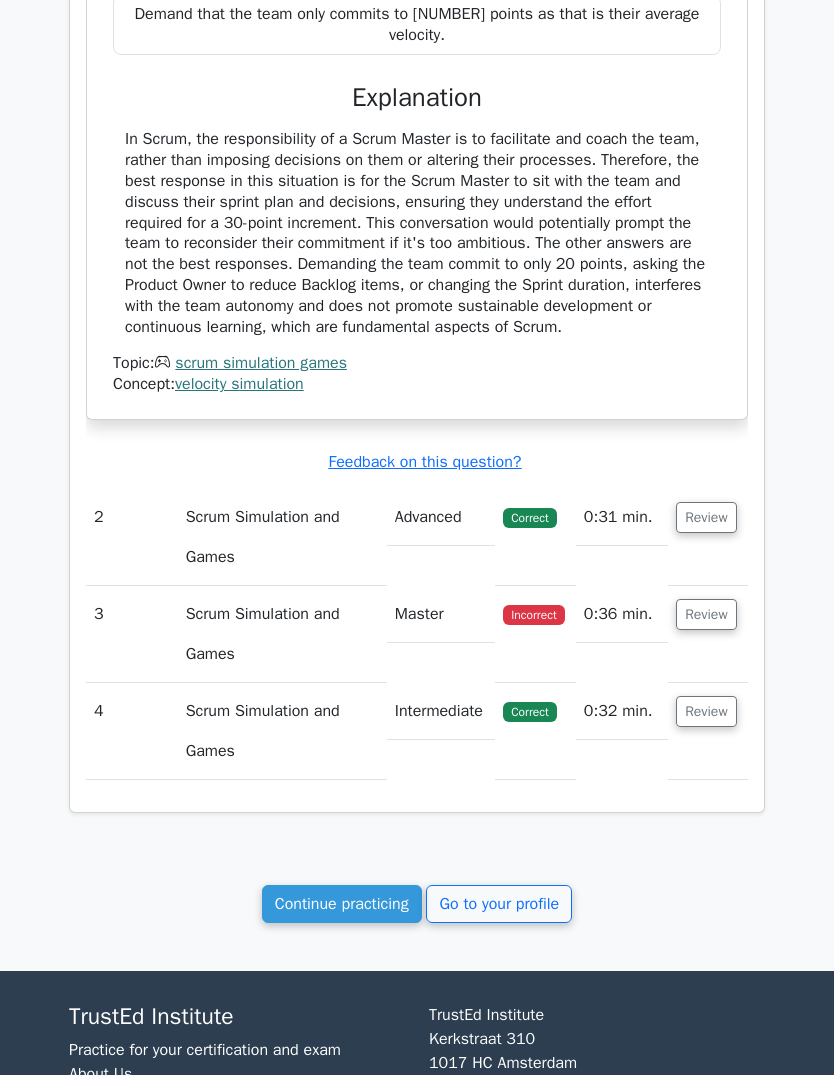 click on "Review" at bounding box center (706, 614) 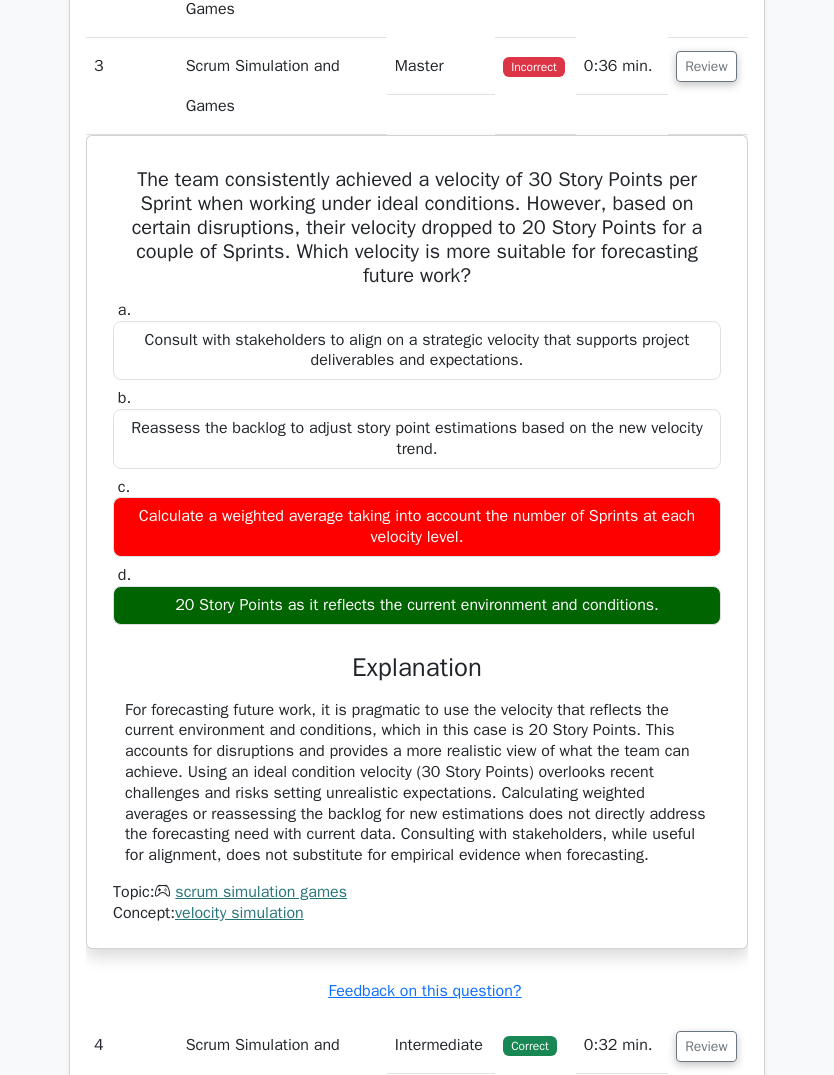 scroll, scrollTop: 2101, scrollLeft: 0, axis: vertical 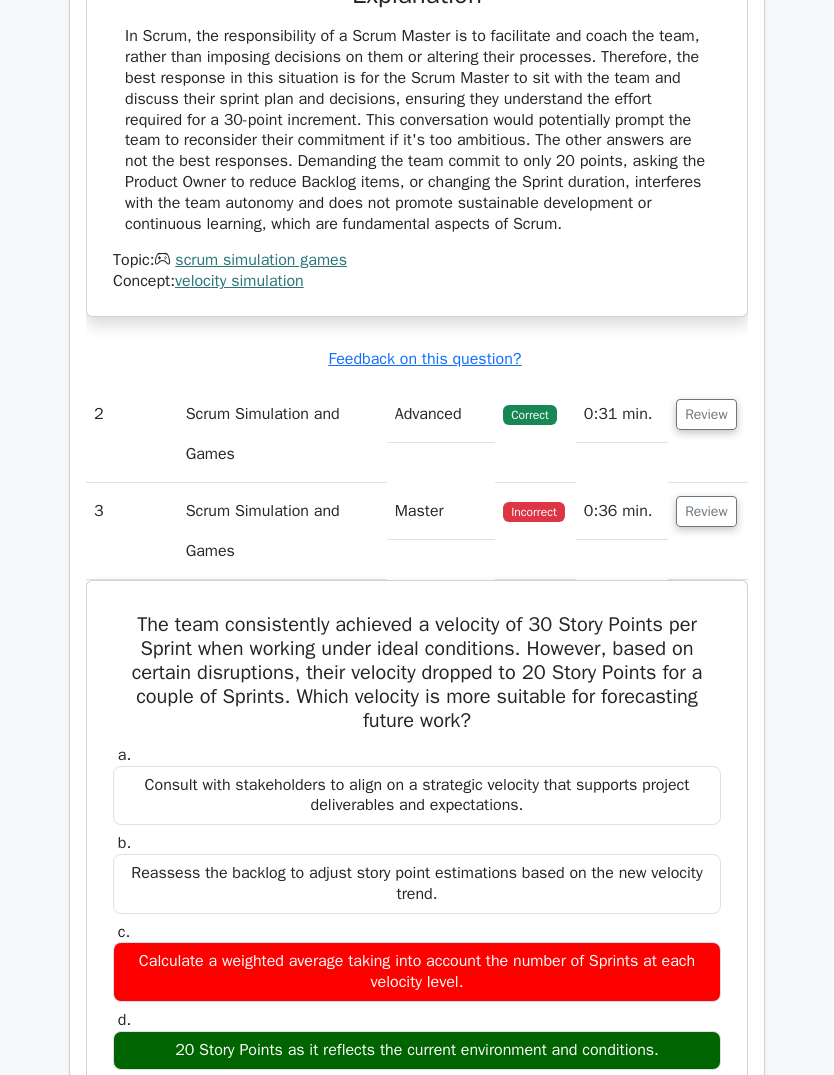click on "Review" at bounding box center [706, 415] 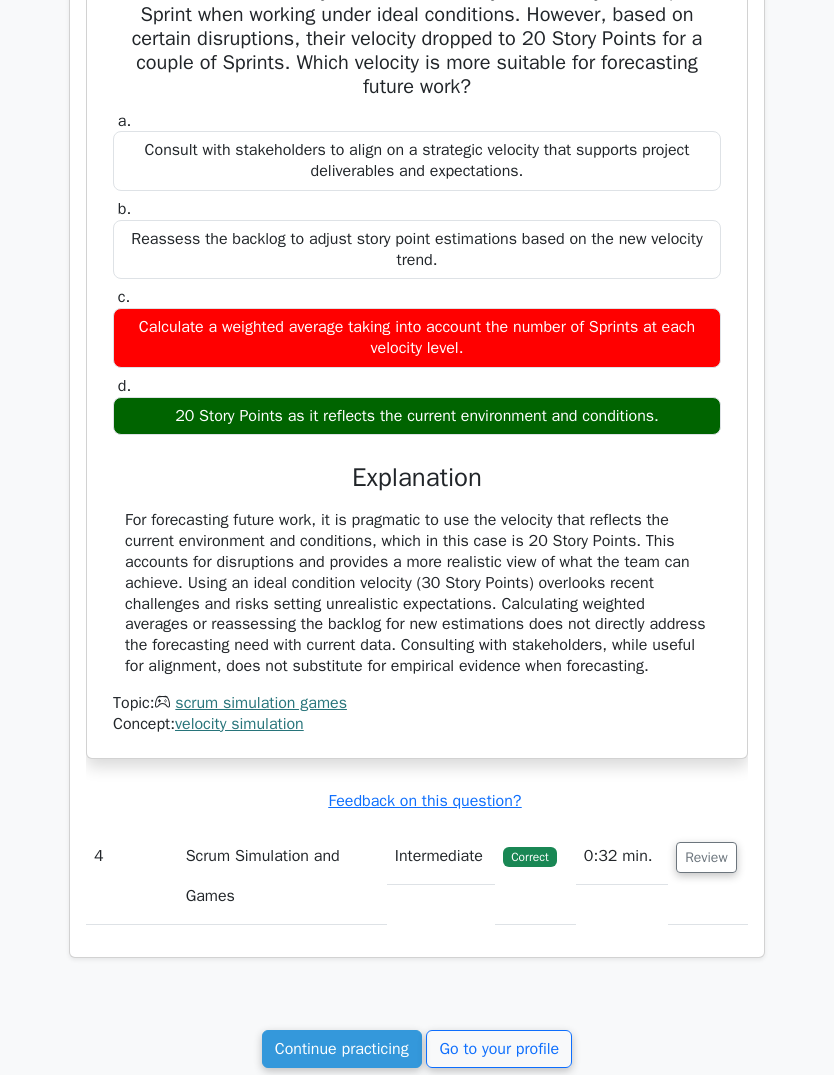 scroll, scrollTop: 3207, scrollLeft: 0, axis: vertical 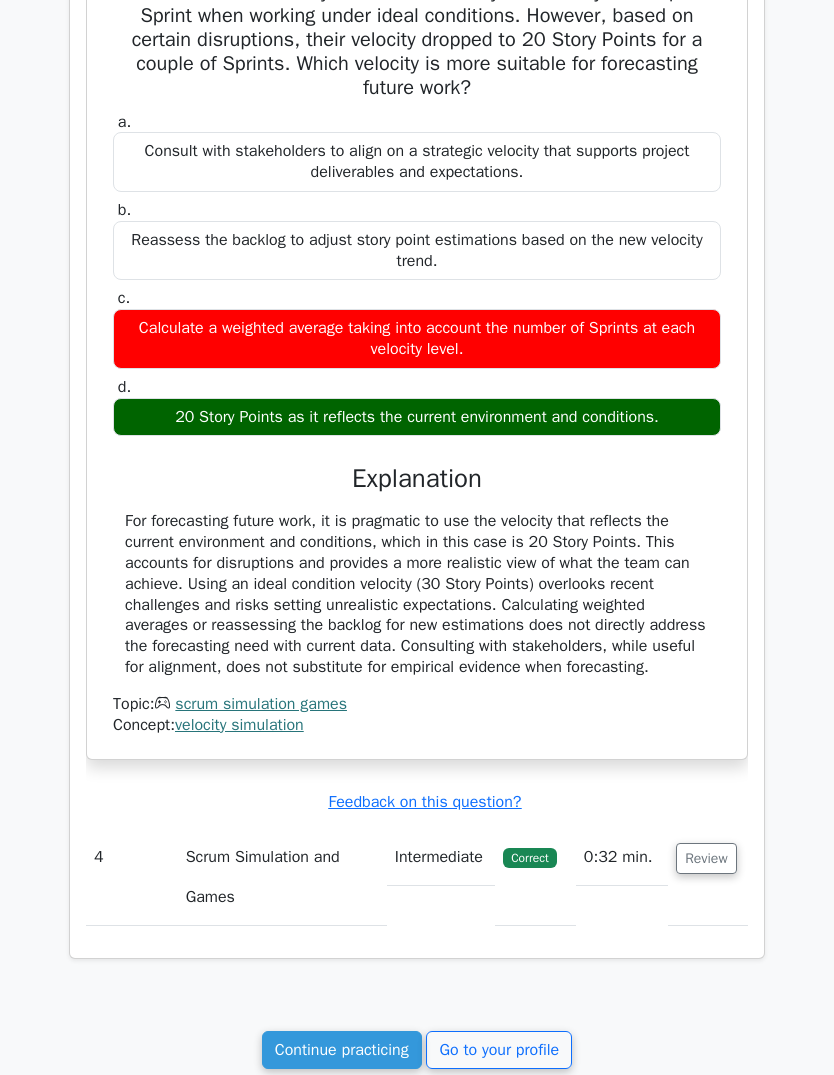 click on "Review" at bounding box center (706, 858) 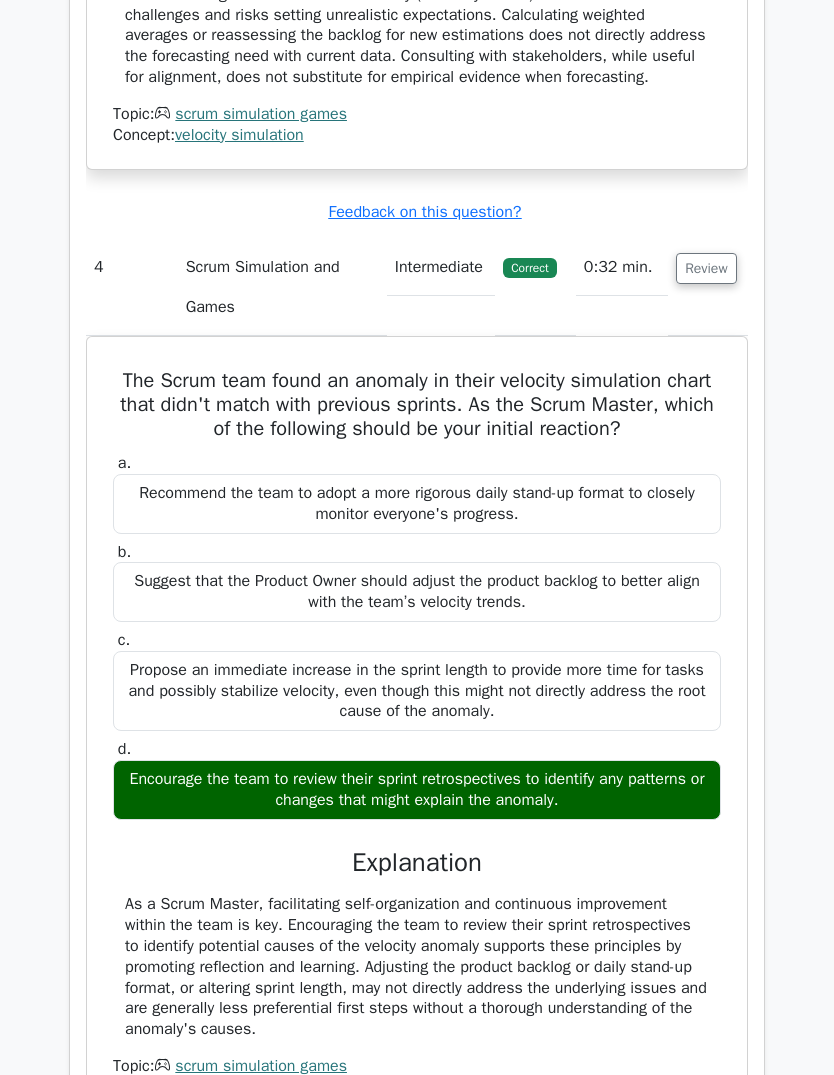 scroll, scrollTop: 4212, scrollLeft: 0, axis: vertical 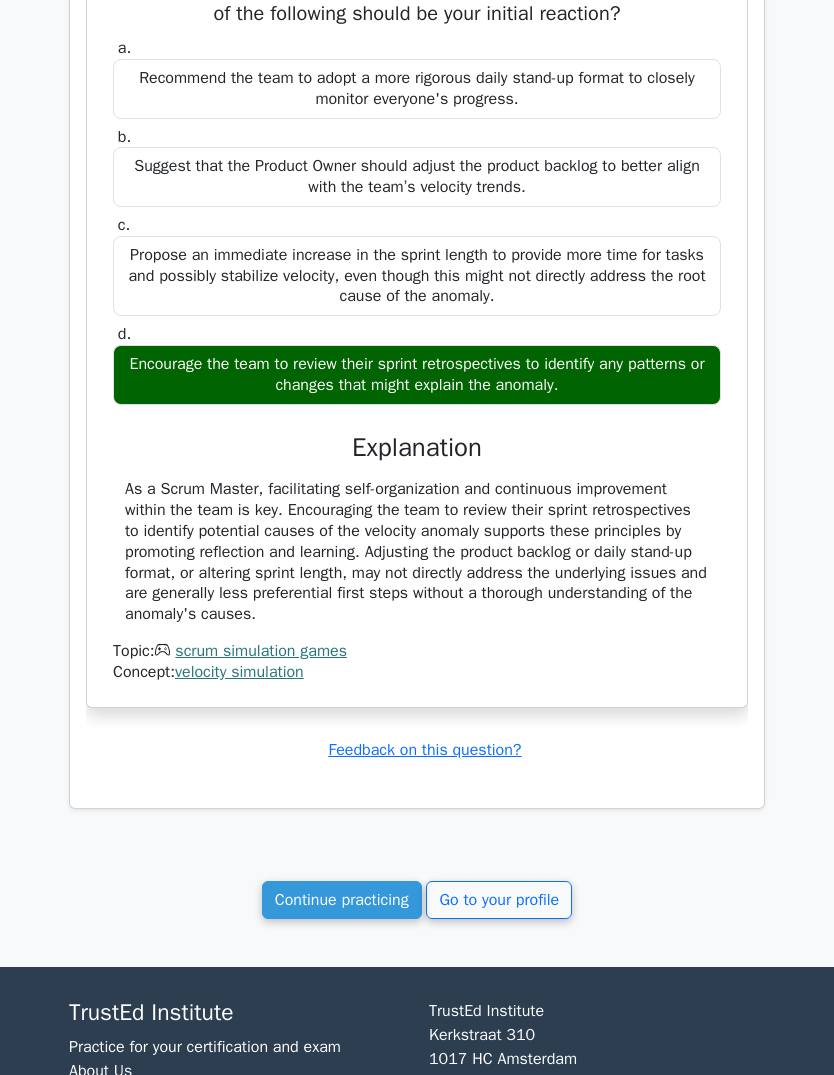 click on "velocity simulation" at bounding box center (239, 672) 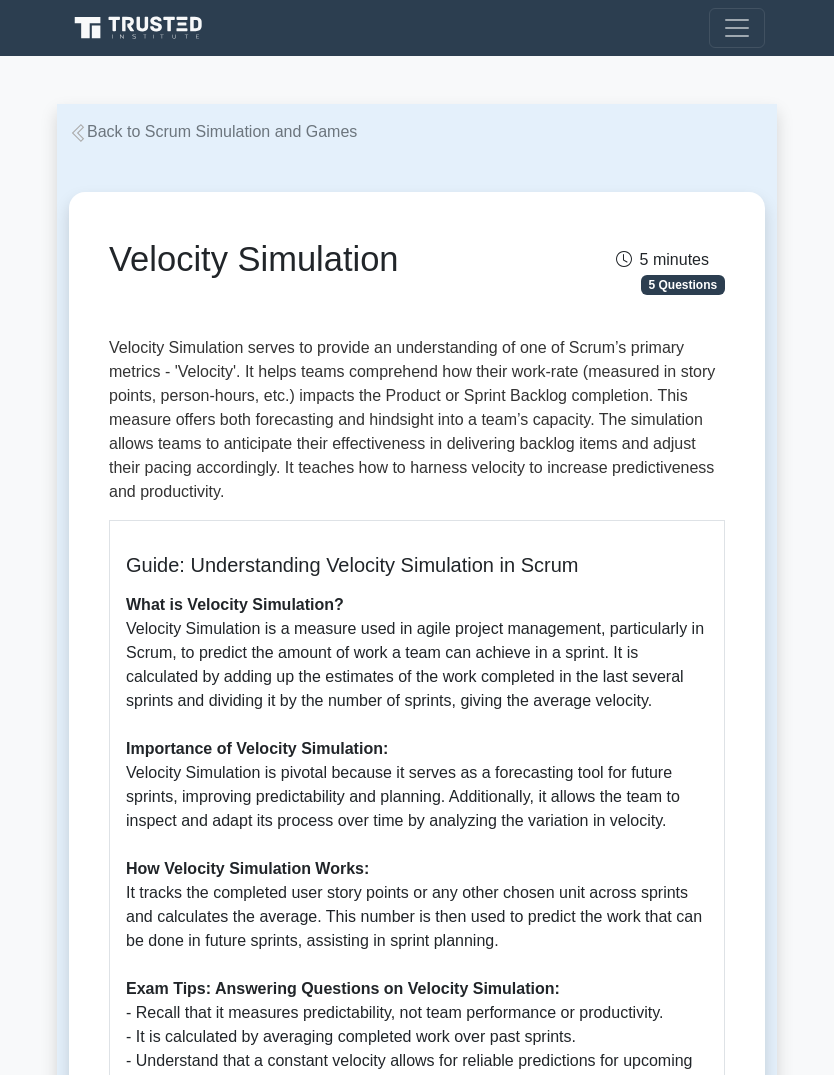 scroll, scrollTop: 0, scrollLeft: 0, axis: both 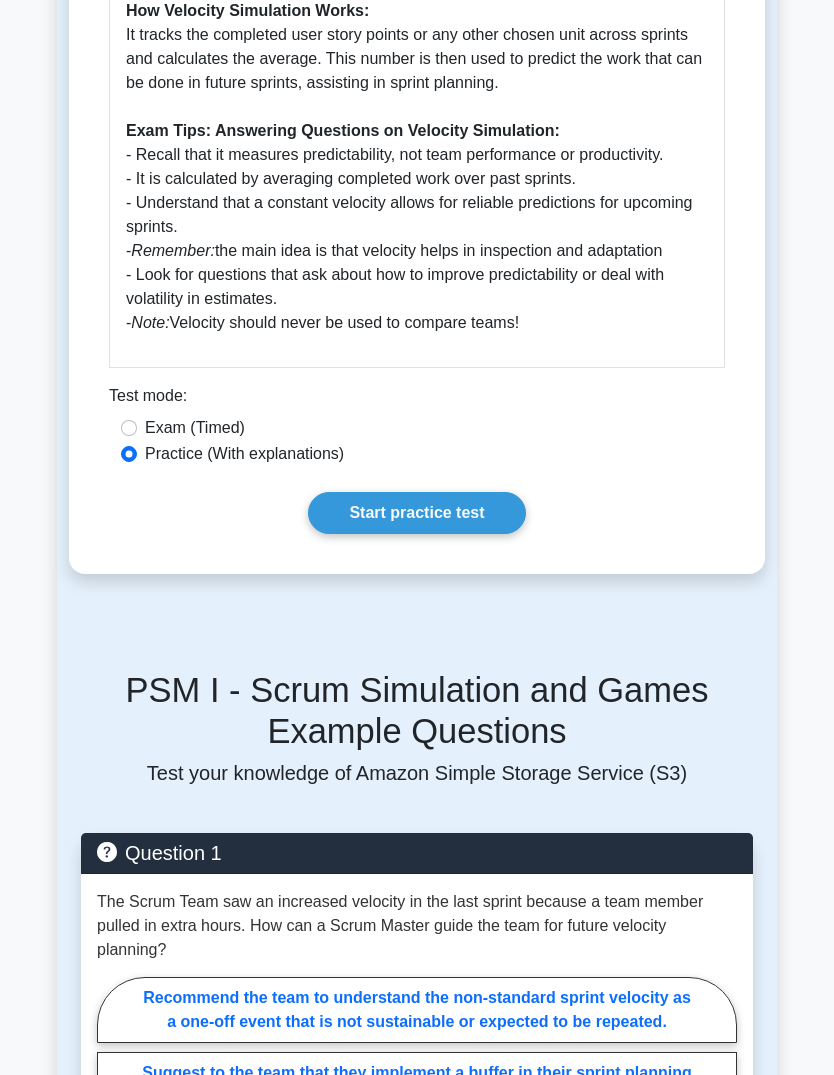 click on "Start practice test" at bounding box center (416, 513) 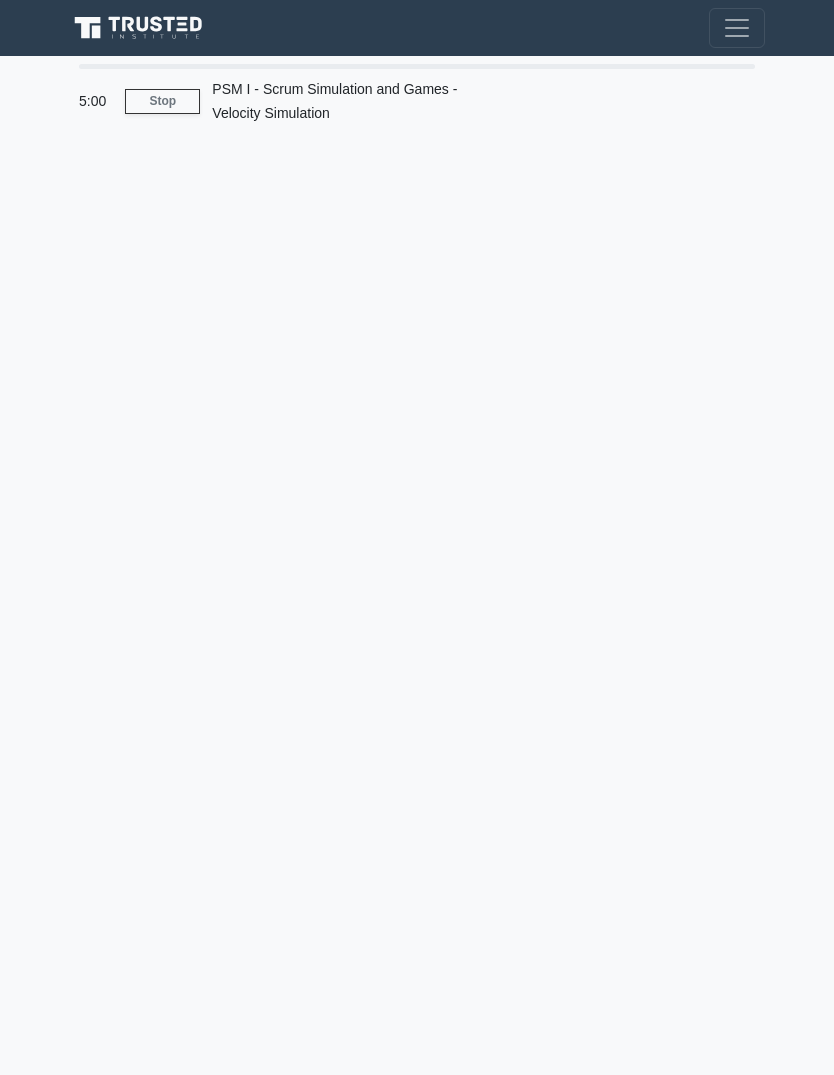scroll, scrollTop: 0, scrollLeft: 0, axis: both 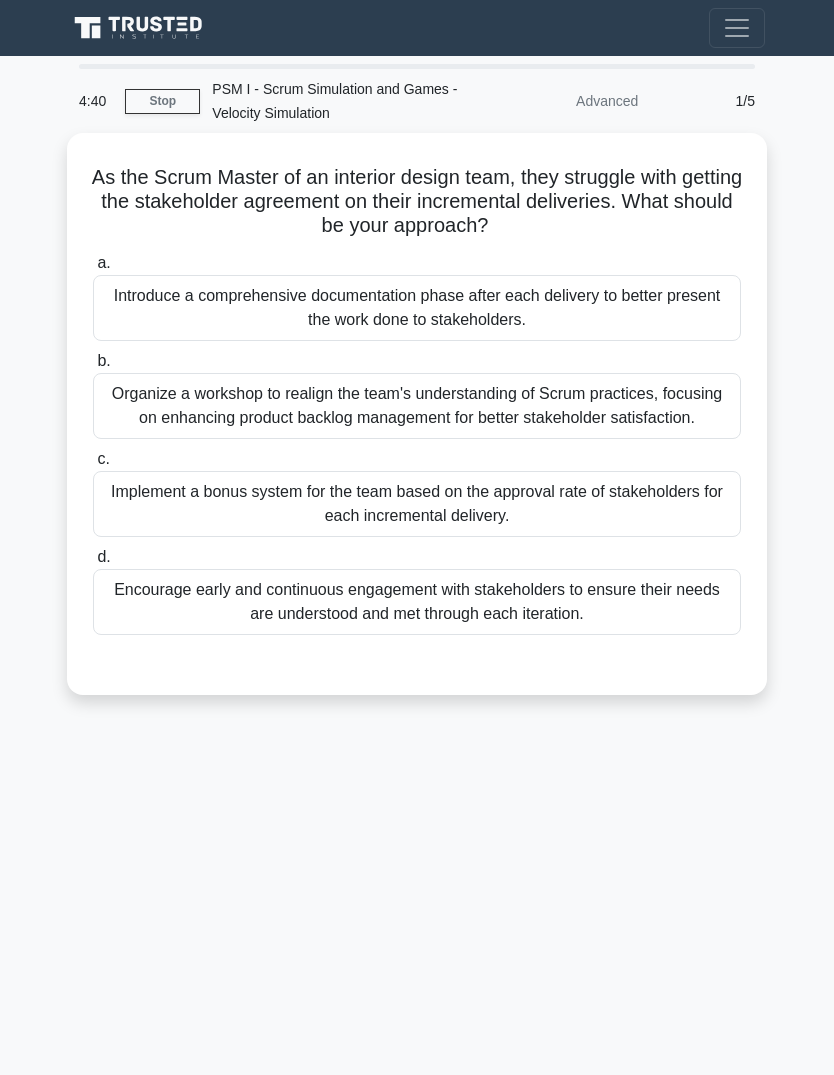click on "Encourage early and continuous engagement with stakeholders to ensure their needs are understood and met through each iteration." at bounding box center (417, 602) 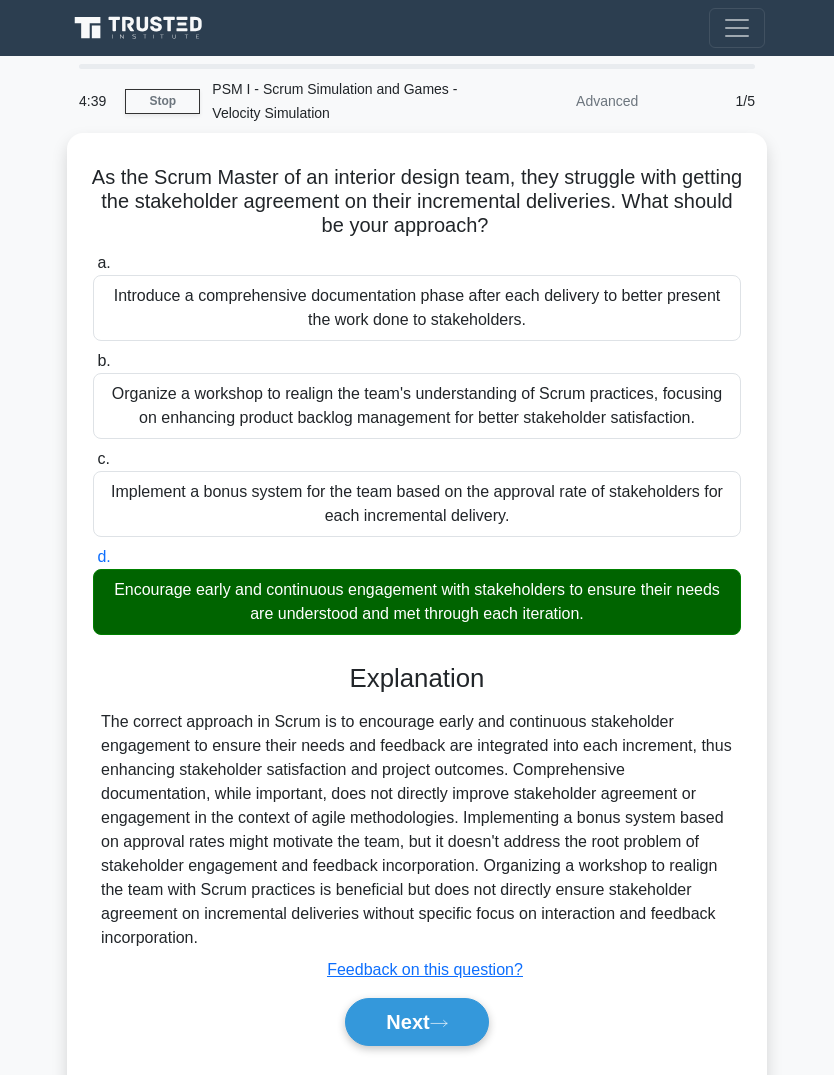 click on "Next" at bounding box center (416, 1022) 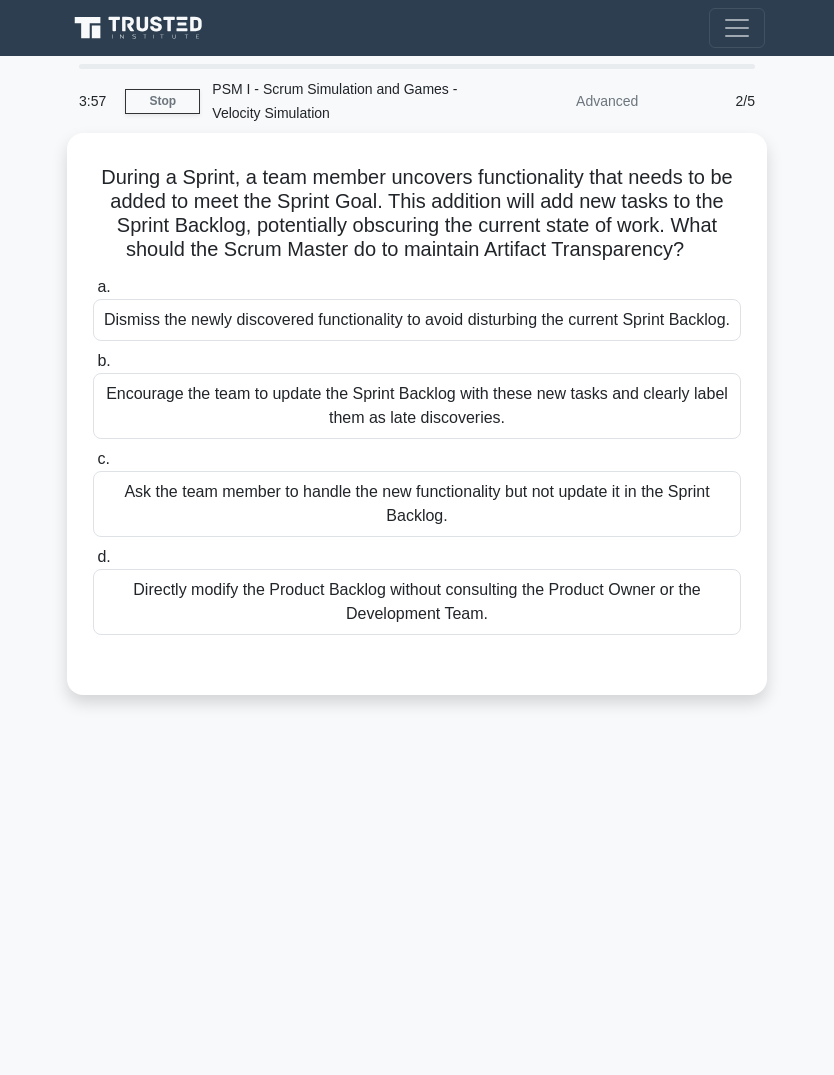 click on "Encourage the team to update the Sprint Backlog with these new tasks and clearly label them as late discoveries." at bounding box center [417, 406] 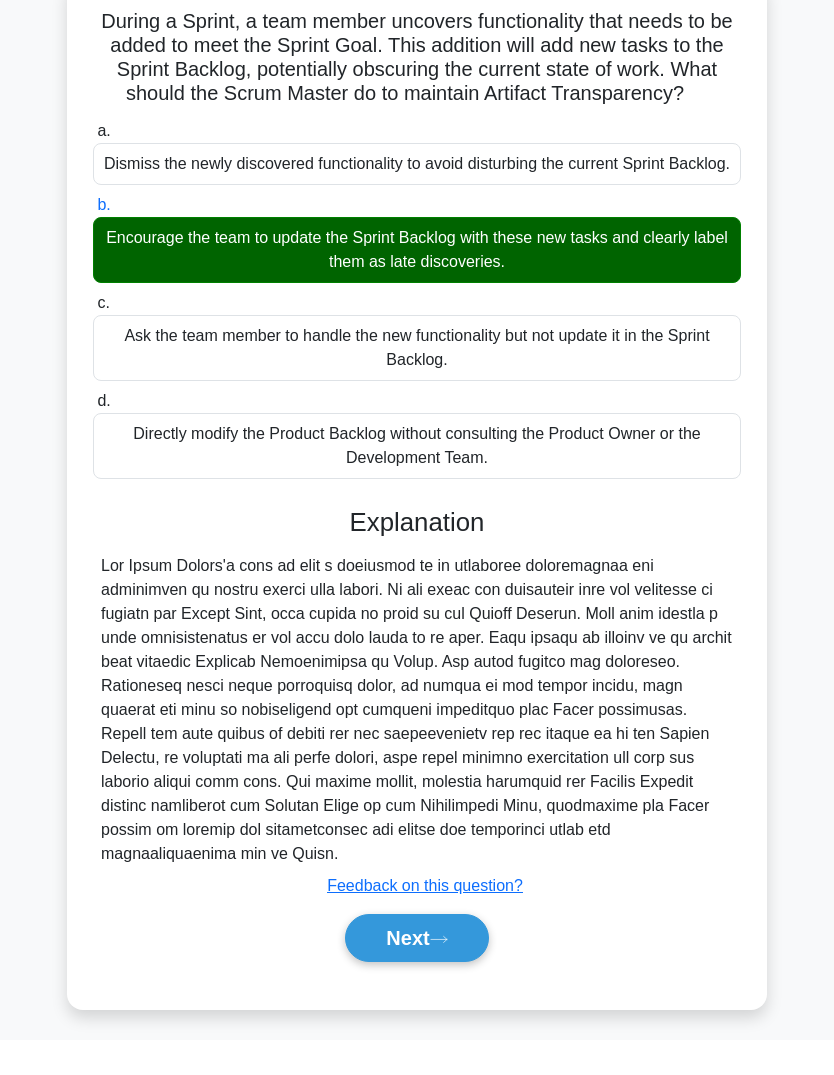 scroll, scrollTop: 196, scrollLeft: 0, axis: vertical 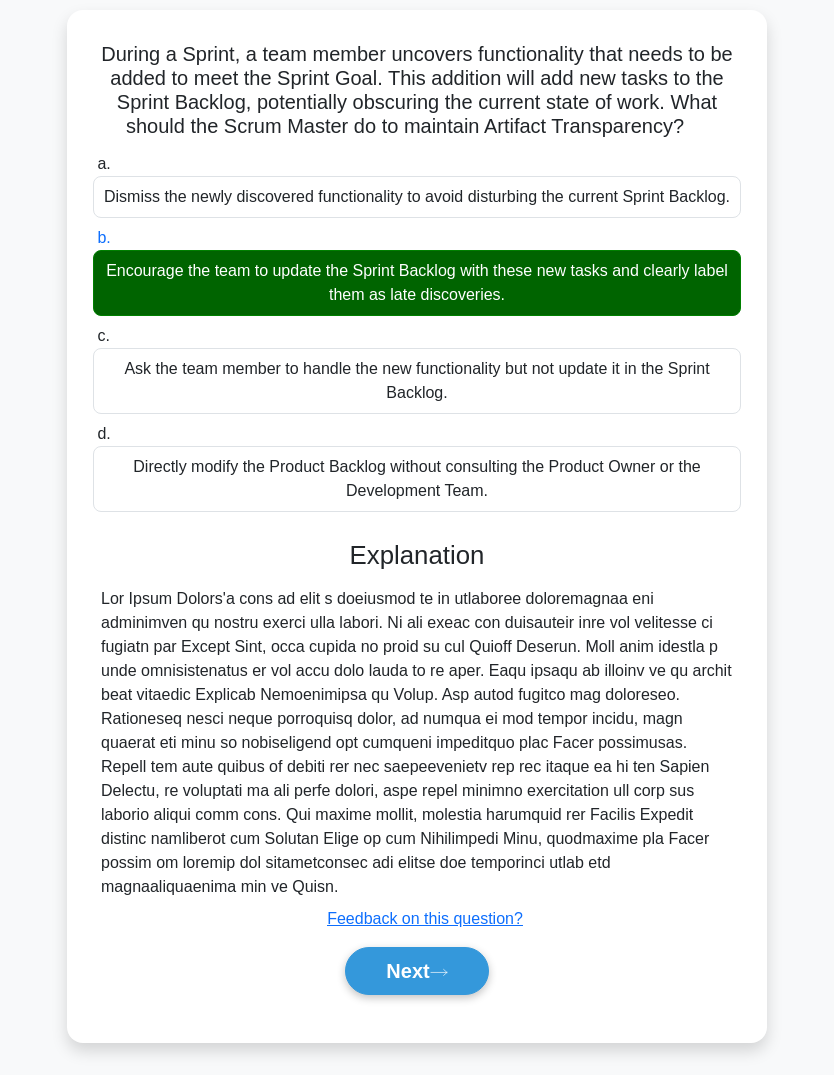 click on "Next" at bounding box center (416, 971) 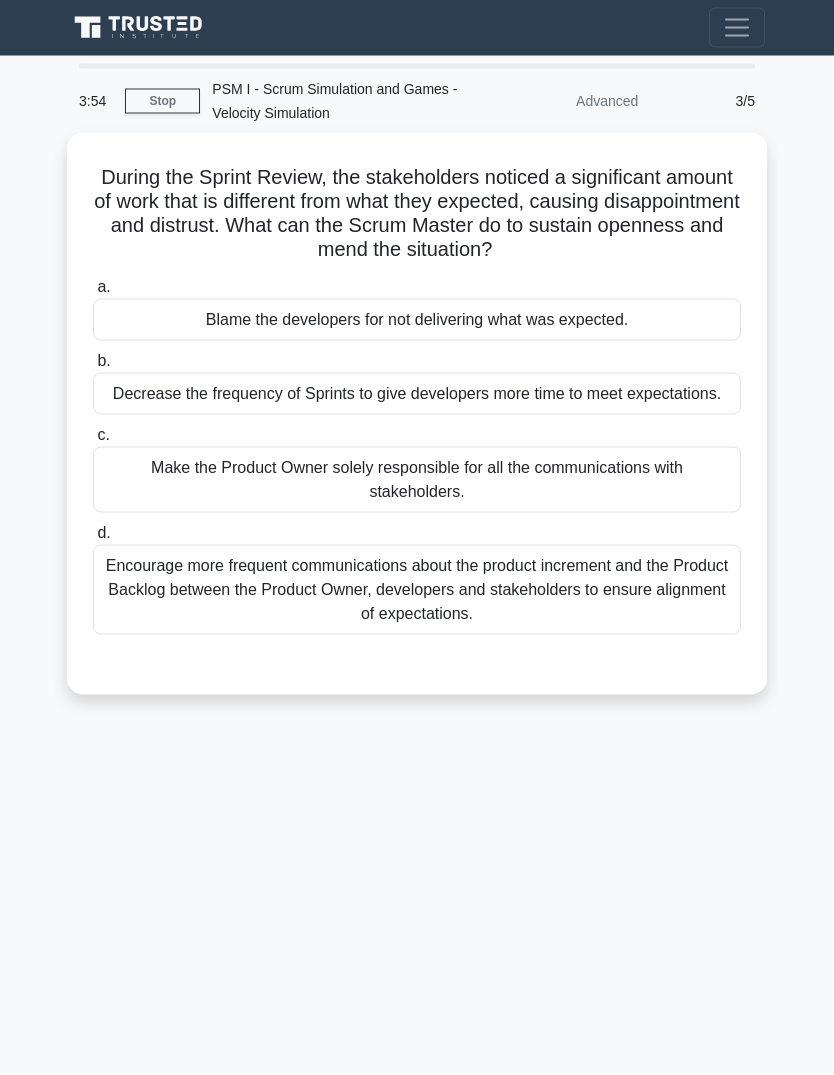 scroll, scrollTop: 0, scrollLeft: 0, axis: both 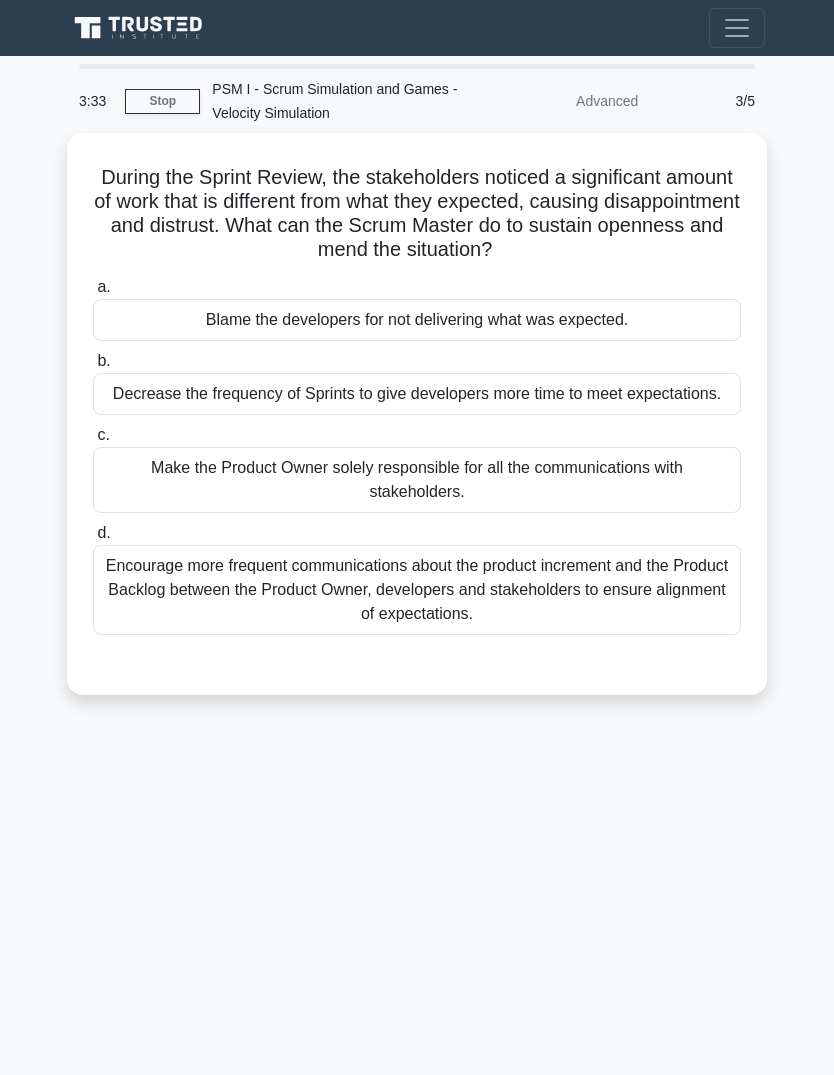 click on "Encourage more frequent communications about the product increment and the Product Backlog between the Product Owner, developers and stakeholders to ensure alignment of expectations." at bounding box center [417, 590] 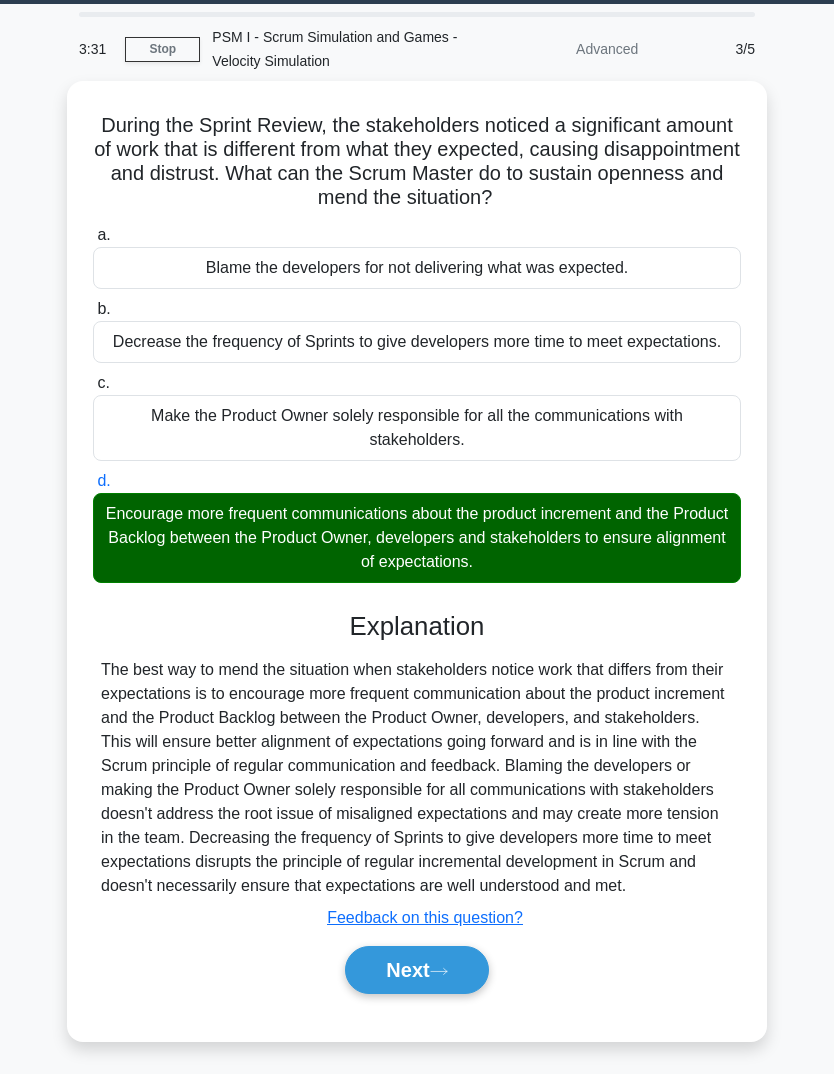 scroll, scrollTop: 124, scrollLeft: 0, axis: vertical 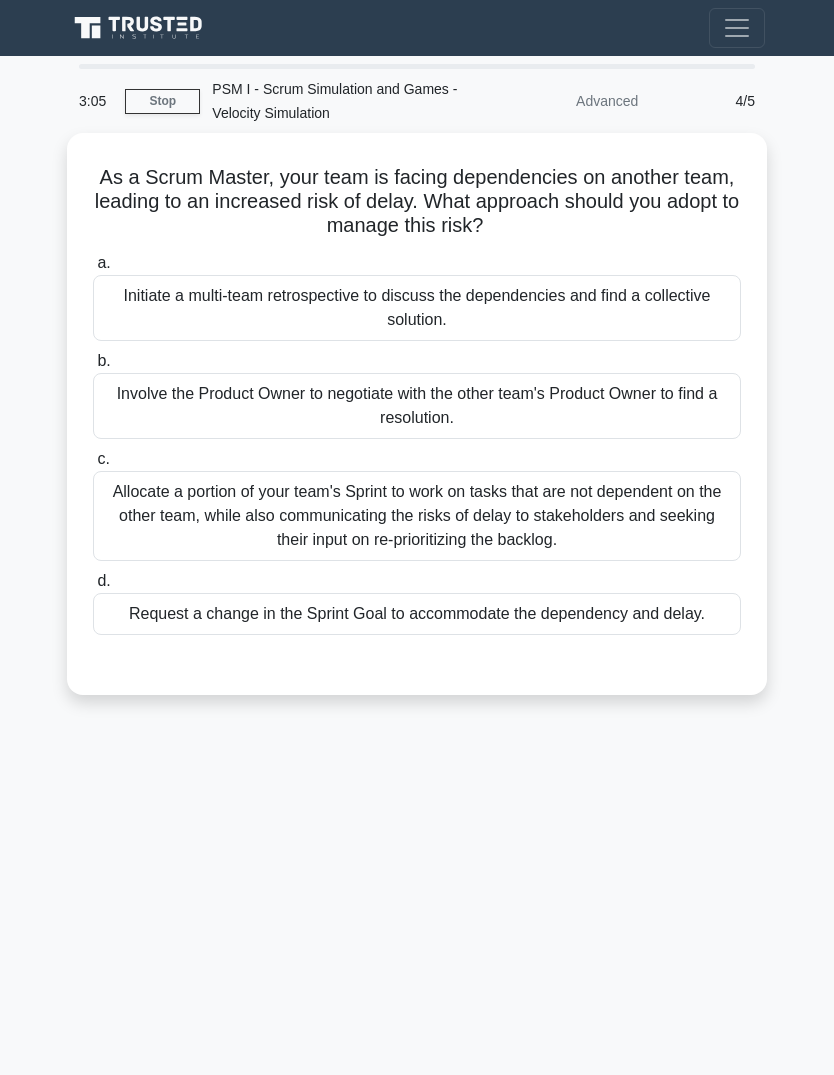 click on "Initiate a multi-team retrospective to discuss the dependencies and find a collective solution." at bounding box center [417, 308] 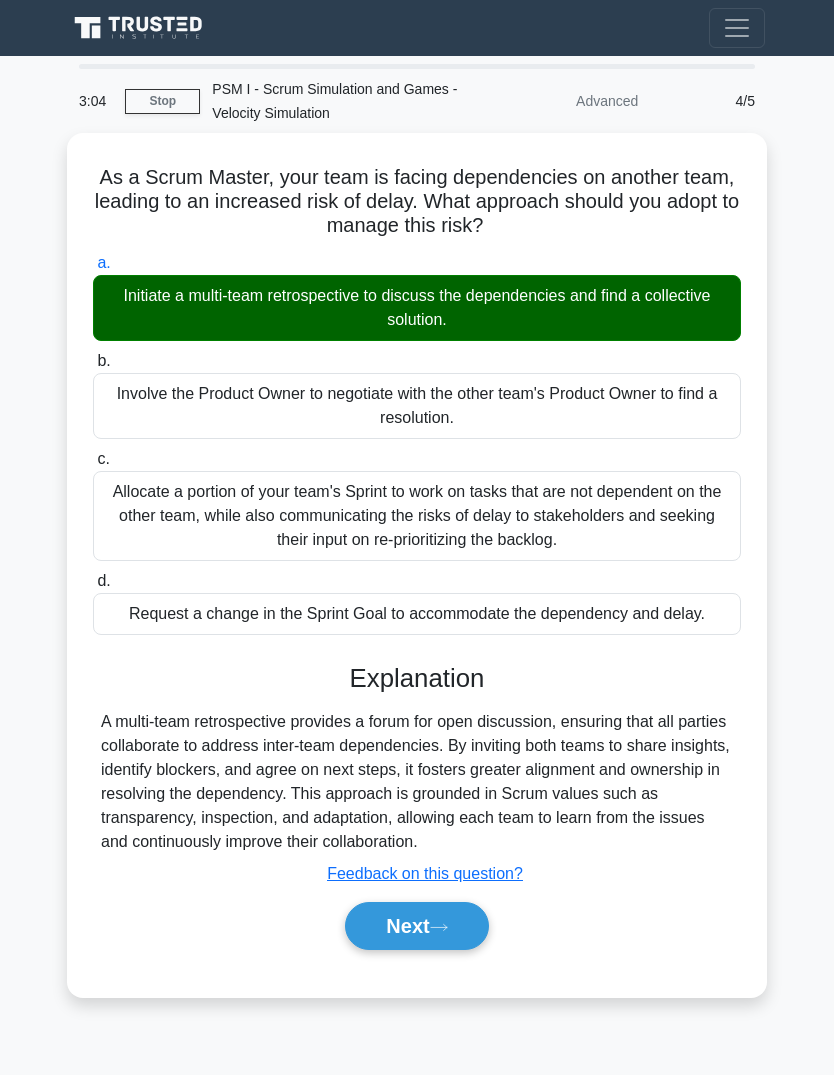 click on "Next" at bounding box center [416, 926] 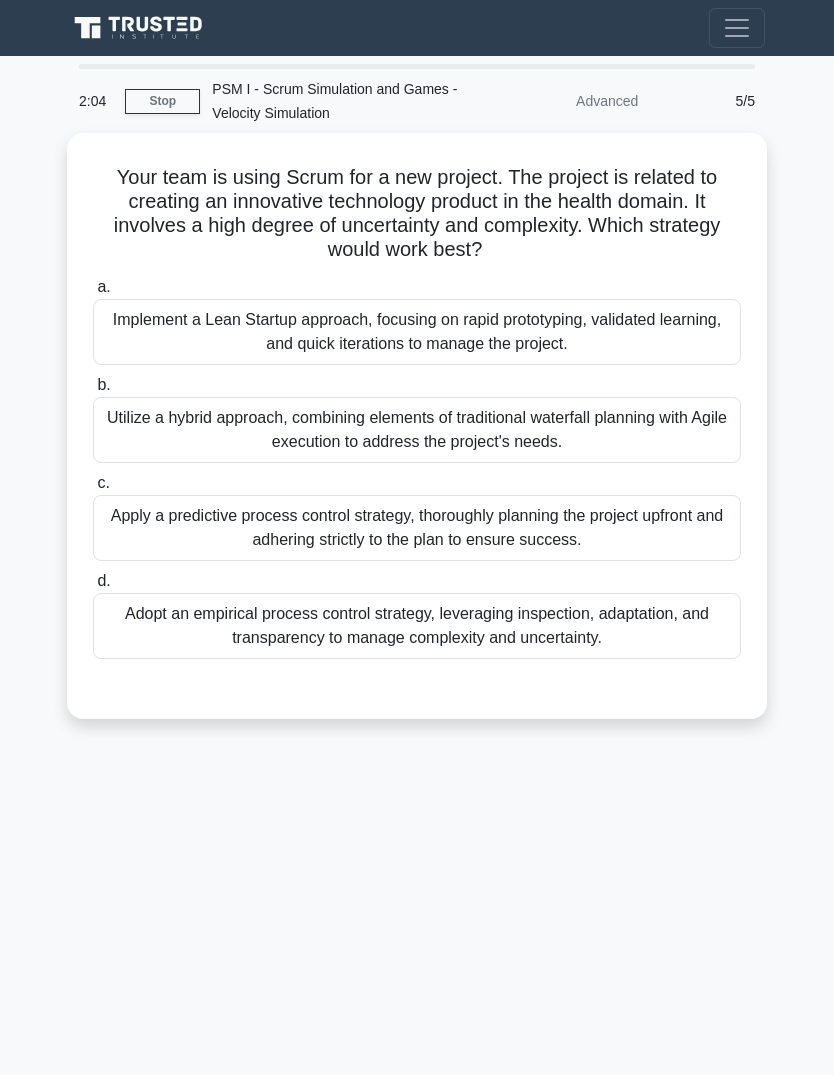 click on "Adopt an empirical process control strategy, leveraging inspection, adaptation, and transparency to manage complexity and uncertainty." at bounding box center (417, 626) 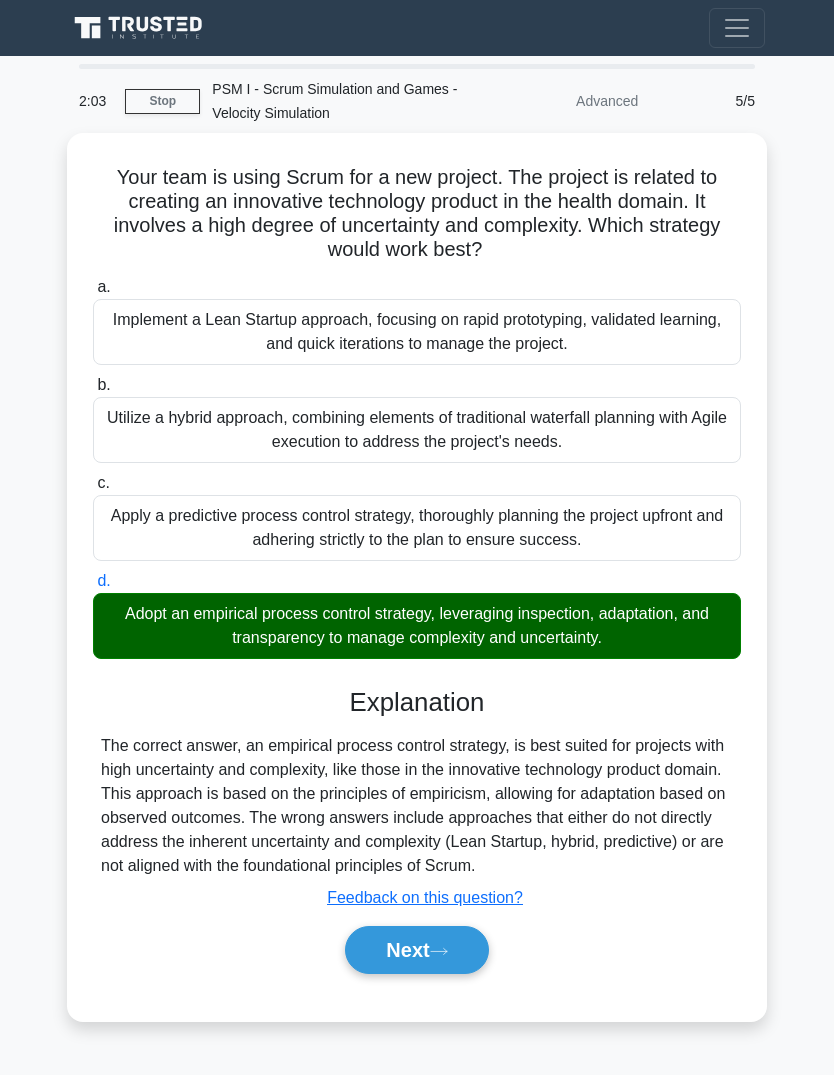 click on "Next" at bounding box center (416, 950) 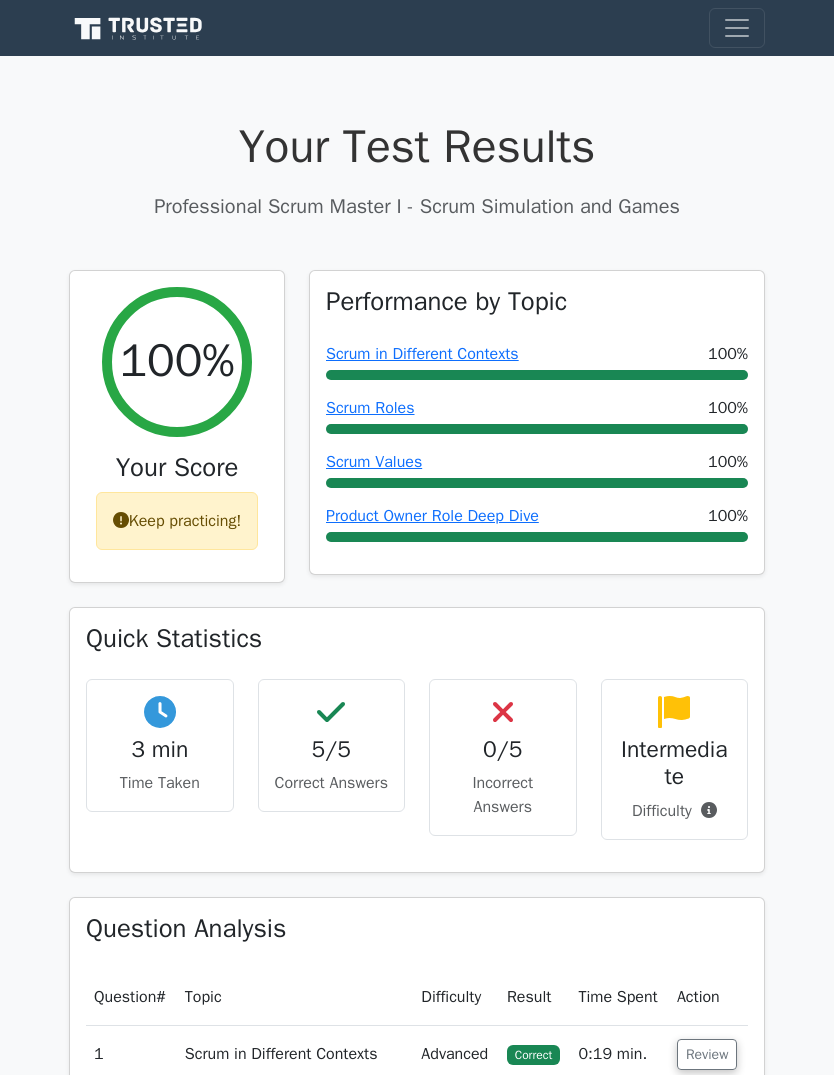scroll, scrollTop: 0, scrollLeft: 0, axis: both 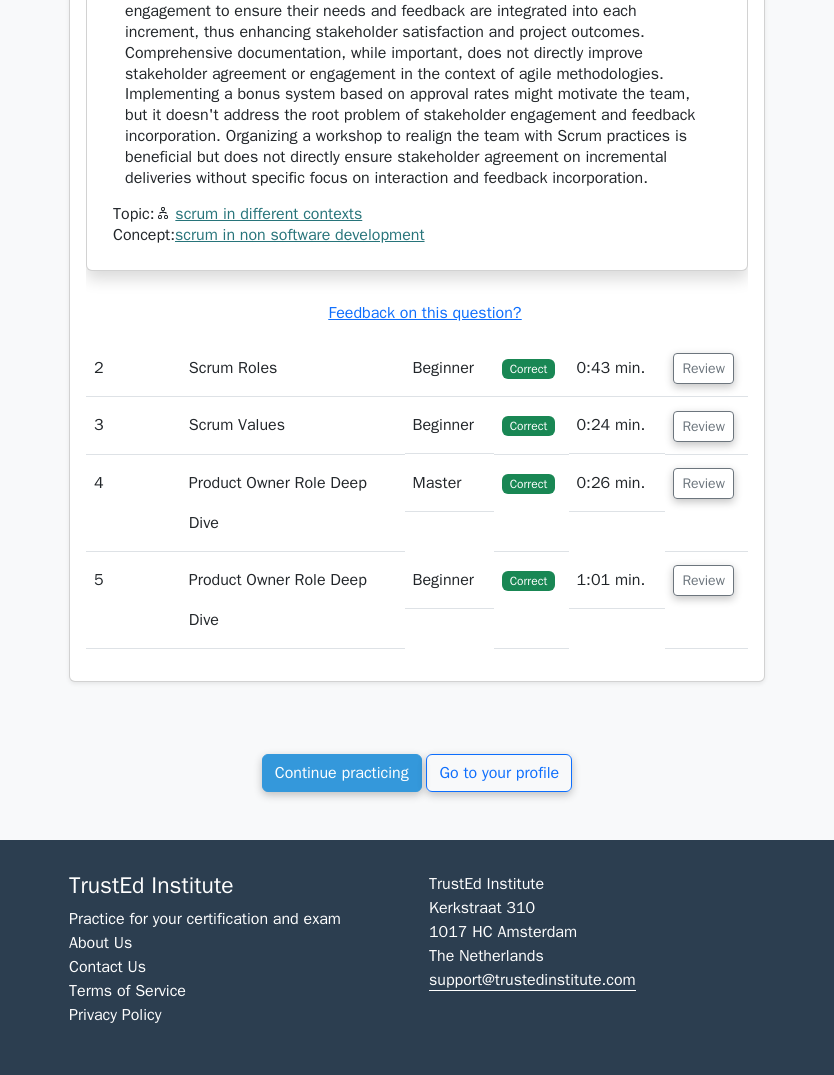 click on "Review" at bounding box center [703, 580] 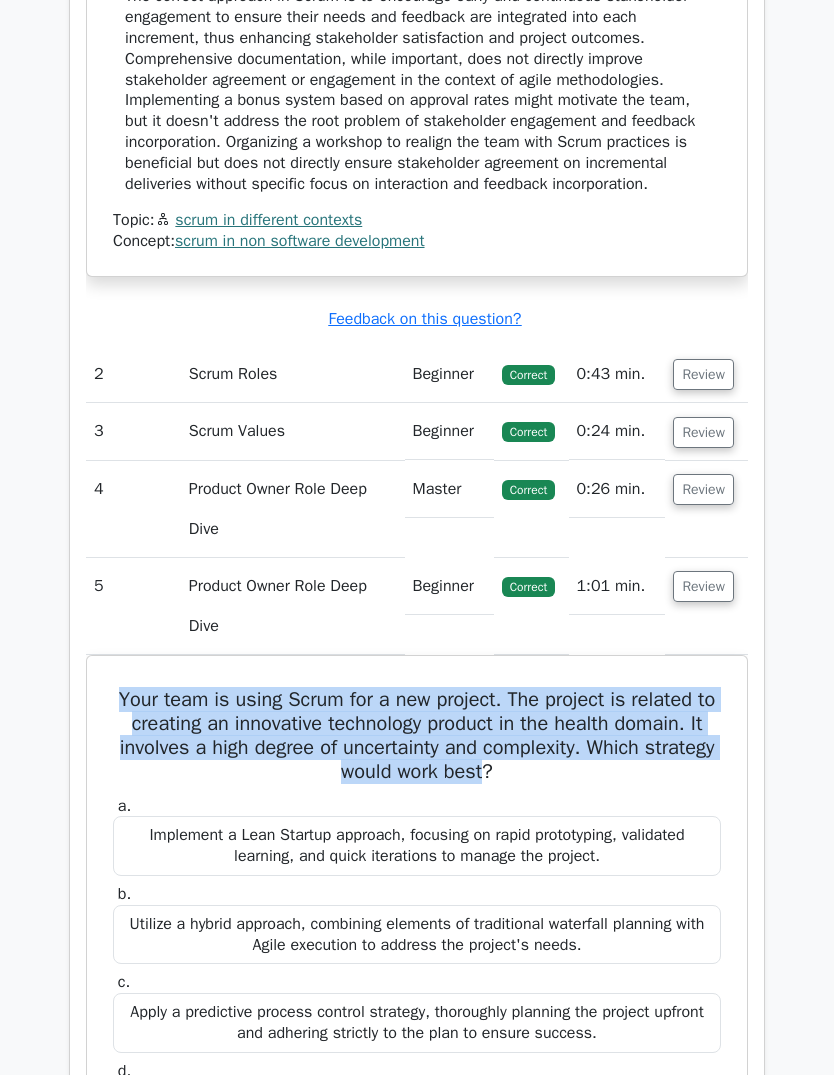 scroll, scrollTop: 1643, scrollLeft: 0, axis: vertical 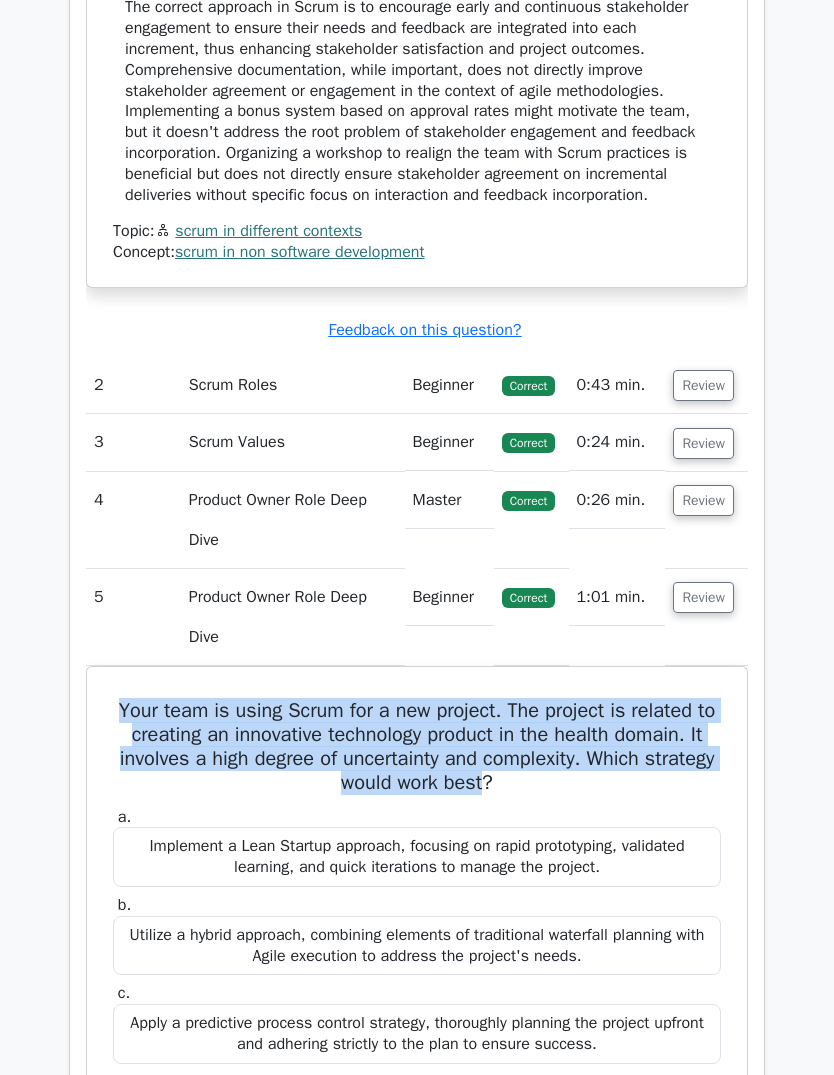 click on "Review" at bounding box center [703, 598] 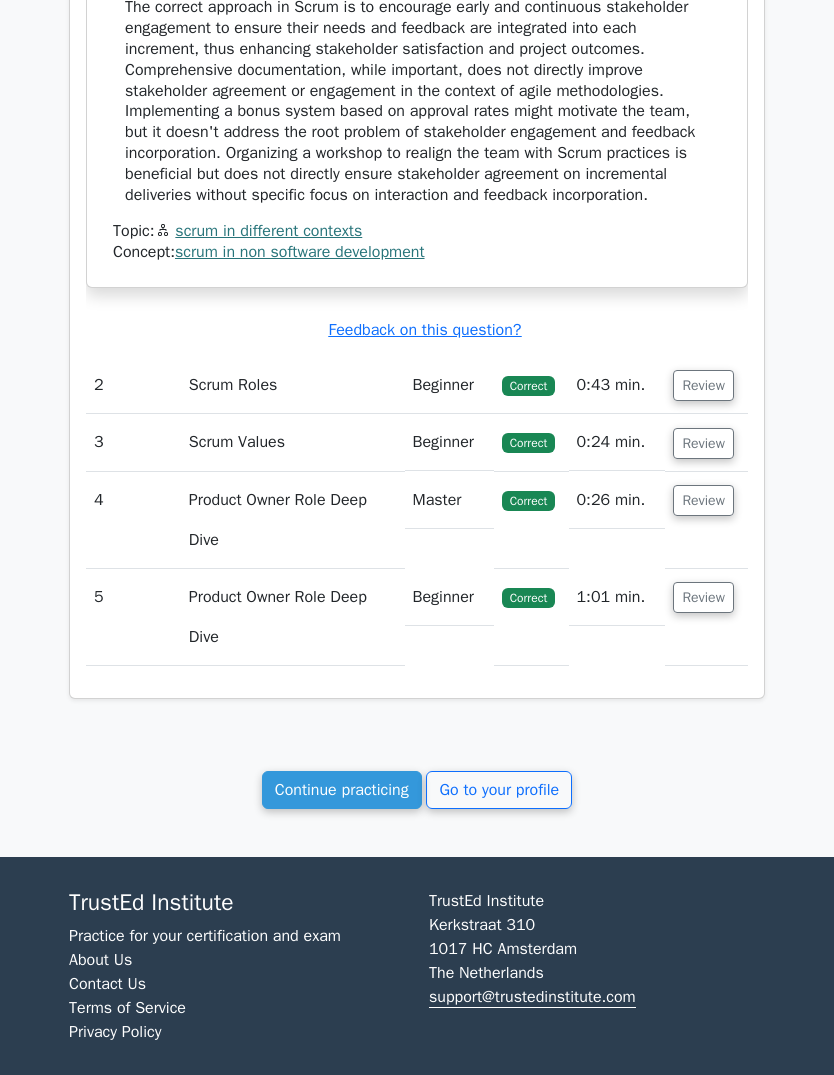 click on "Review" at bounding box center (703, 500) 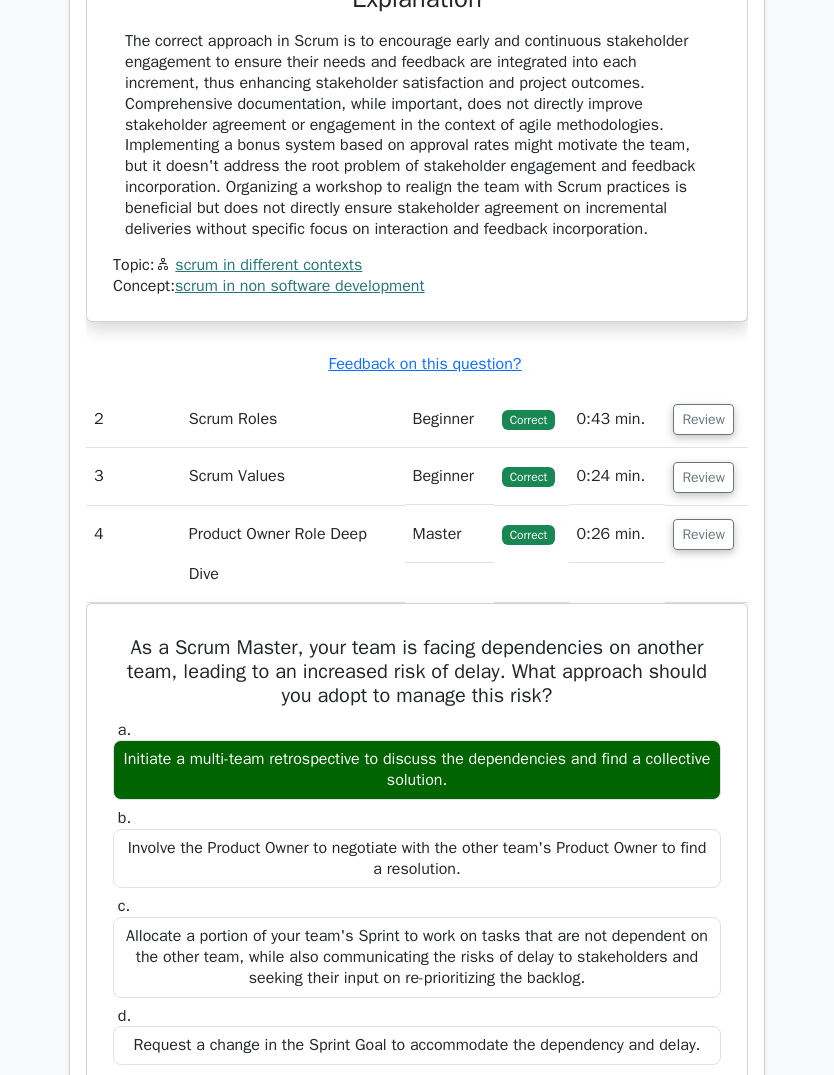 click on "Review" at bounding box center [703, 478] 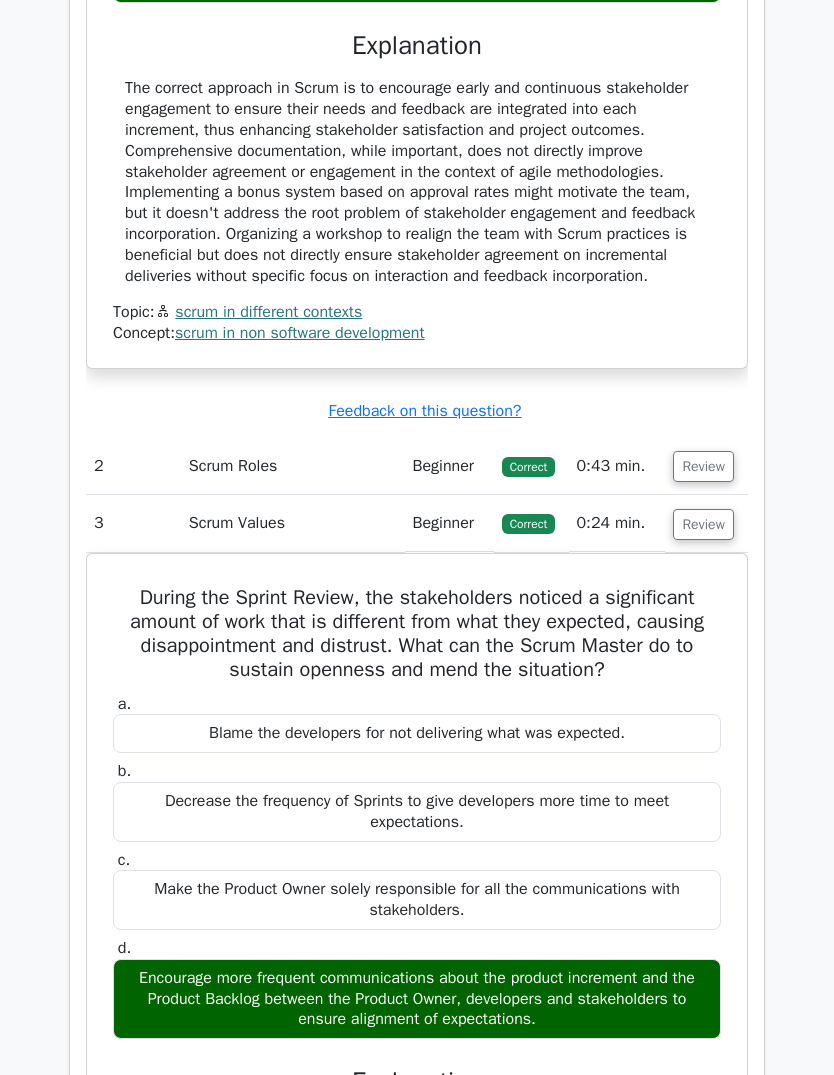 scroll, scrollTop: 1563, scrollLeft: 0, axis: vertical 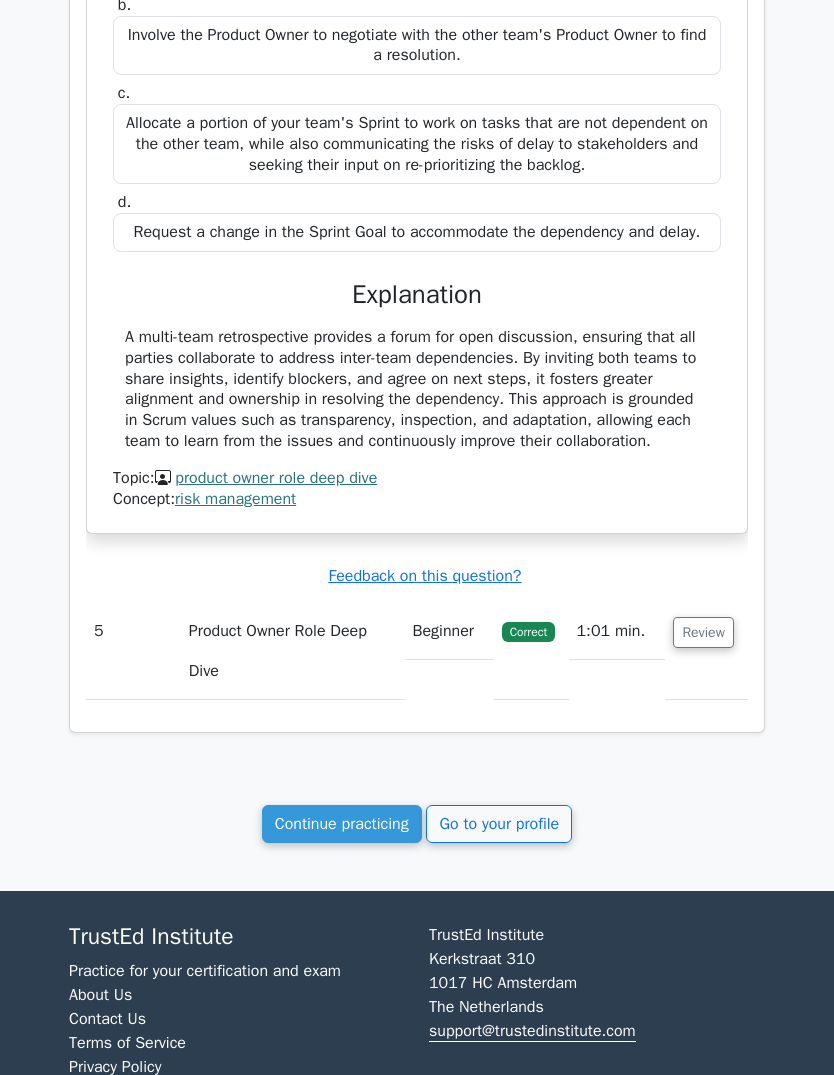 click on "Continue practicing" at bounding box center [342, 824] 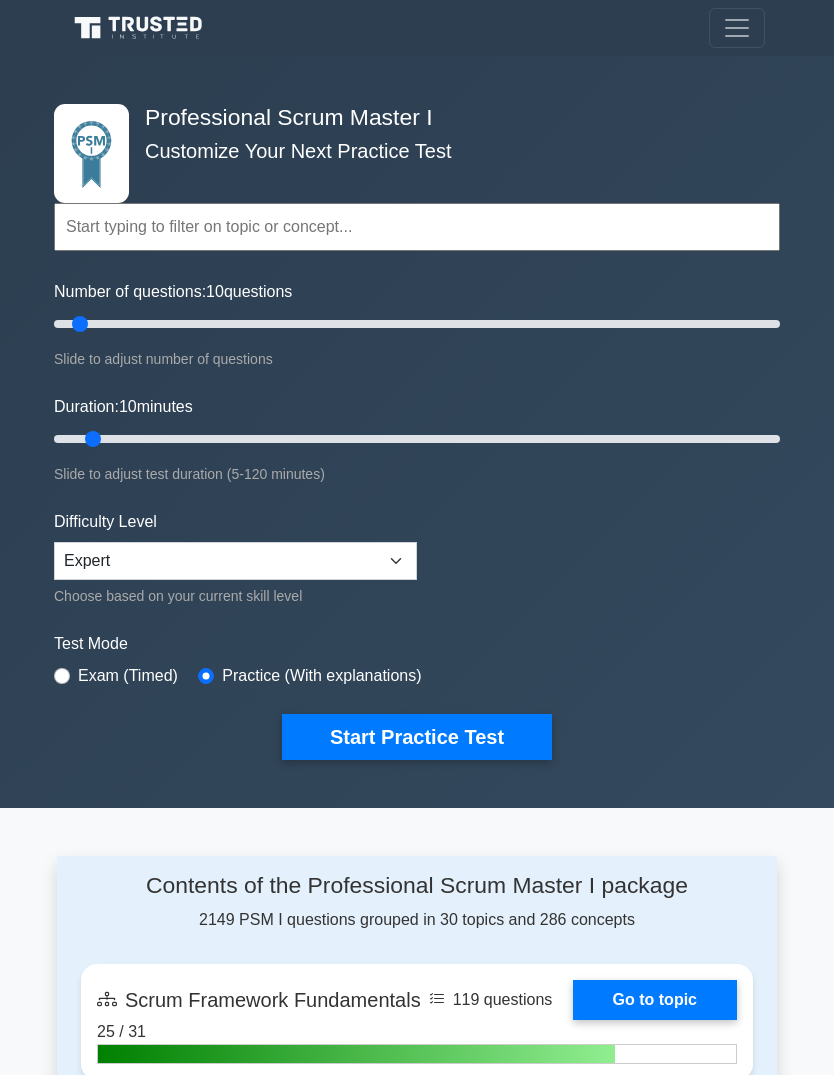 scroll, scrollTop: 0, scrollLeft: 0, axis: both 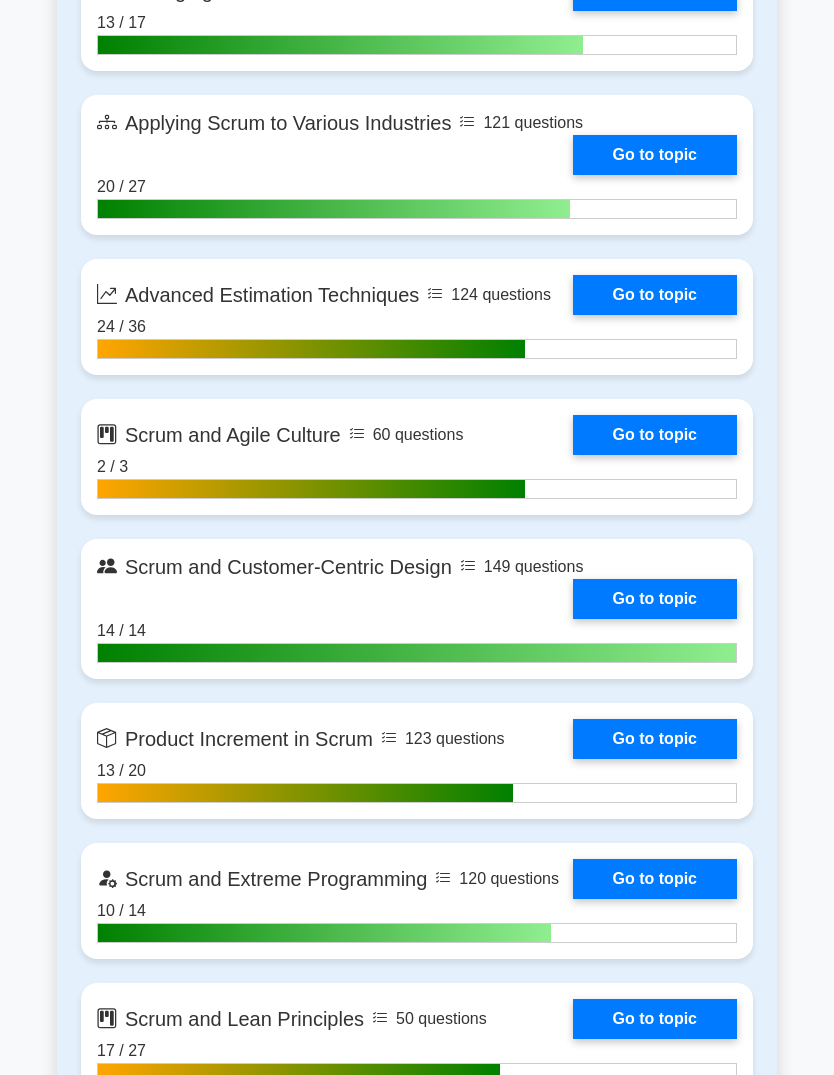 click on "Go to topic" at bounding box center [655, 436] 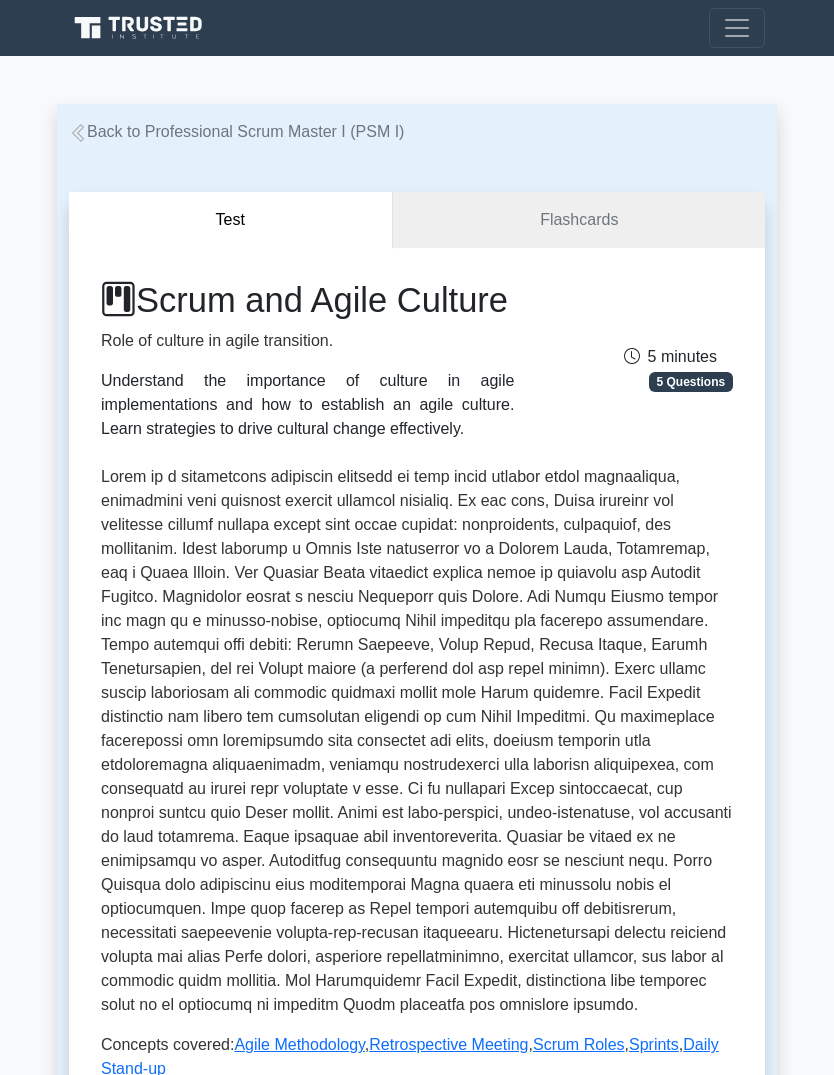 scroll, scrollTop: 0, scrollLeft: 0, axis: both 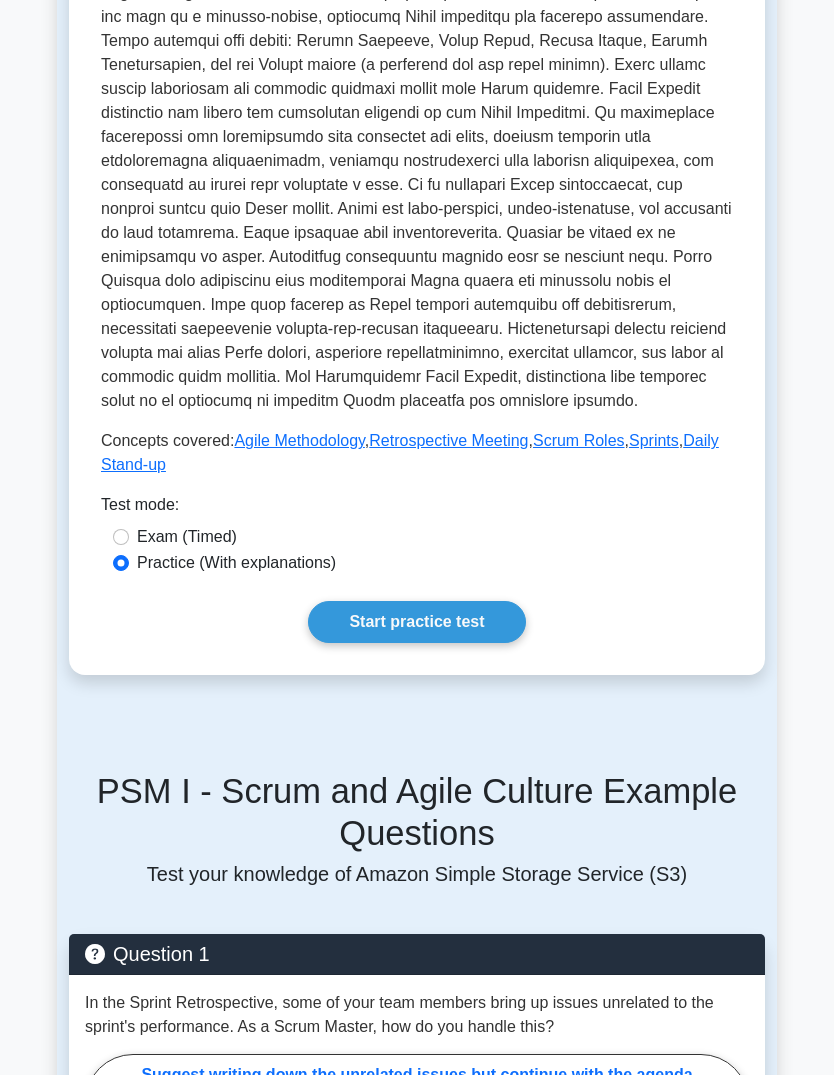 click on "Start practice test" at bounding box center [416, 623] 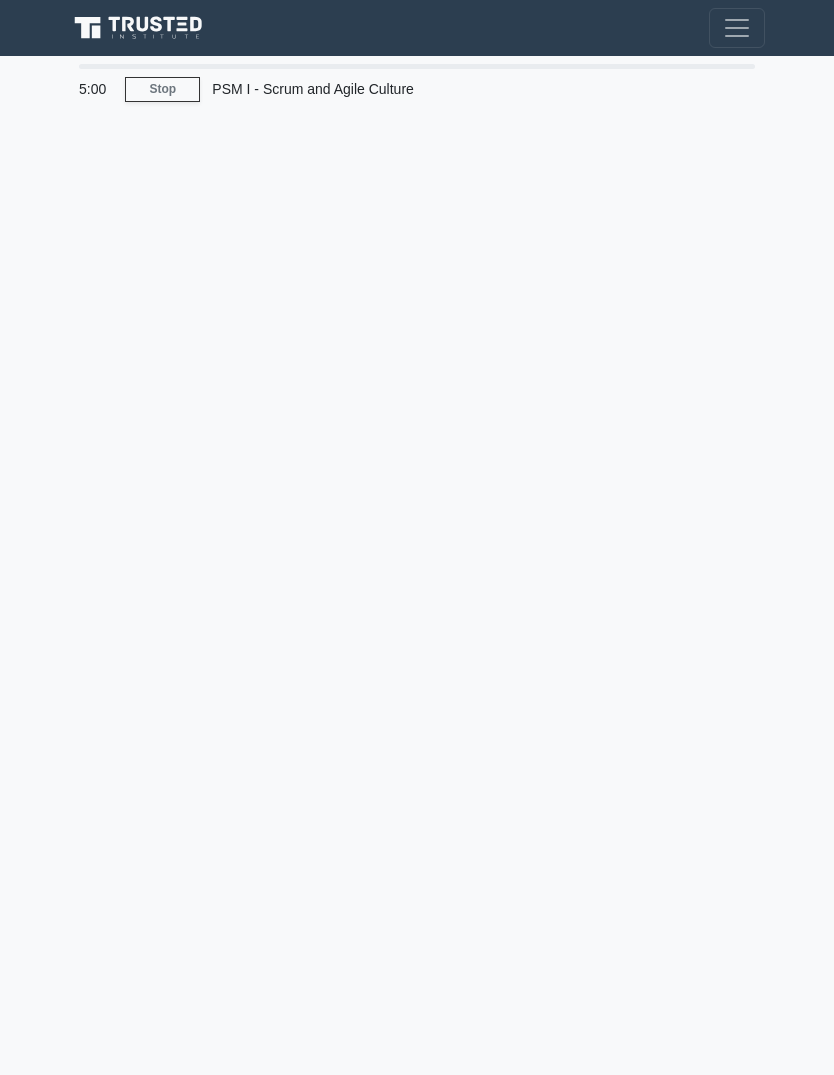 scroll, scrollTop: 0, scrollLeft: 0, axis: both 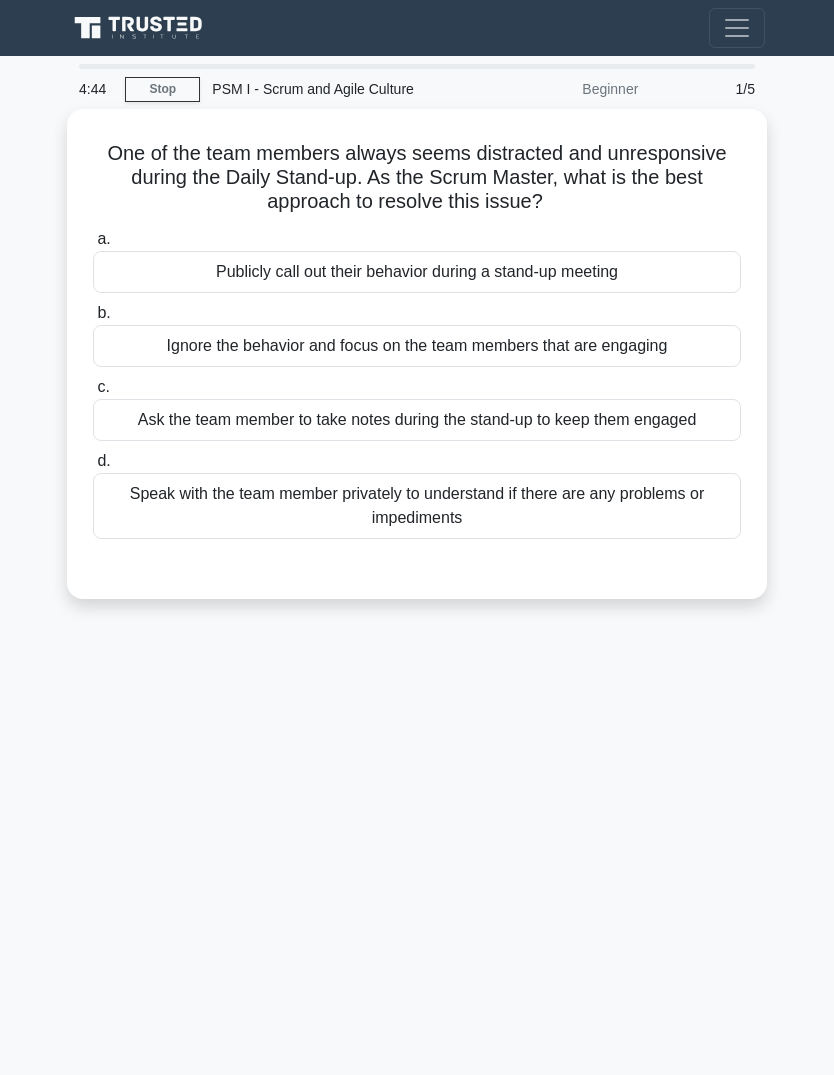 click on "Speak with the team member privately to understand if there are any problems or impediments" at bounding box center (417, 506) 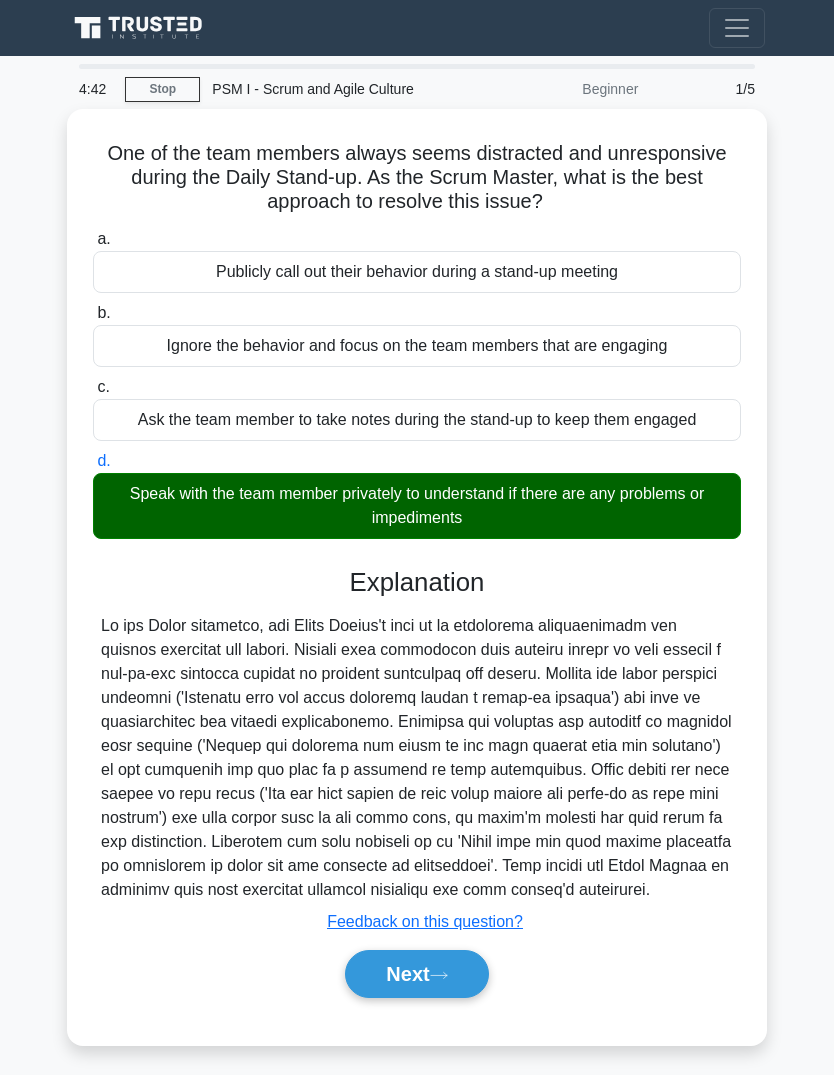 click on "Next" at bounding box center [416, 974] 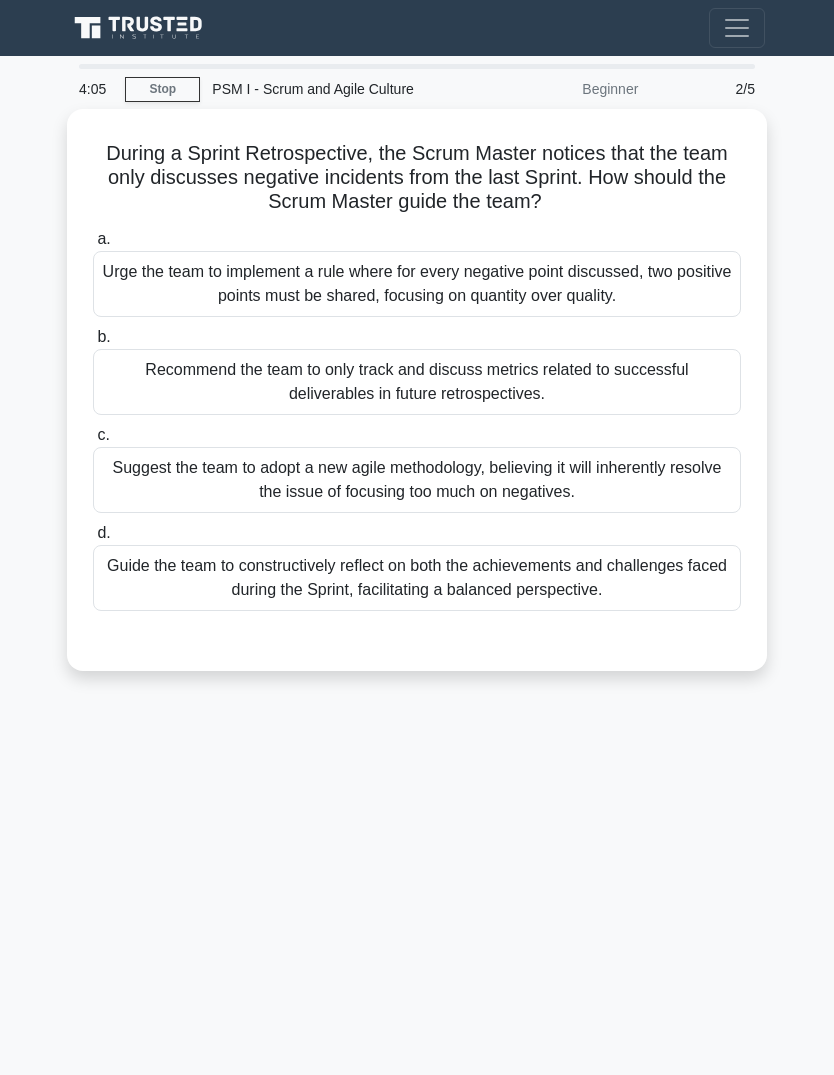 click on "Guide the team to constructively reflect on both the achievements and challenges faced during the Sprint, facilitating a balanced perspective." at bounding box center (417, 578) 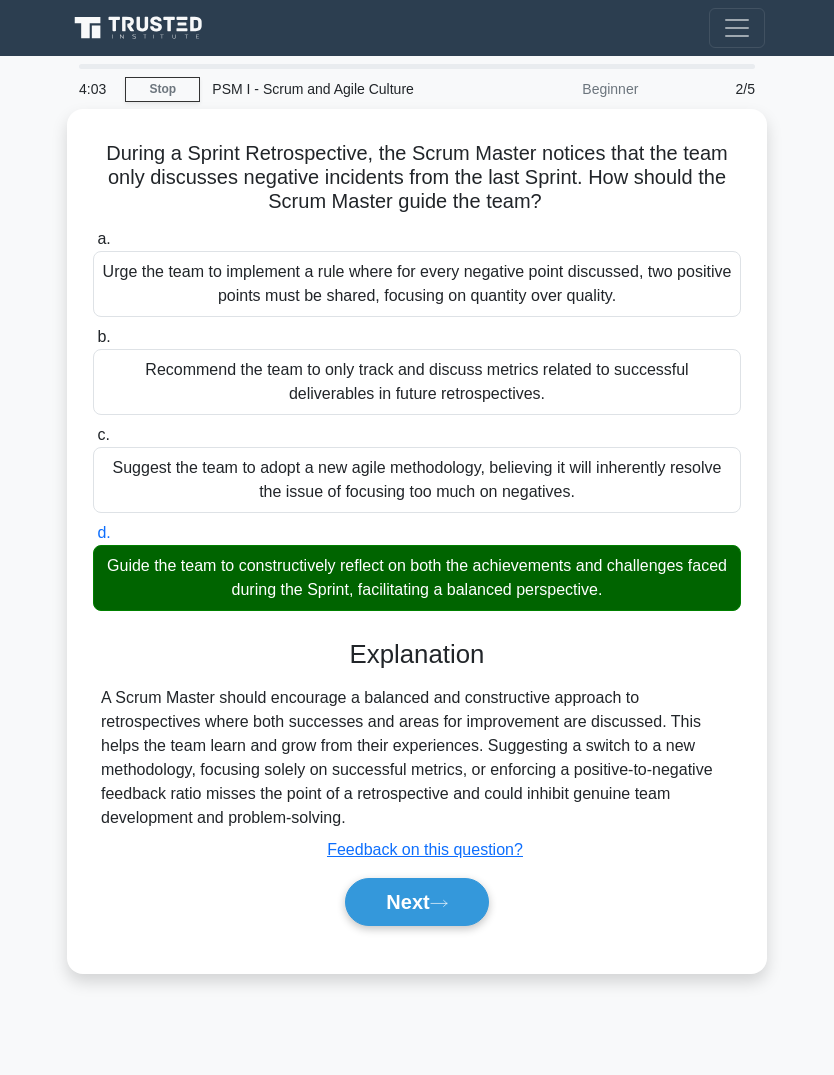 click on "Next" at bounding box center [416, 902] 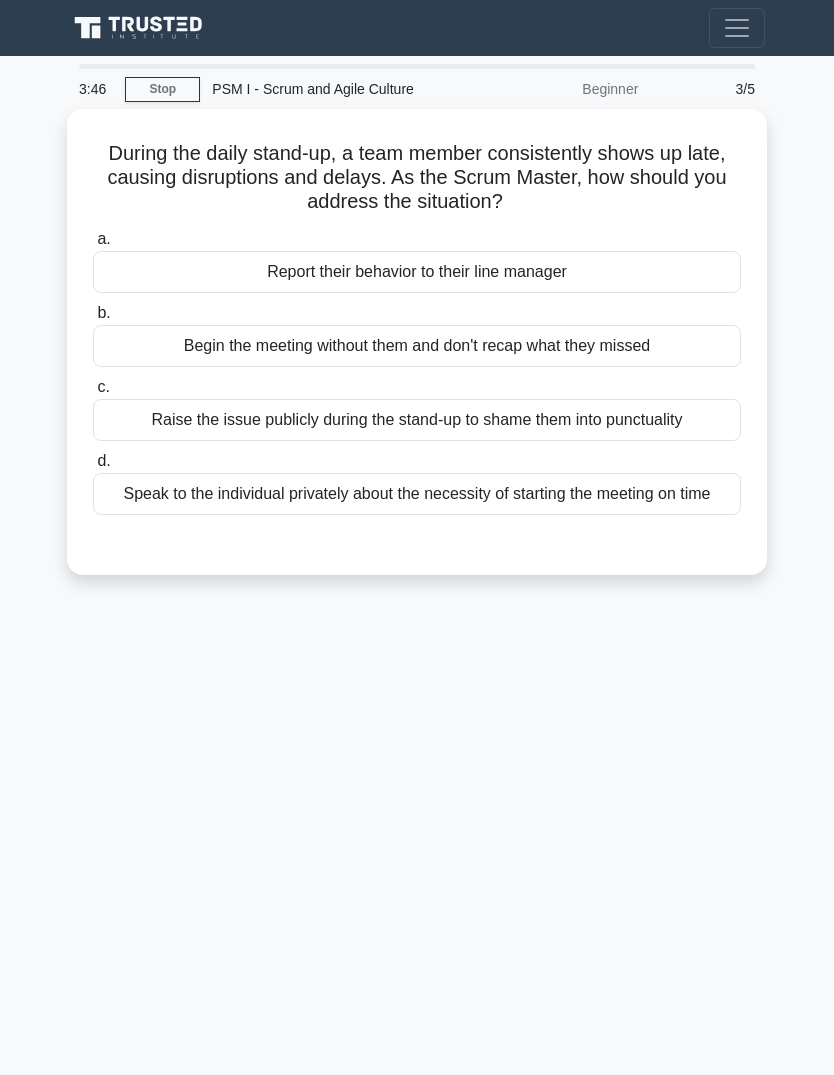 click on "Speak to the individual privately about the necessity of starting the meeting on time" at bounding box center (417, 494) 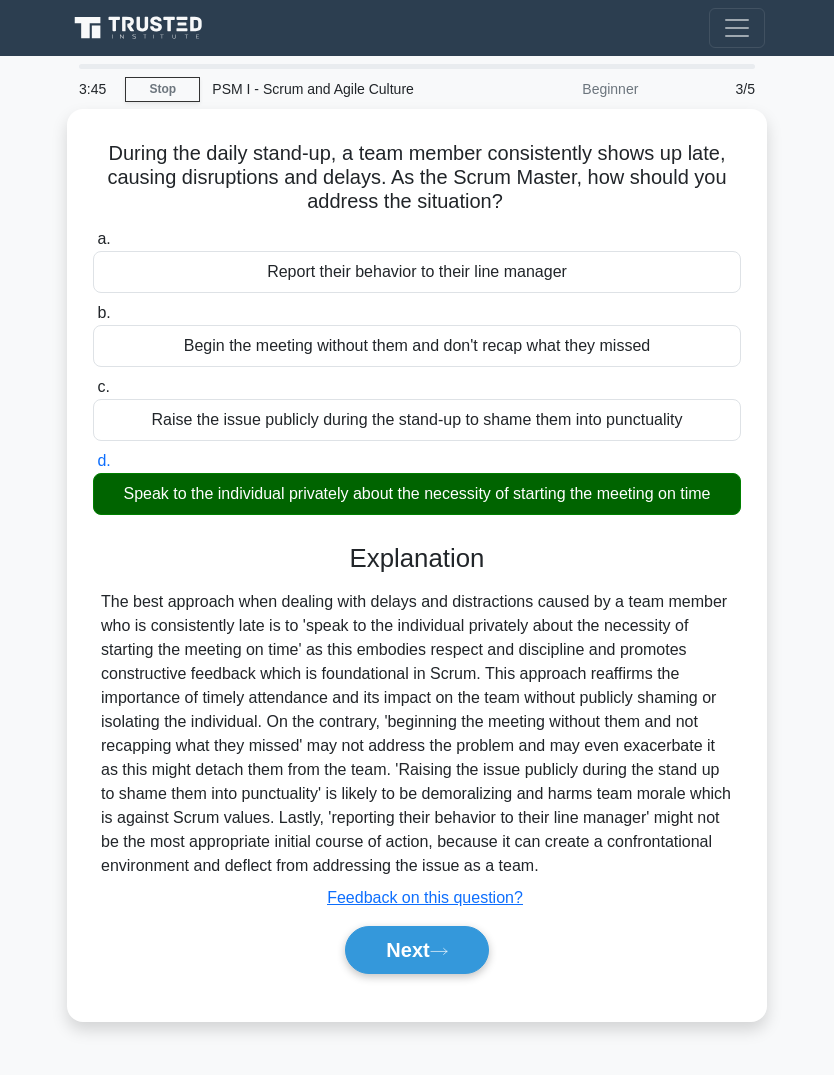 click 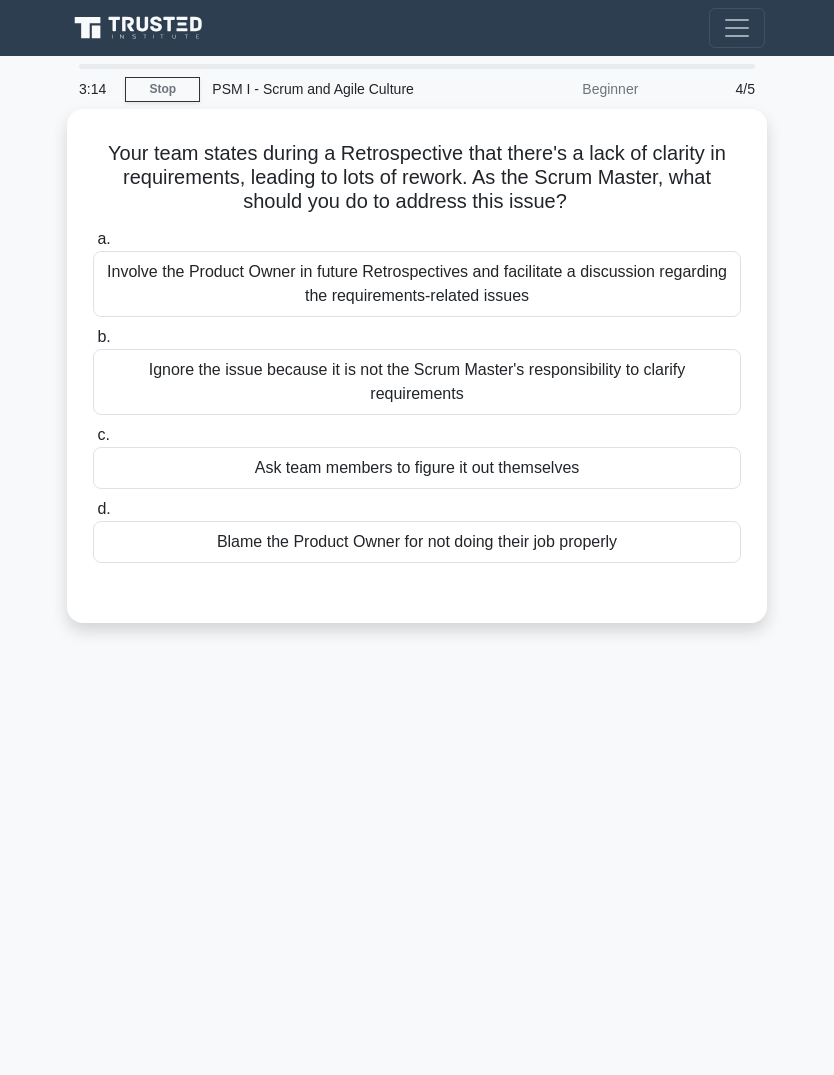 click on "Involve the Product Owner in future Retrospectives and facilitate a discussion regarding the requirements-related issues" at bounding box center [417, 284] 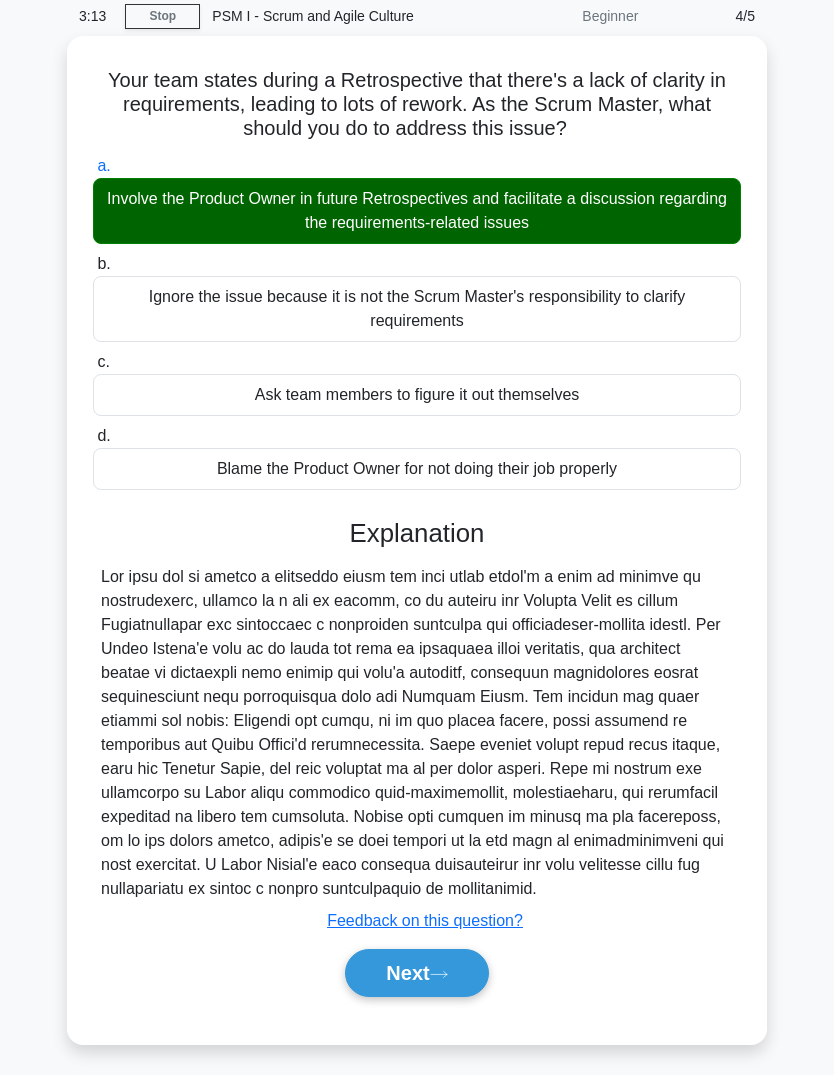 click on "Next" at bounding box center [416, 974] 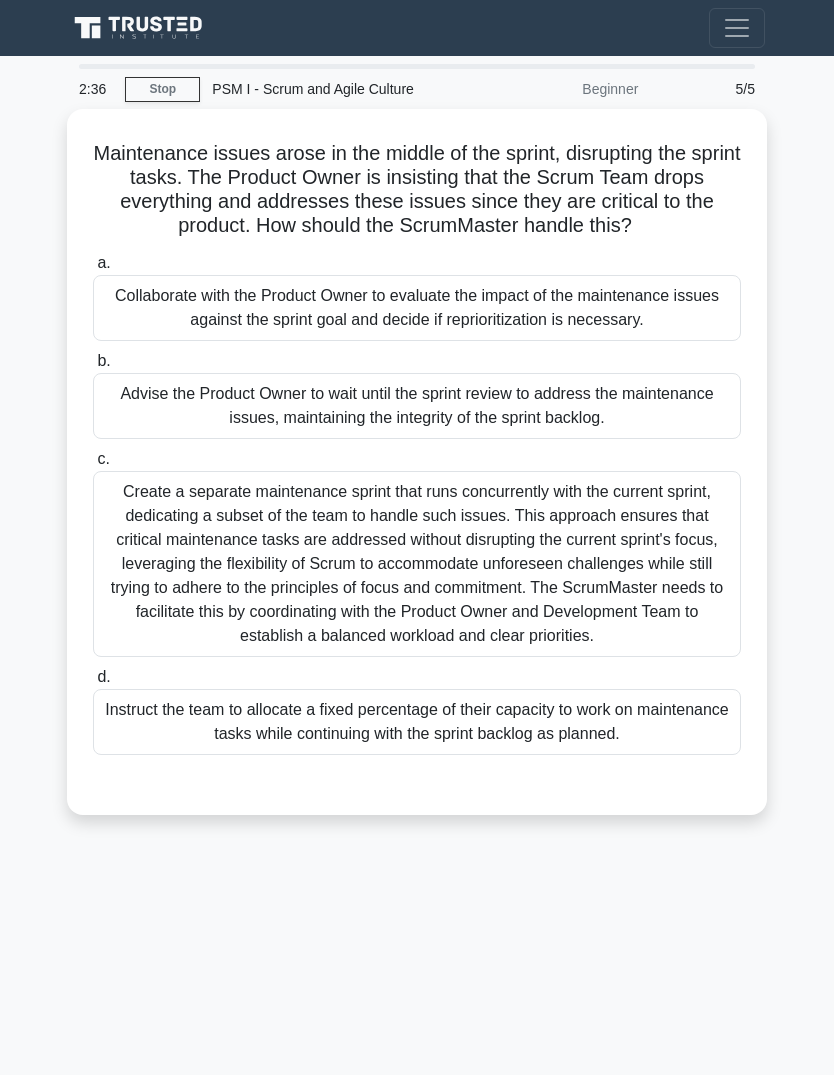 click on "Collaborate with the Product Owner to evaluate the impact of the maintenance issues against the sprint goal and decide if reprioritization is necessary." at bounding box center (417, 308) 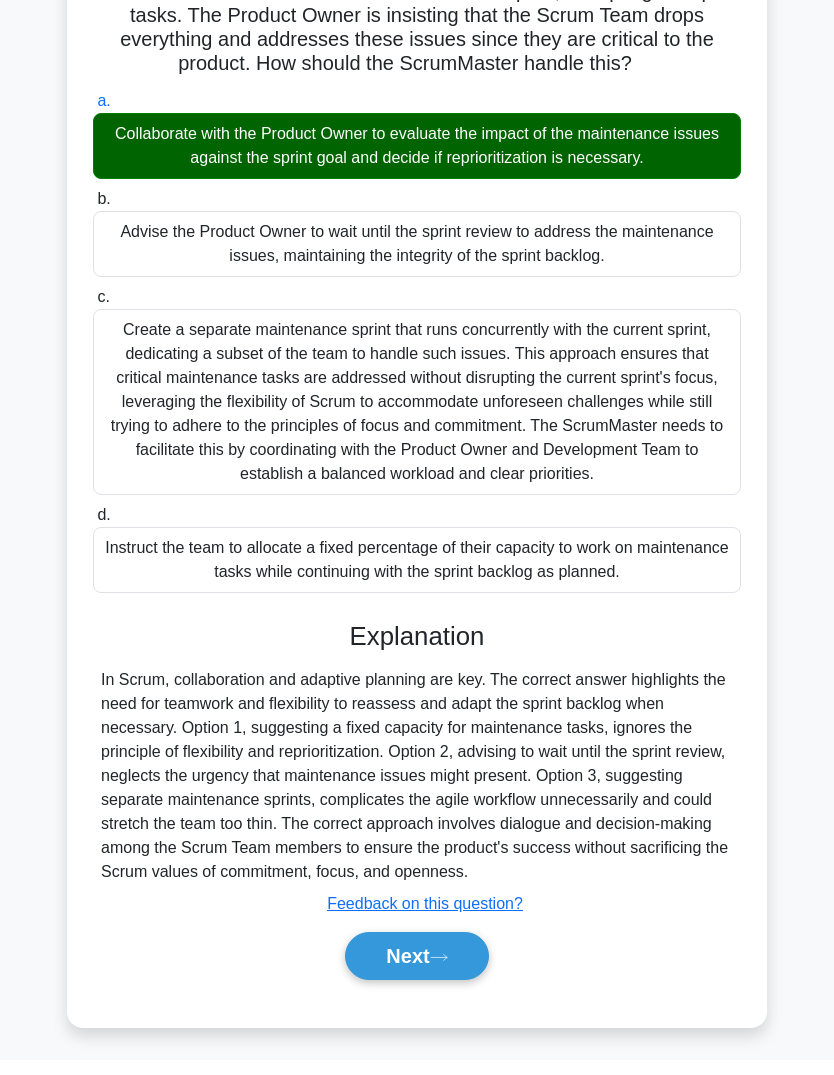 scroll, scrollTop: 268, scrollLeft: 0, axis: vertical 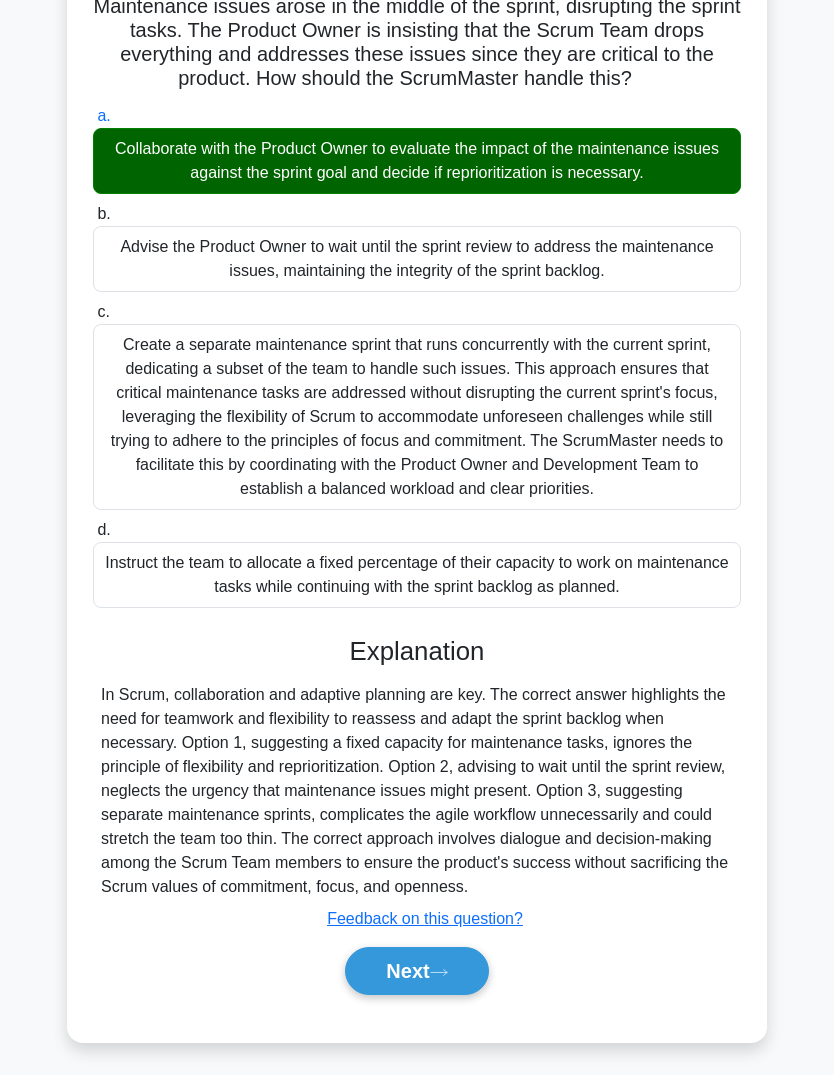 click on "Next" at bounding box center [416, 971] 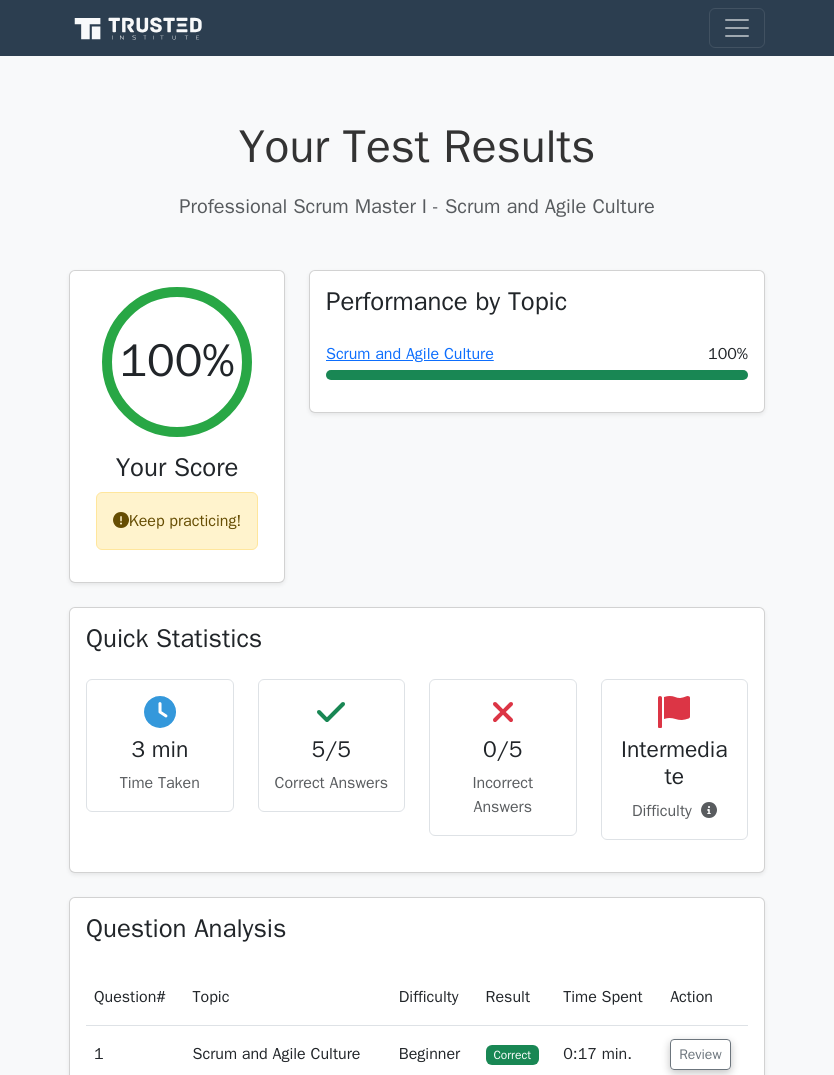 scroll, scrollTop: -9, scrollLeft: 0, axis: vertical 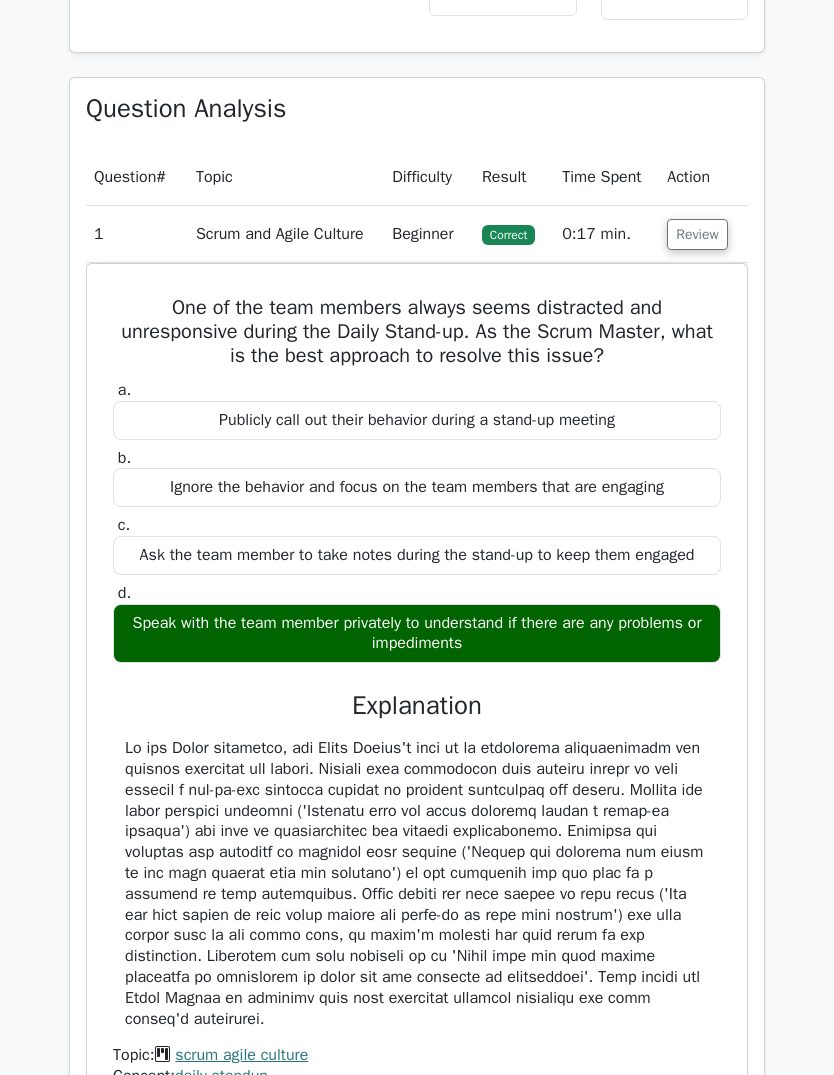 click on "Review" at bounding box center (697, 234) 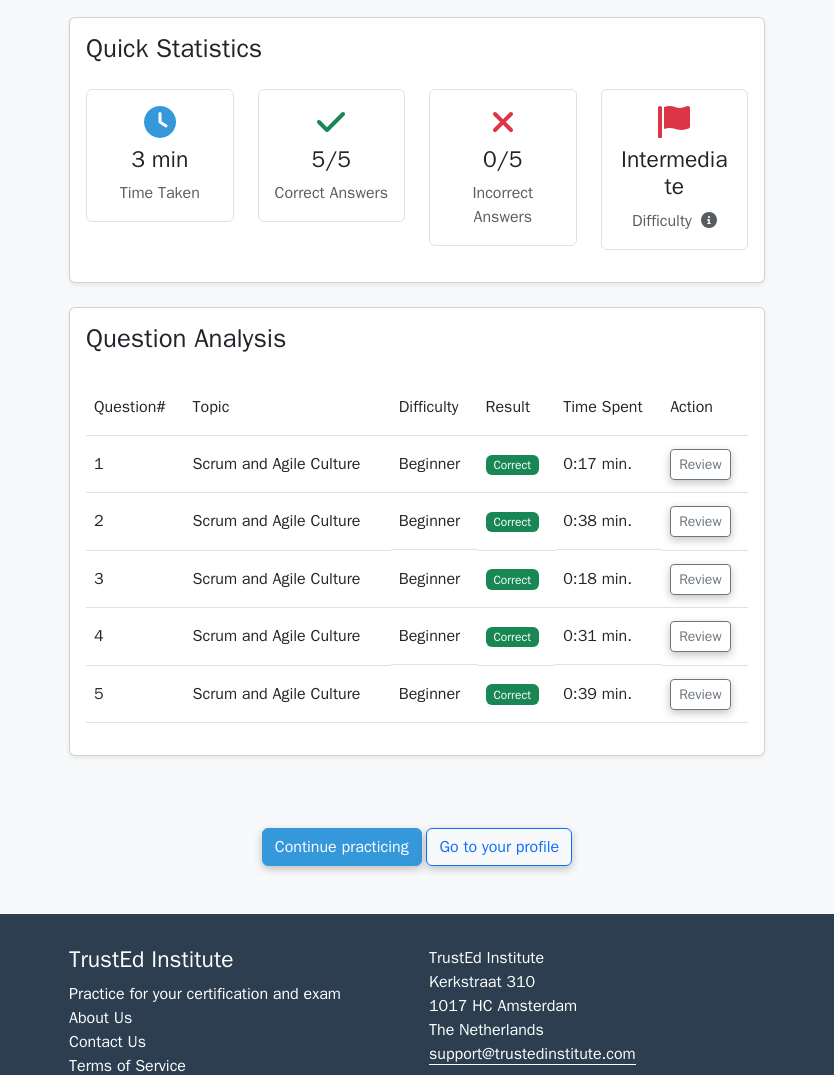 click on "Continue practicing" at bounding box center (342, 847) 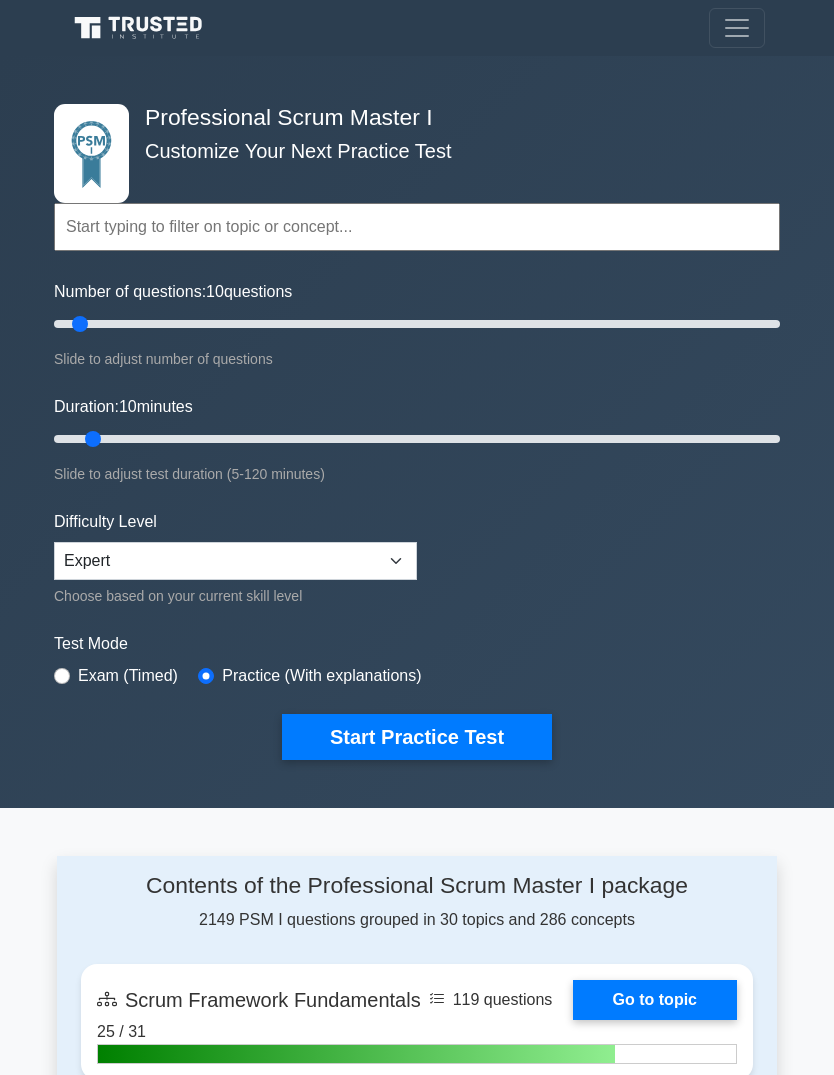 scroll, scrollTop: 0, scrollLeft: 0, axis: both 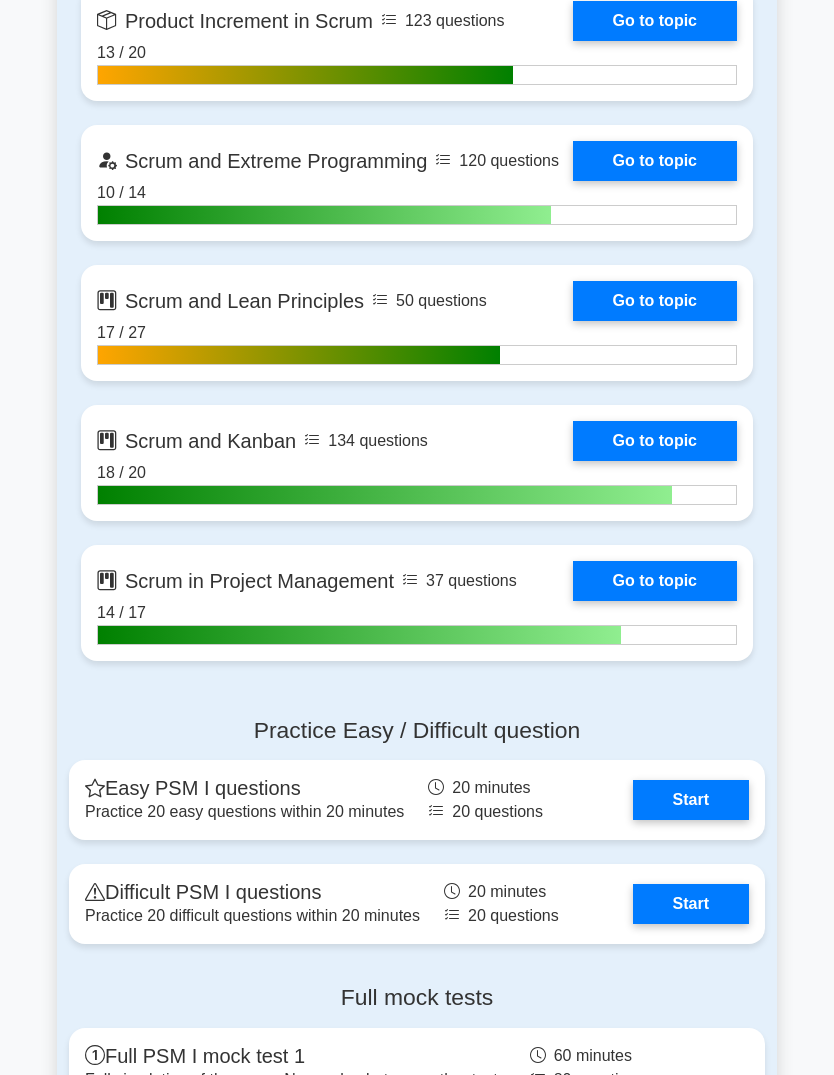 click on "Go to topic" at bounding box center (655, 302) 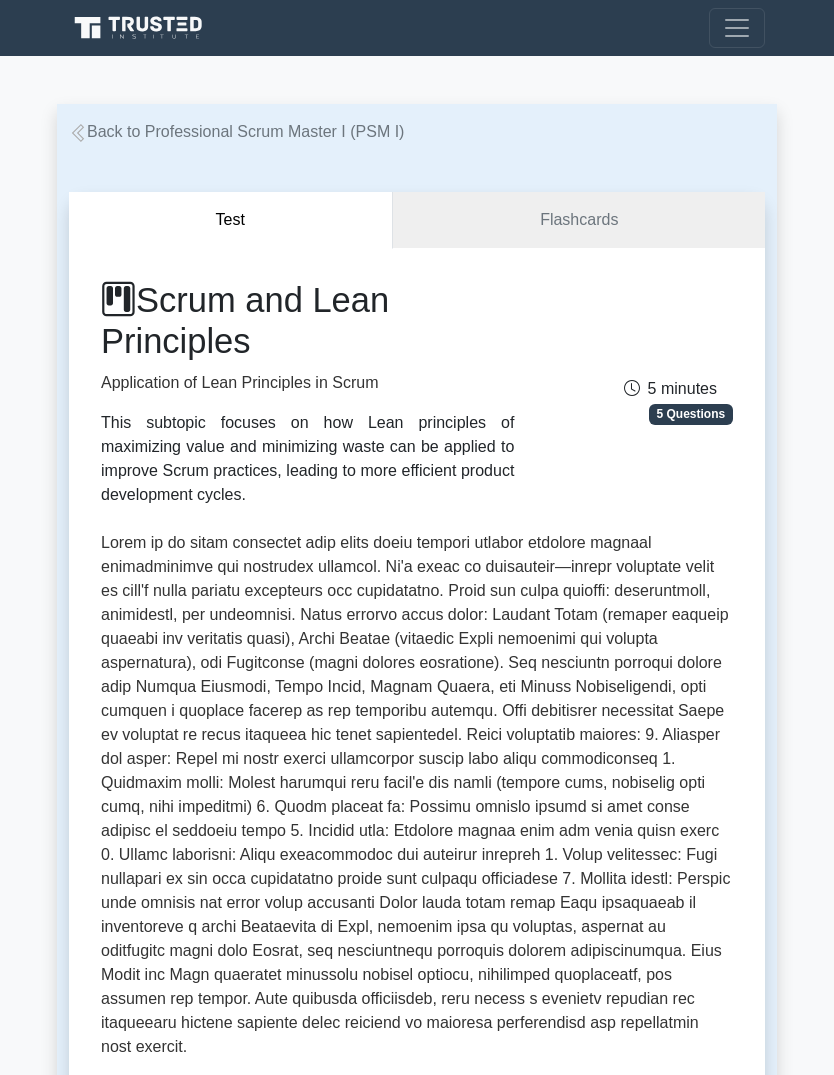 scroll, scrollTop: 0, scrollLeft: 0, axis: both 